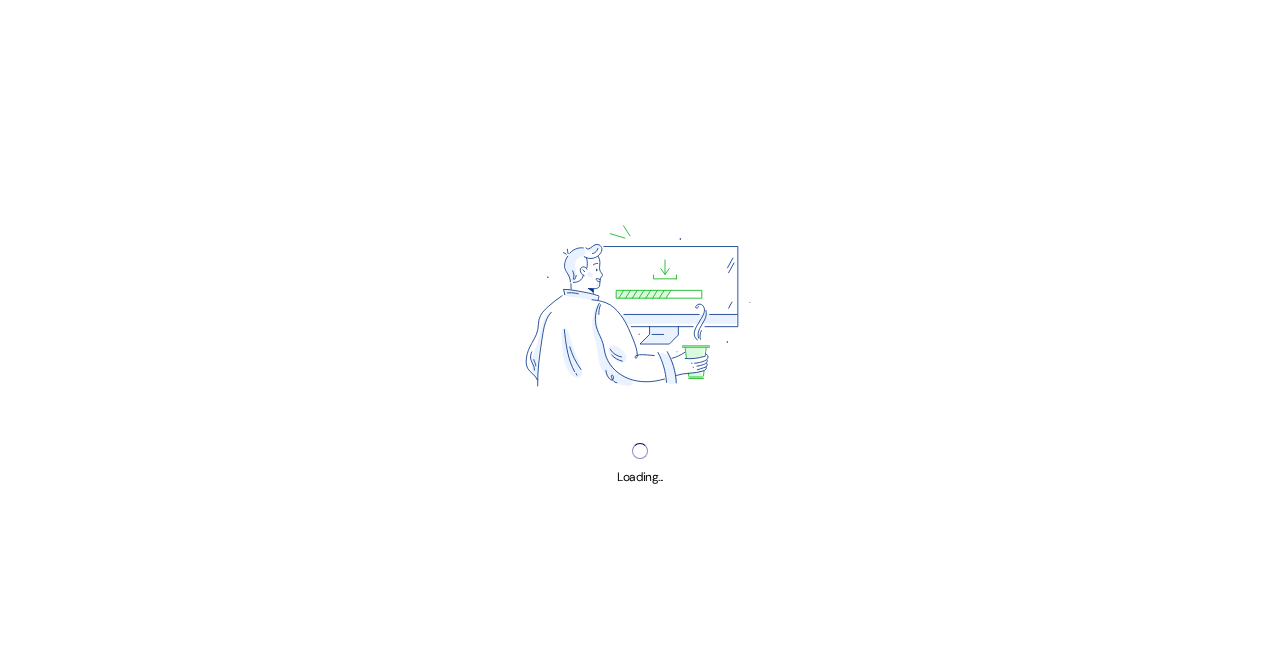 scroll, scrollTop: 0, scrollLeft: 0, axis: both 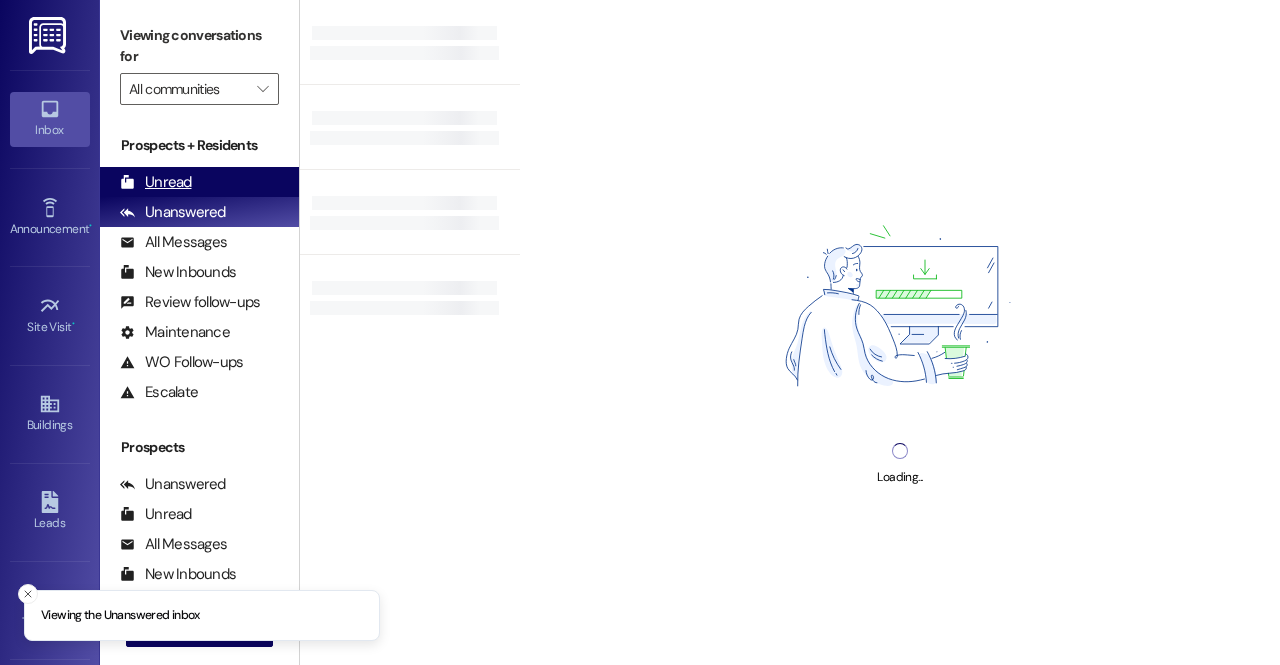 click on "Unread (0)" at bounding box center (199, 182) 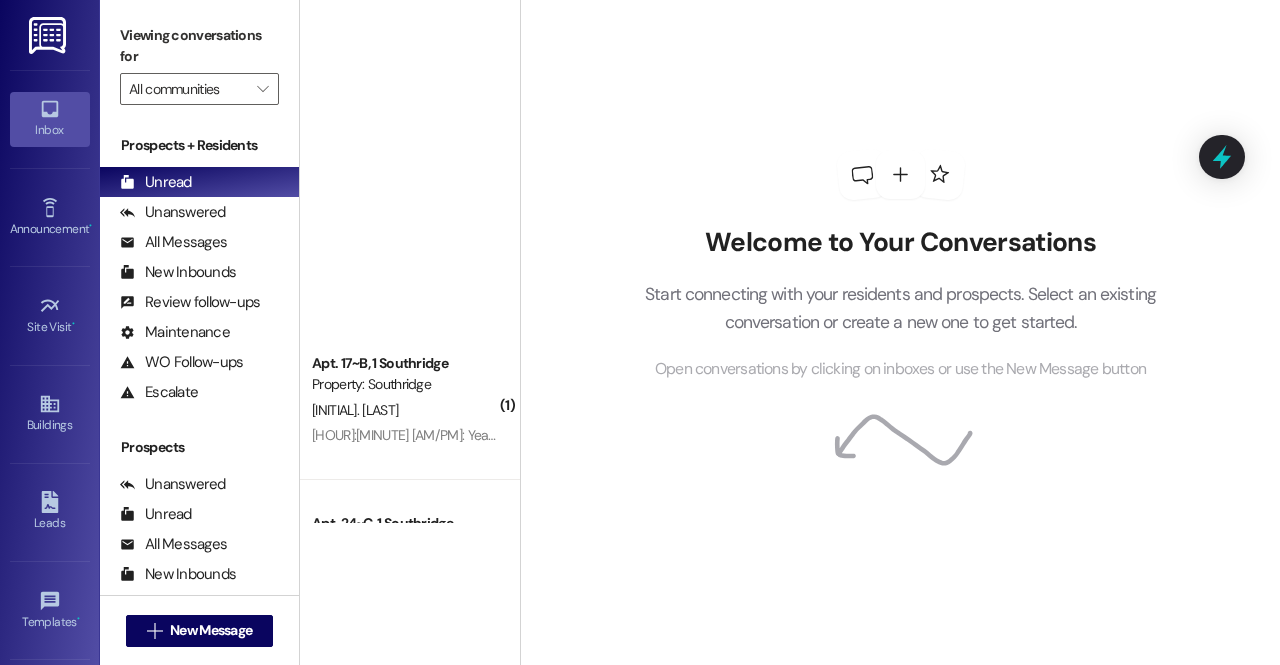 scroll, scrollTop: 1076, scrollLeft: 0, axis: vertical 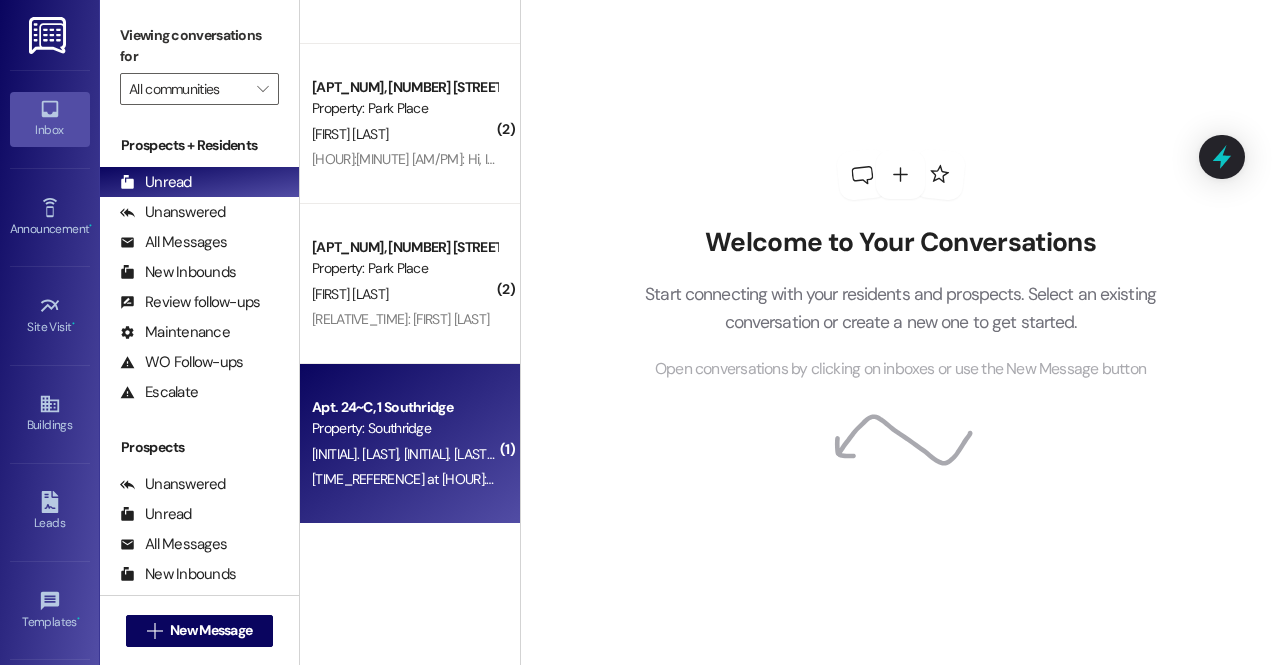 click on "[INITIAL]. [LAST]" at bounding box center (450, 454) 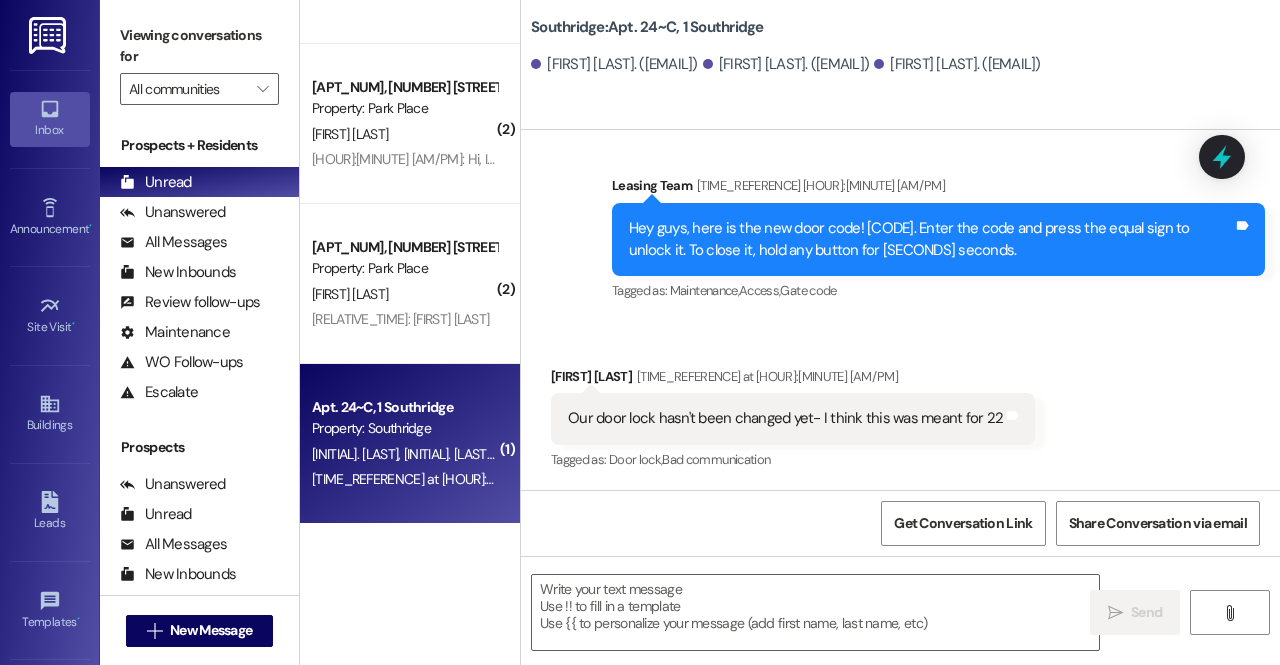 scroll, scrollTop: 12668, scrollLeft: 0, axis: vertical 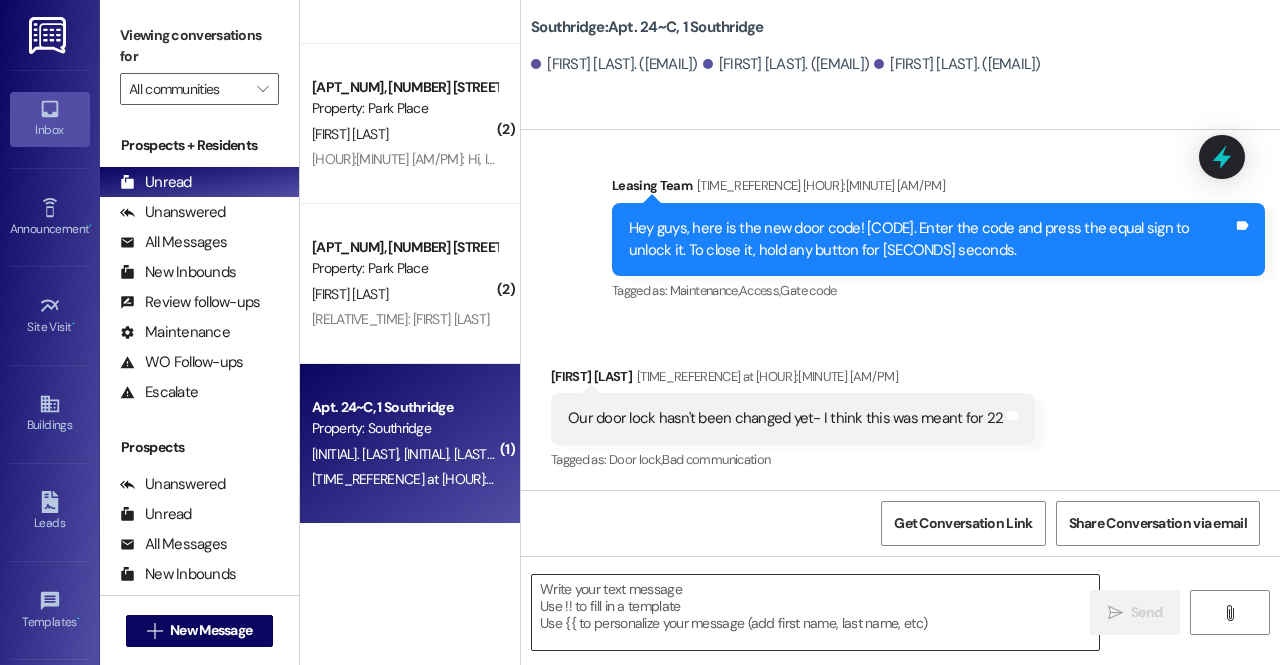 click at bounding box center (815, 612) 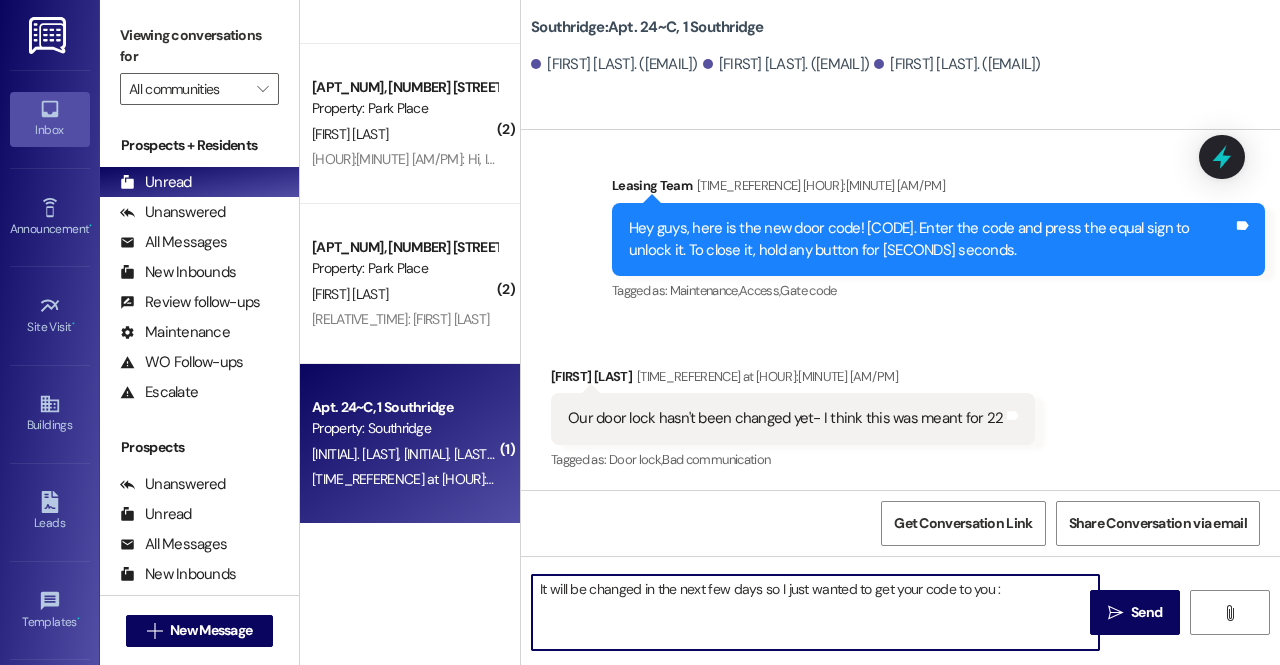 type on "It will be changed in the next few days so I just wanted to get your code to you :)" 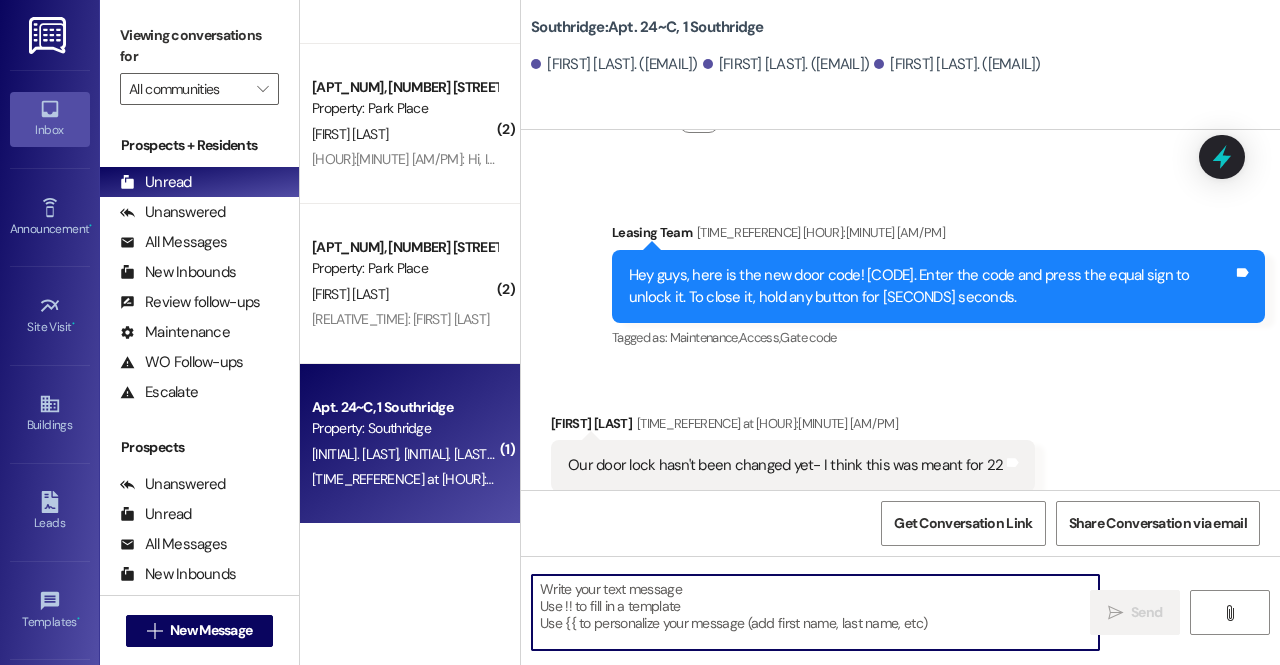 scroll, scrollTop: 12807, scrollLeft: 0, axis: vertical 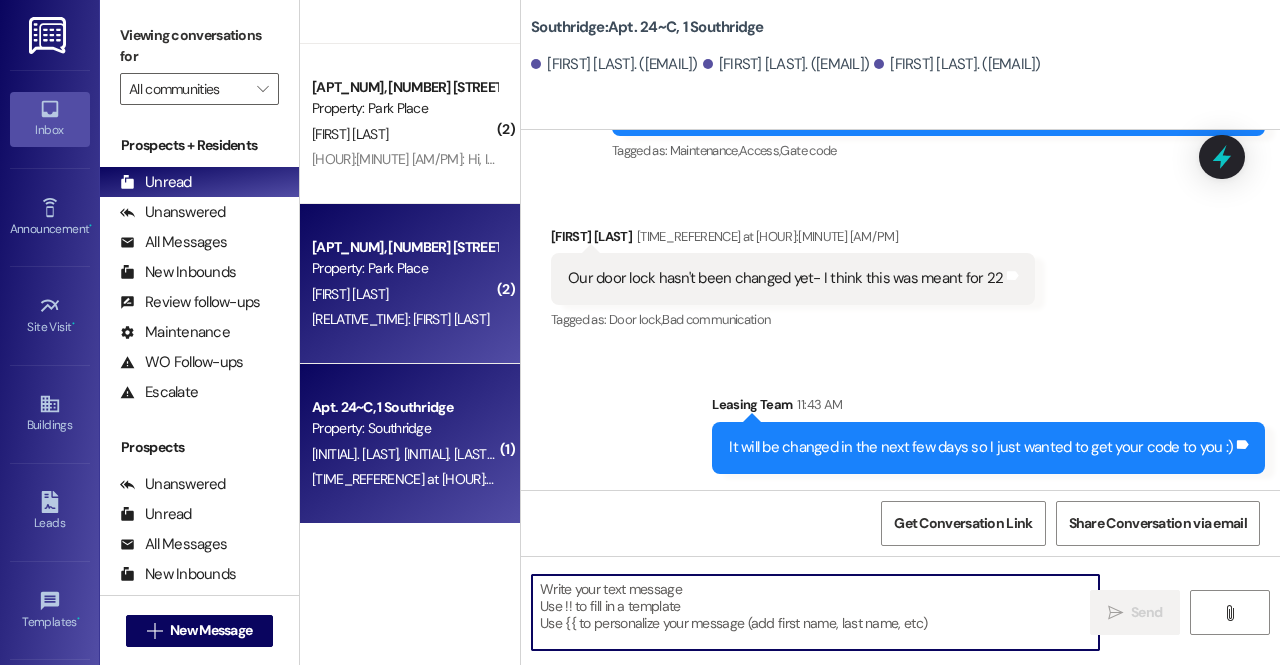 type 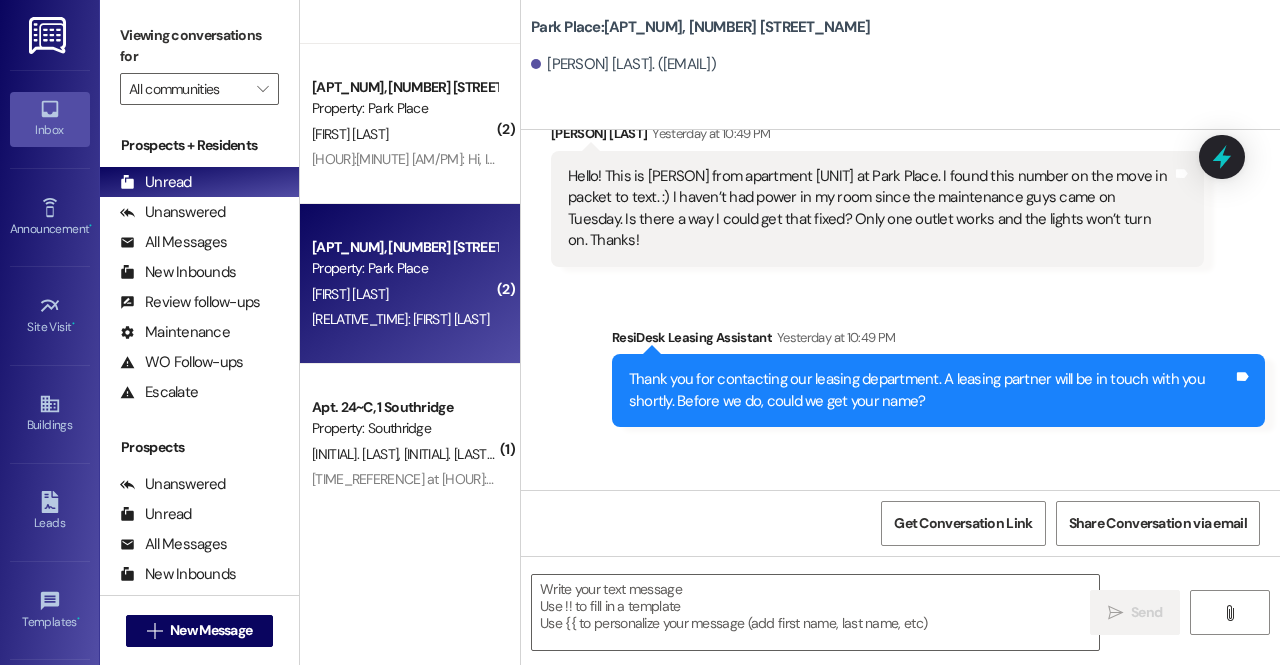 scroll, scrollTop: 256, scrollLeft: 0, axis: vertical 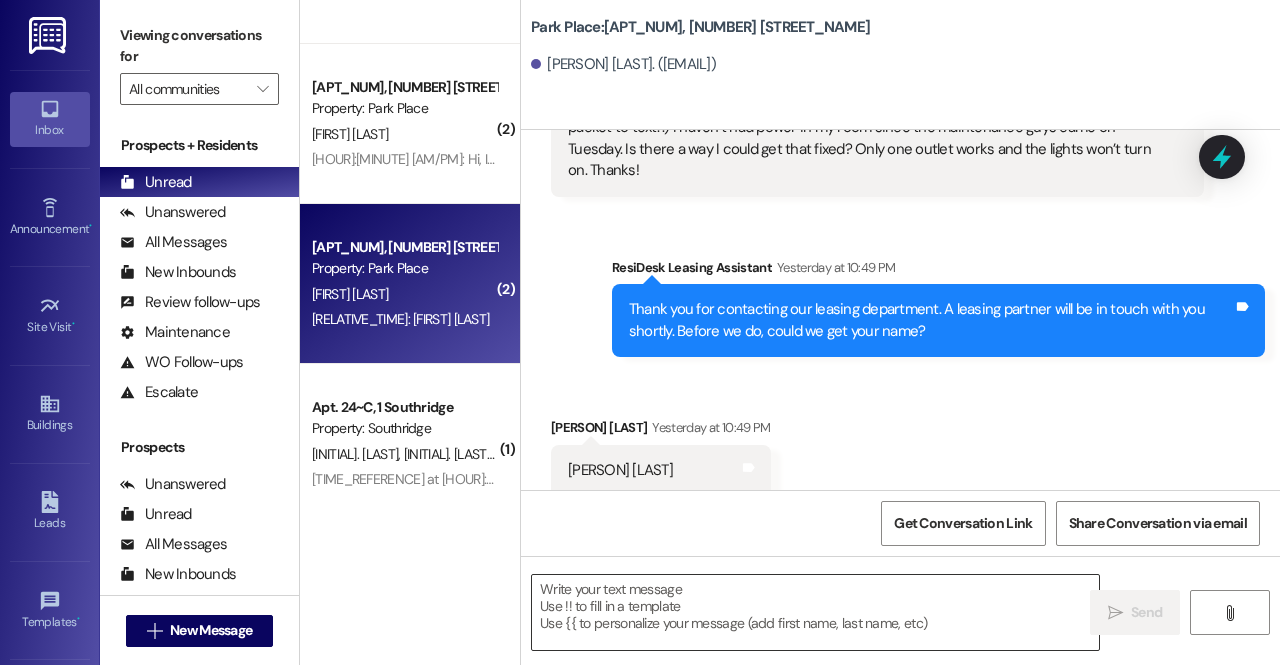 click at bounding box center (815, 612) 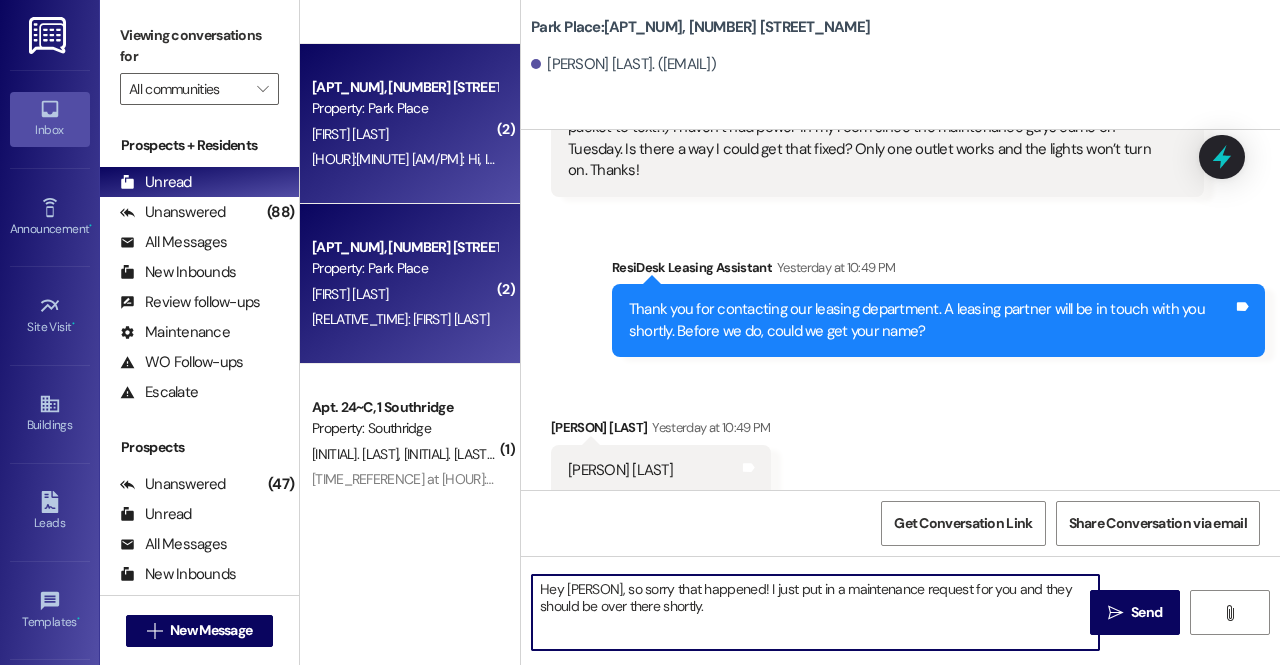 type on "Hey [PERSON], so sorry that happened! I just put in a maintenance request for you and they should be over there shortly." 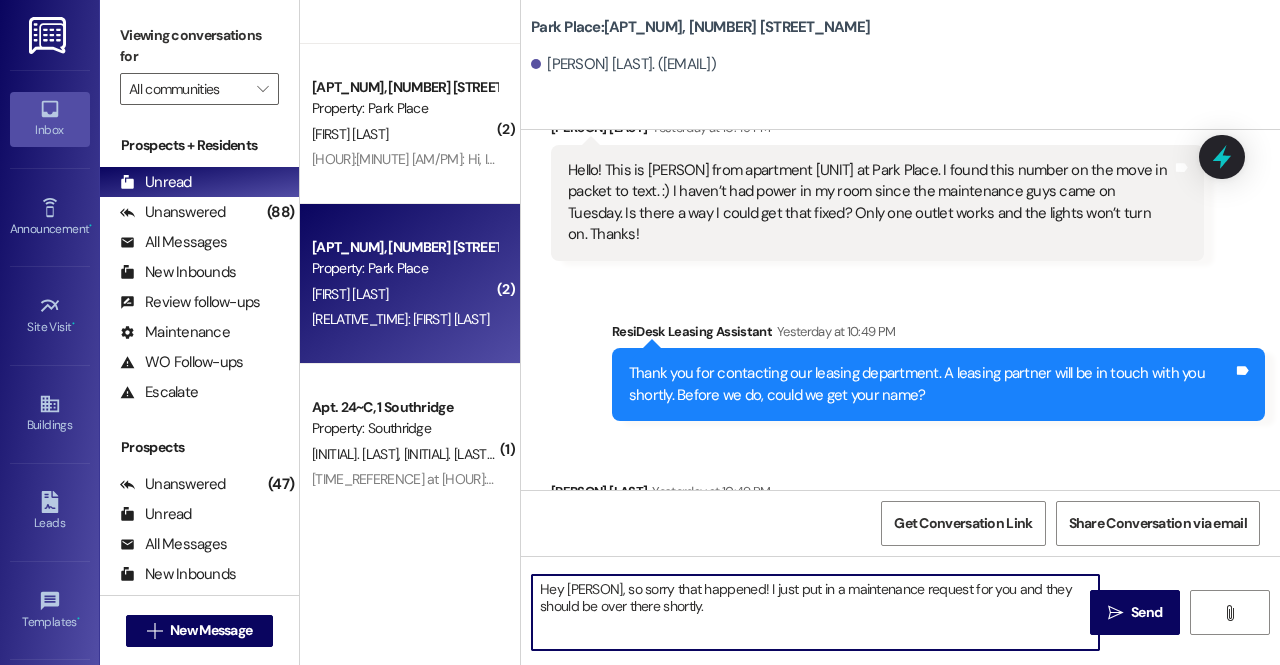 scroll, scrollTop: 190, scrollLeft: 0, axis: vertical 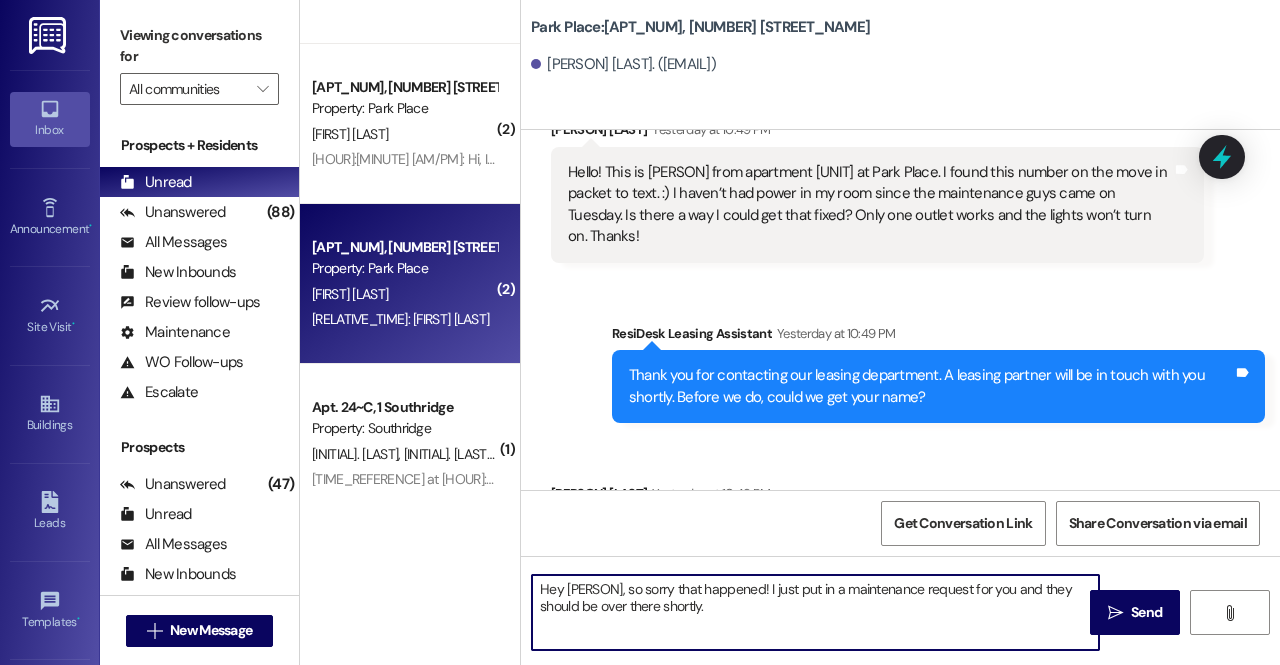 drag, startPoint x: 1034, startPoint y: 580, endPoint x: 1076, endPoint y: 602, distance: 47.41308 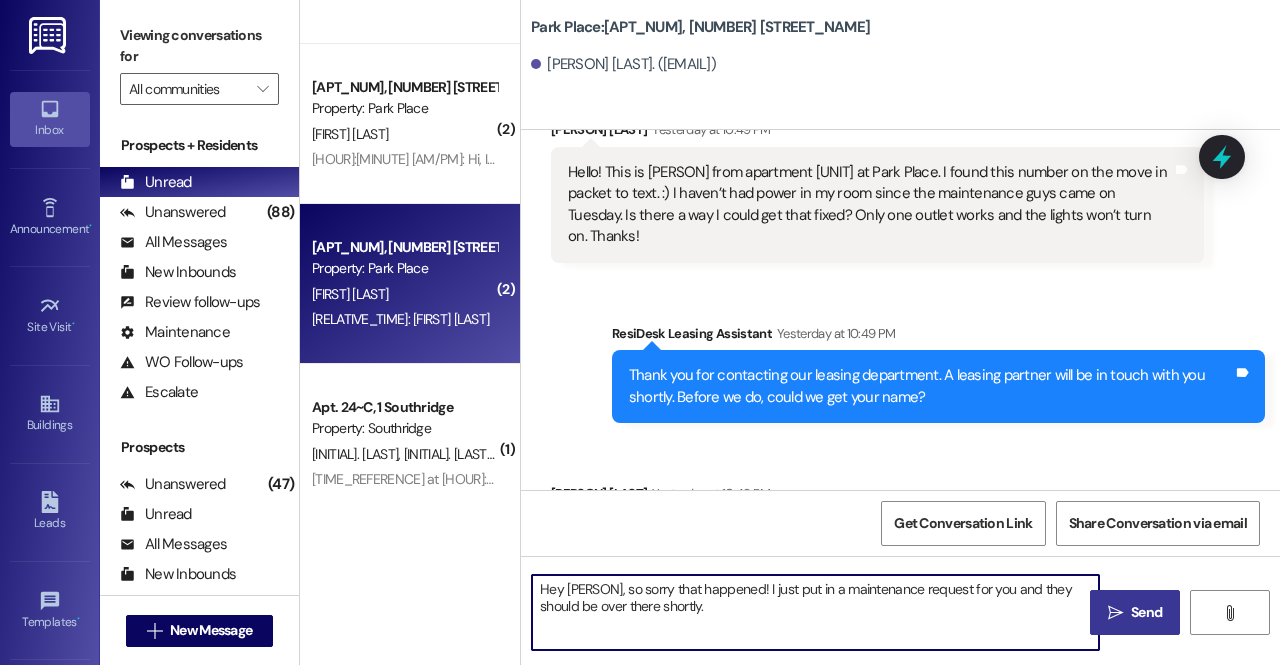 click on "Send" at bounding box center (1146, 612) 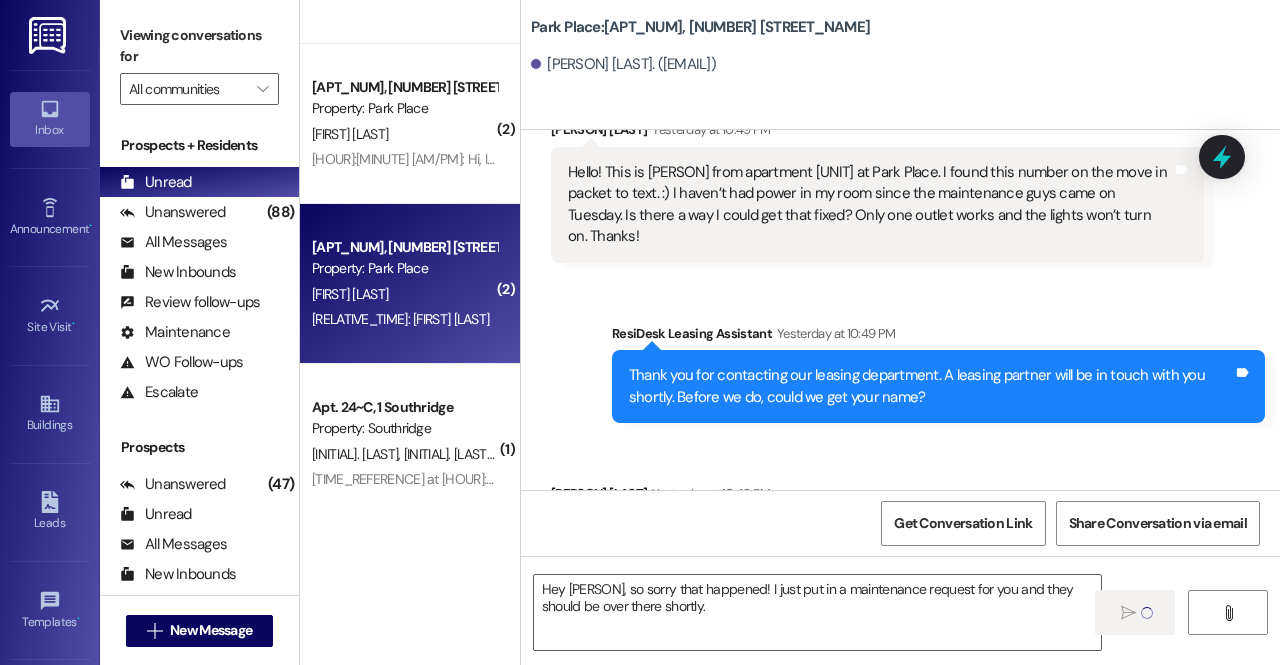 type 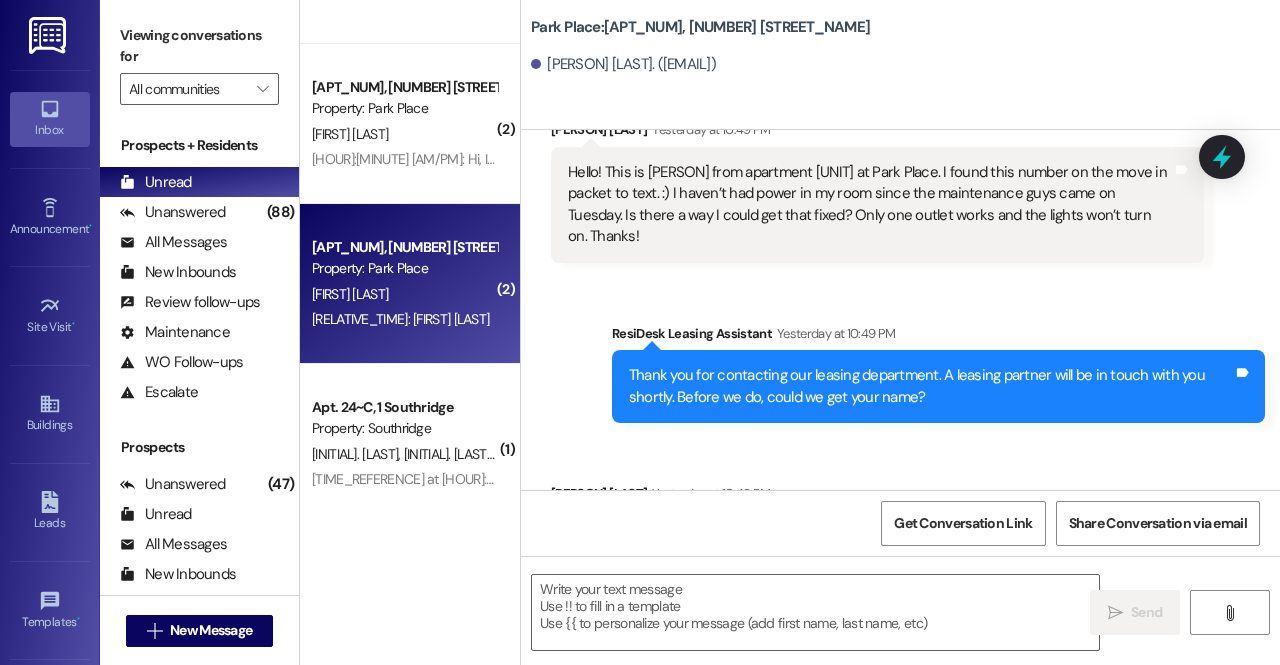 scroll, scrollTop: 417, scrollLeft: 0, axis: vertical 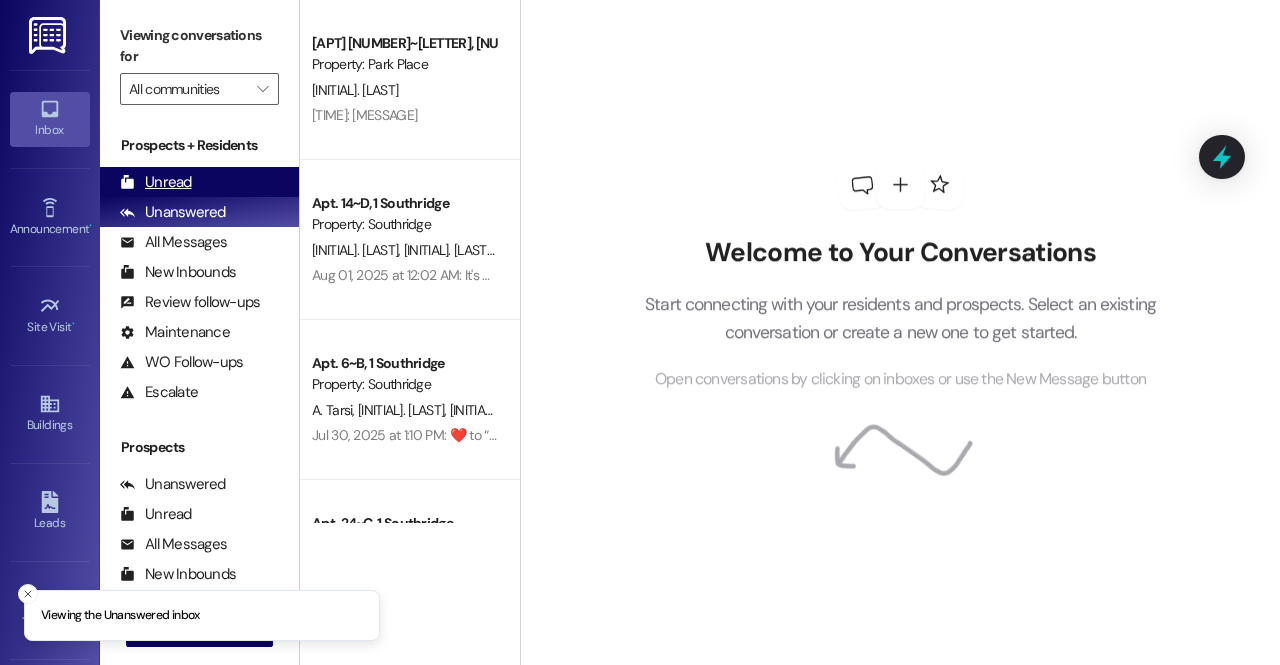 click on "Unread (0)" at bounding box center [199, 182] 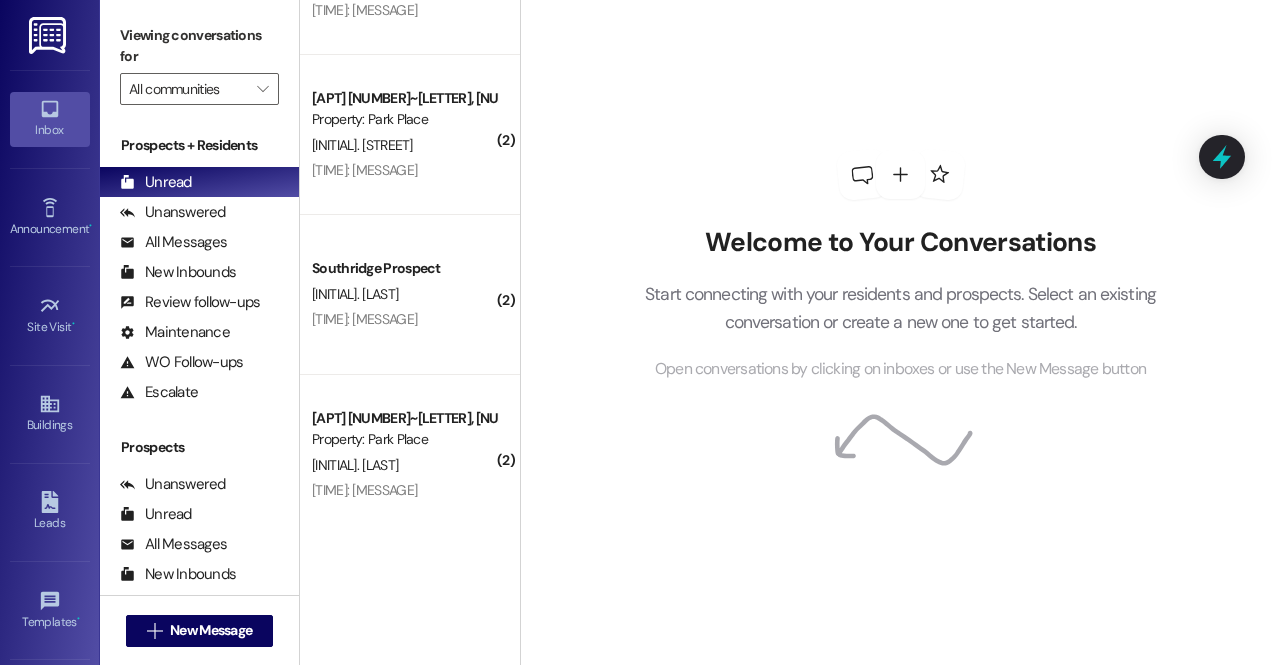 scroll, scrollTop: 756, scrollLeft: 0, axis: vertical 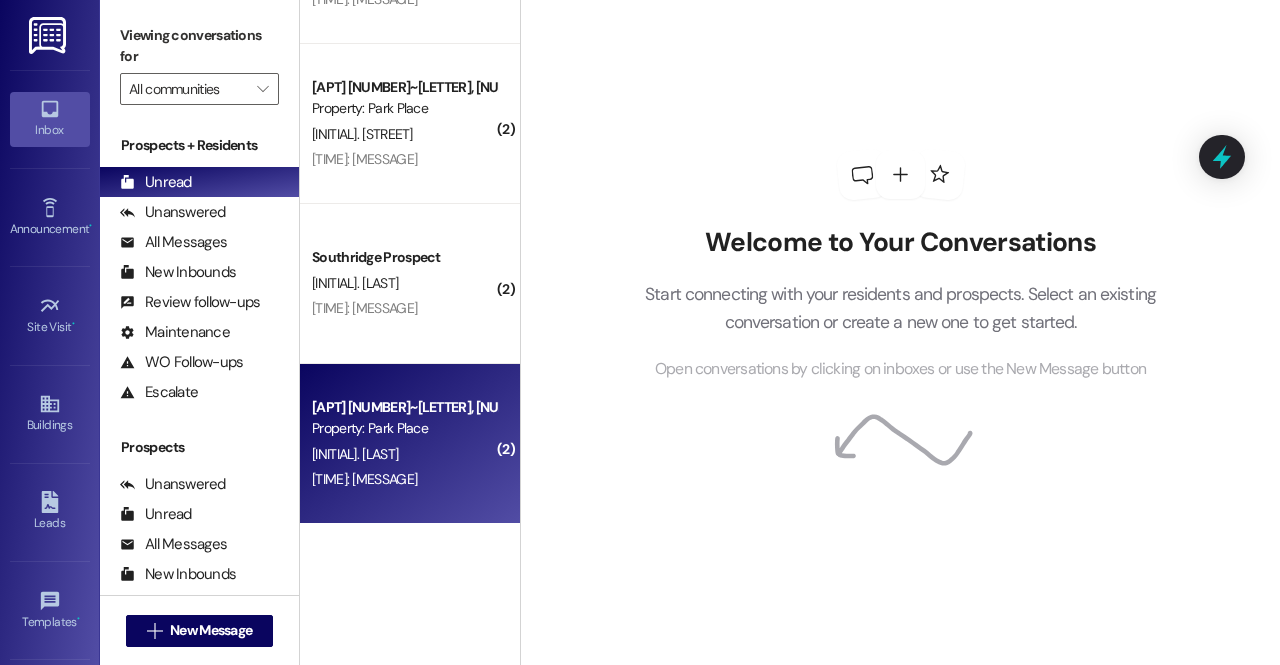 click on "B. Peterson" at bounding box center [404, 454] 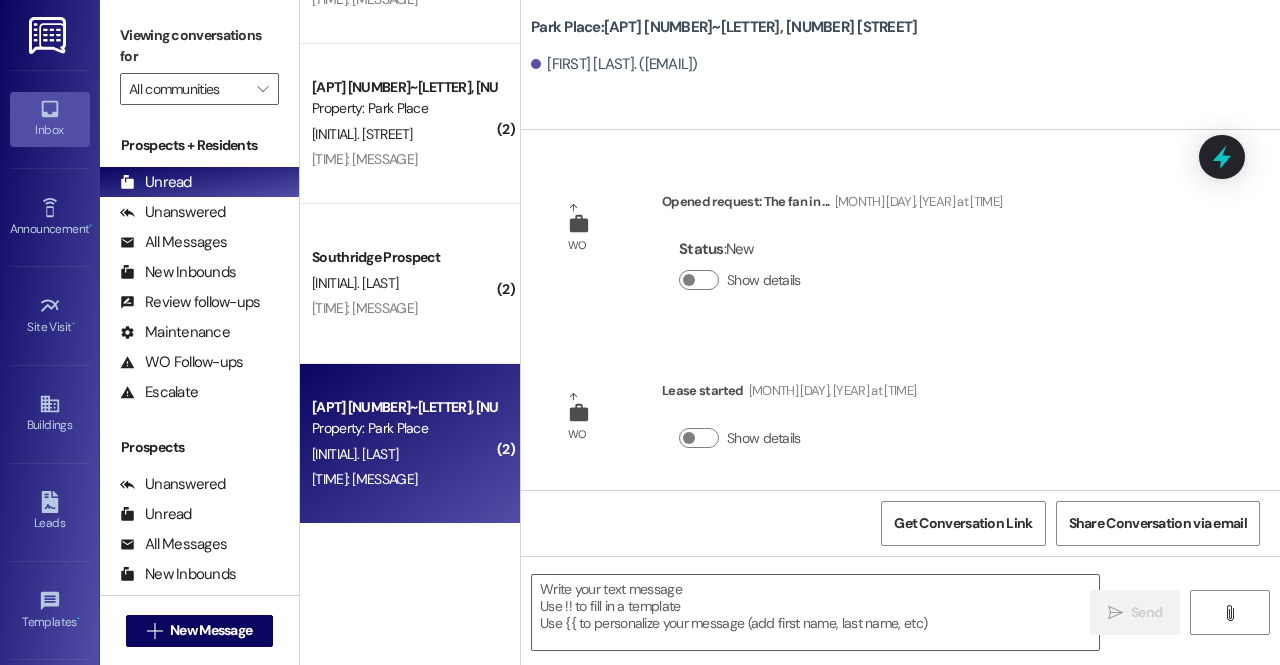 scroll, scrollTop: 27220, scrollLeft: 0, axis: vertical 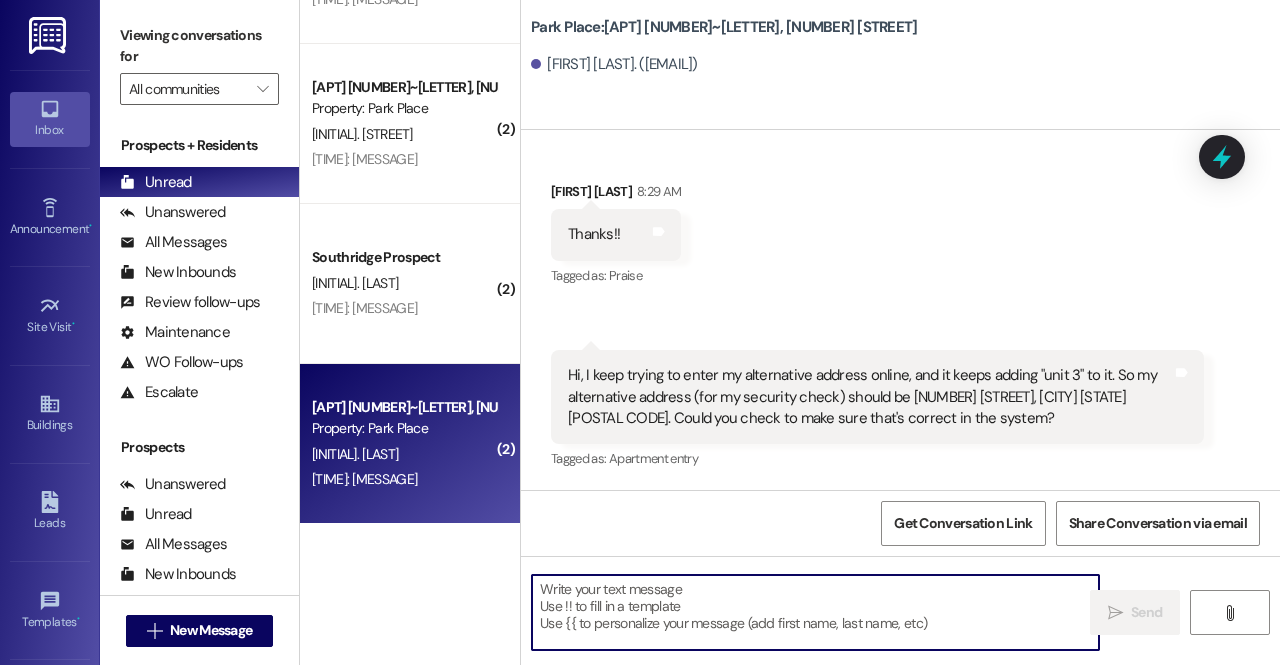 click at bounding box center (815, 612) 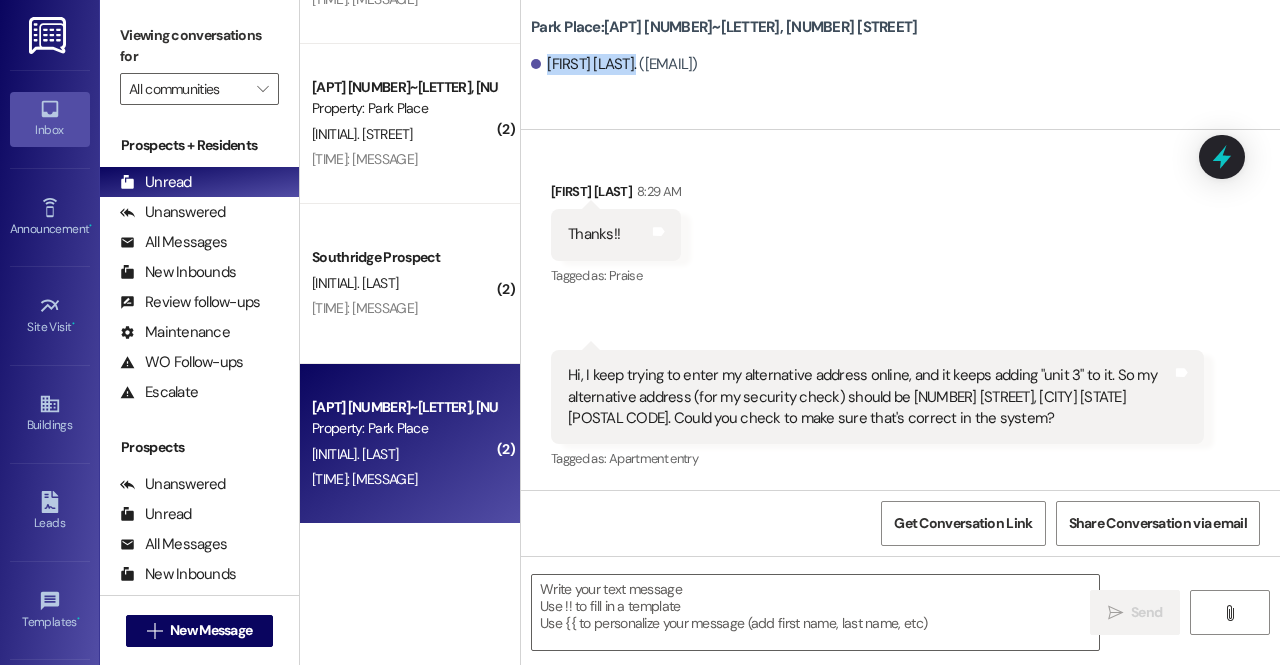 drag, startPoint x: 650, startPoint y: 61, endPoint x: 548, endPoint y: 54, distance: 102.239914 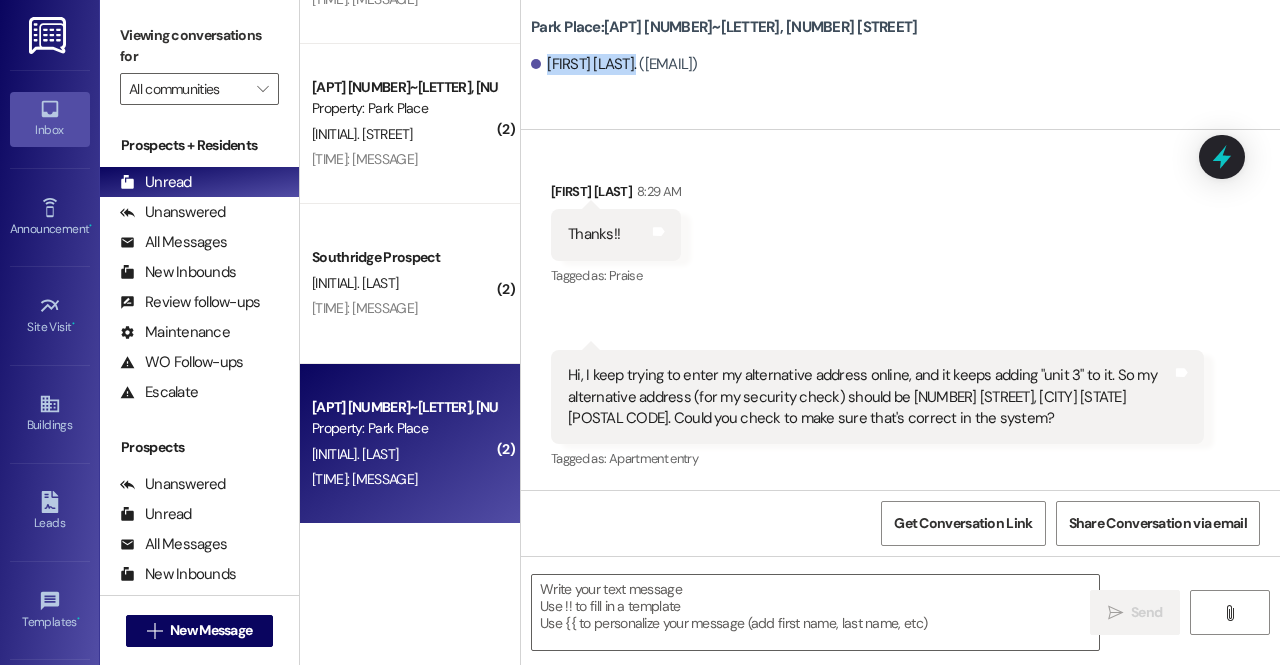 click on "Brynne Peterson. (brynnejp@hotmail.com)" at bounding box center [614, 64] 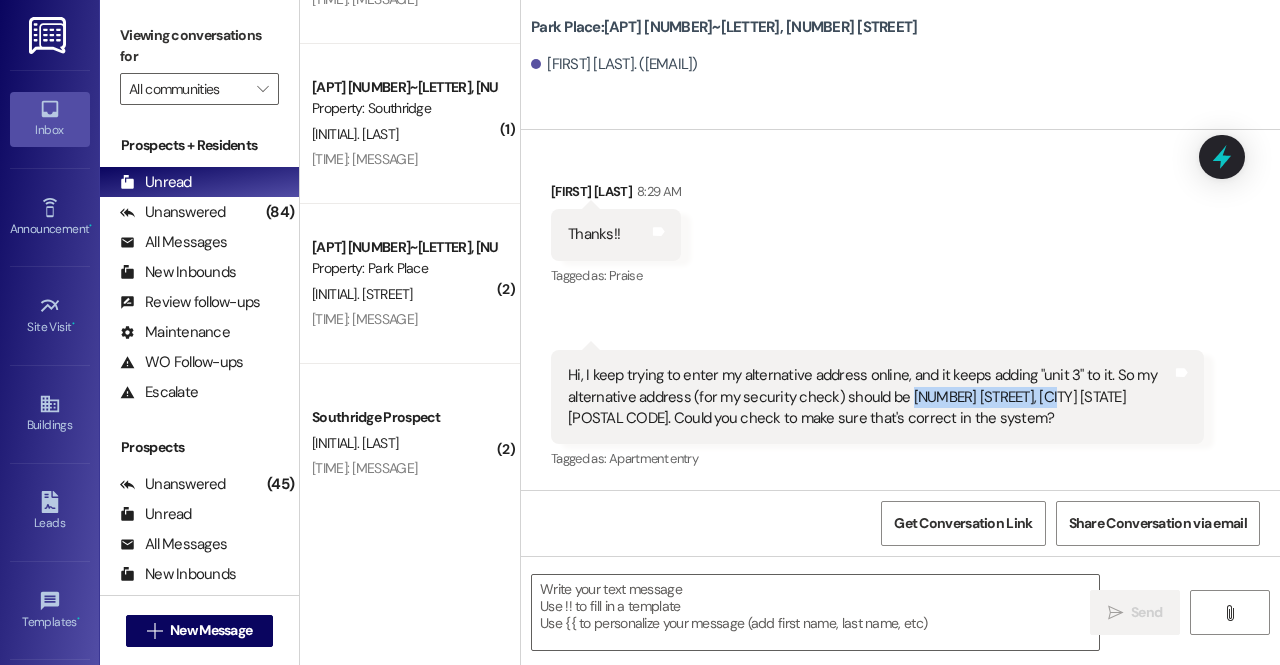 drag, startPoint x: 902, startPoint y: 400, endPoint x: 1038, endPoint y: 401, distance: 136.00368 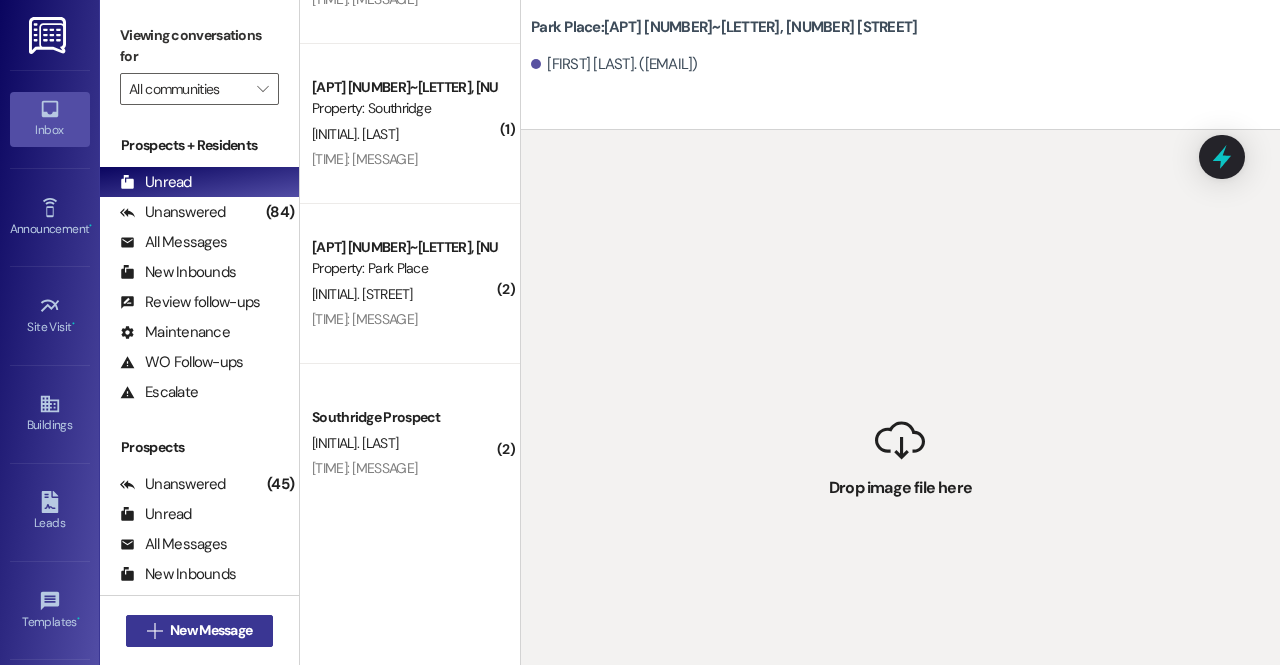 click on " New Message" at bounding box center [200, 631] 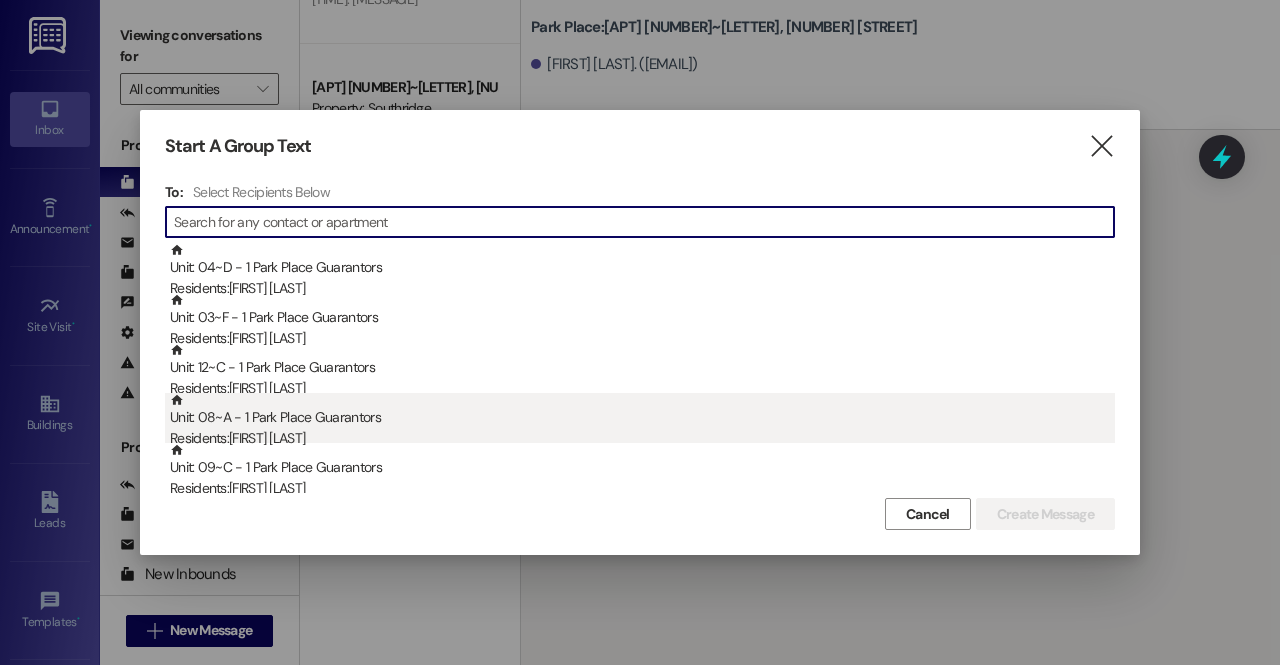 type on "B" 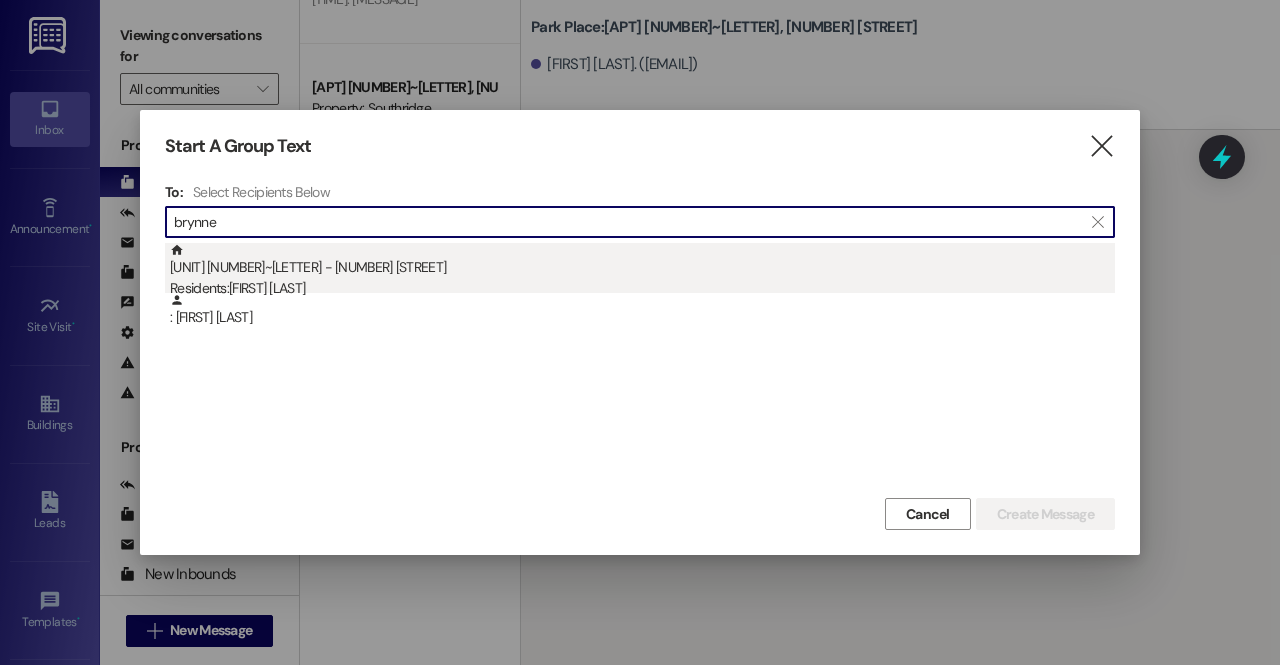 type on "brynne" 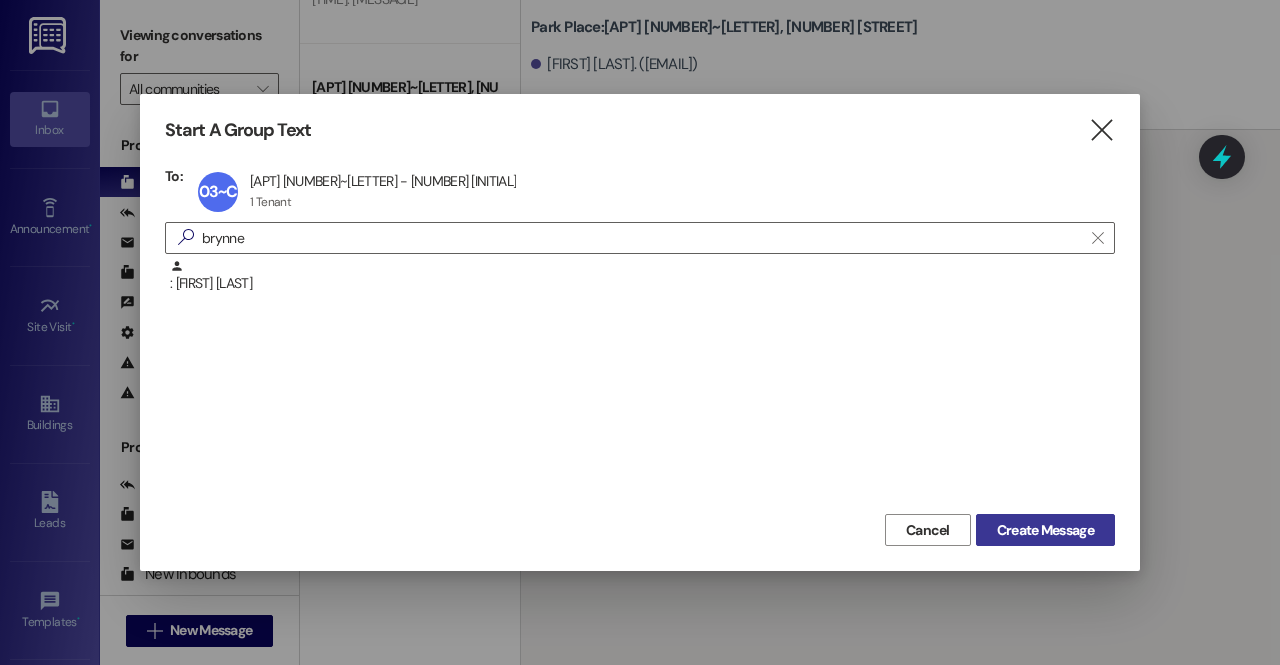 click on "Create Message" at bounding box center [1045, 530] 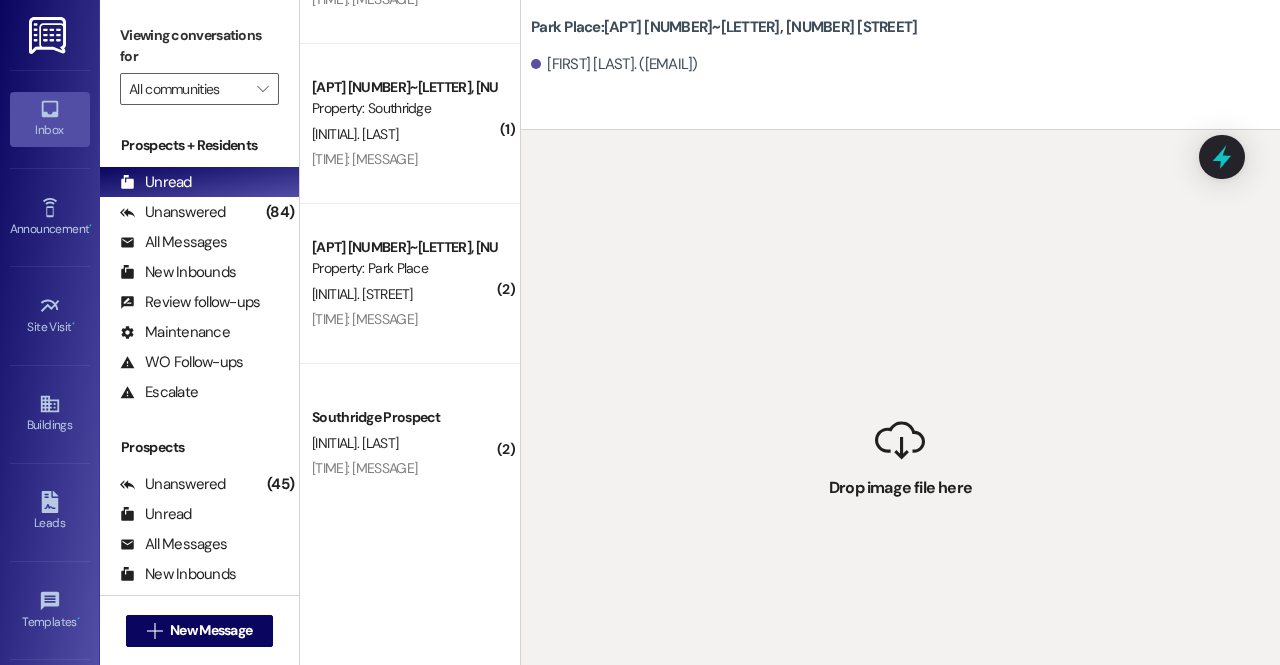 click on " Drop image file here" at bounding box center [900, 462] 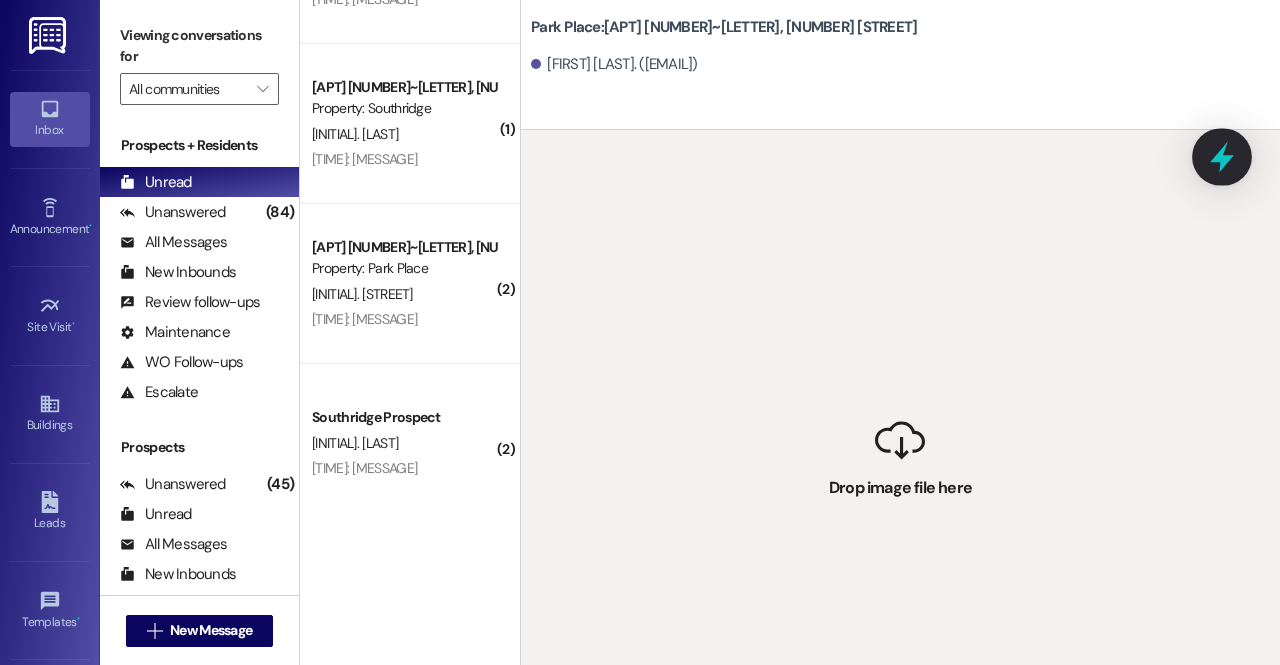 click at bounding box center (1222, 156) 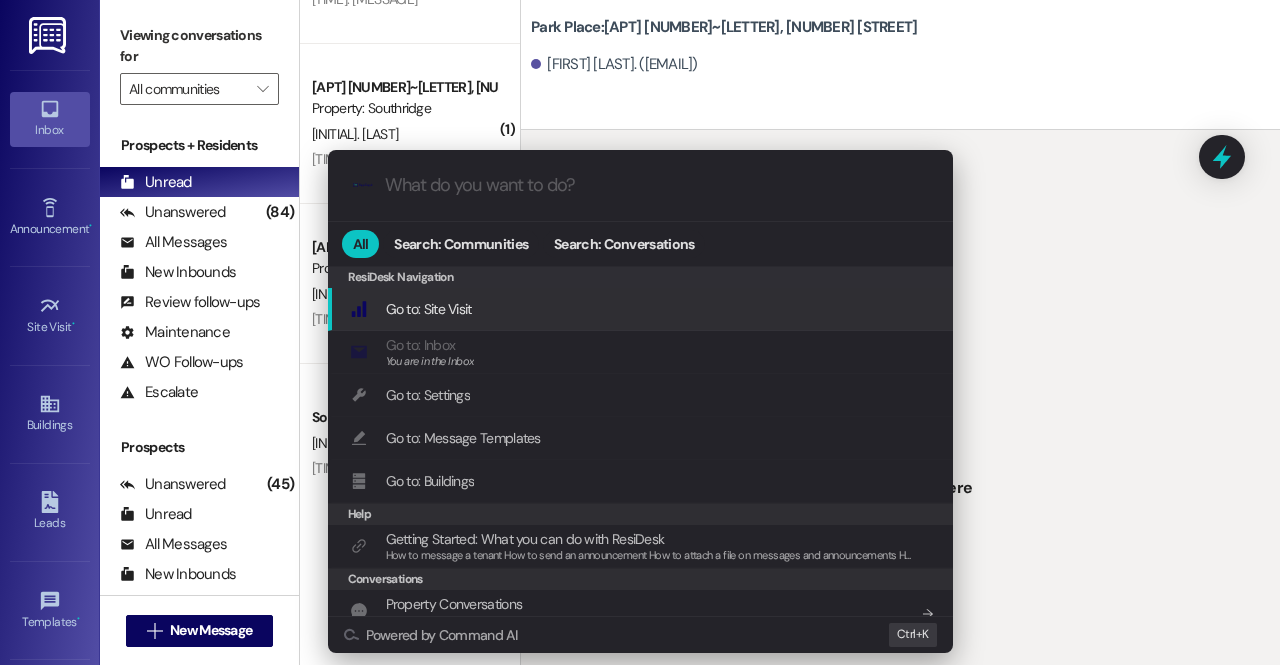 click on ".cls-1{fill:#0a055f;}.cls-2{fill:#0cc4c4;} resideskLogoBlueOrange All Search: Communities Search: Conversations ResiDesk Navigation ResiDesk Navigation Go to: Site Visit Add shortcut Go to: Inbox You are in the Inbox Add shortcut Go to: Settings Add shortcut Go to: Message Templates Add shortcut Go to: Buildings Add shortcut Help Getting Started: What you can do with ResiDesk How to message a tenant
How to send an announcement
How to attach a file on messages and announcements
How to message a prospect
How to message an inbound prospect
How to send an internal message
How to use the ResiDesk Outlook Add-in Add shortcut Conversations Property Conversations See conversations at a property Add shortcut Go to inbox folder Add shortcut Send Announcement Add shortcut Start or find a conversation Start conversation Add shortcut Site Visit Property Activity View activity metrics for a property Add shortcut Powered by Command AI Ctrl+ K" at bounding box center (640, 332) 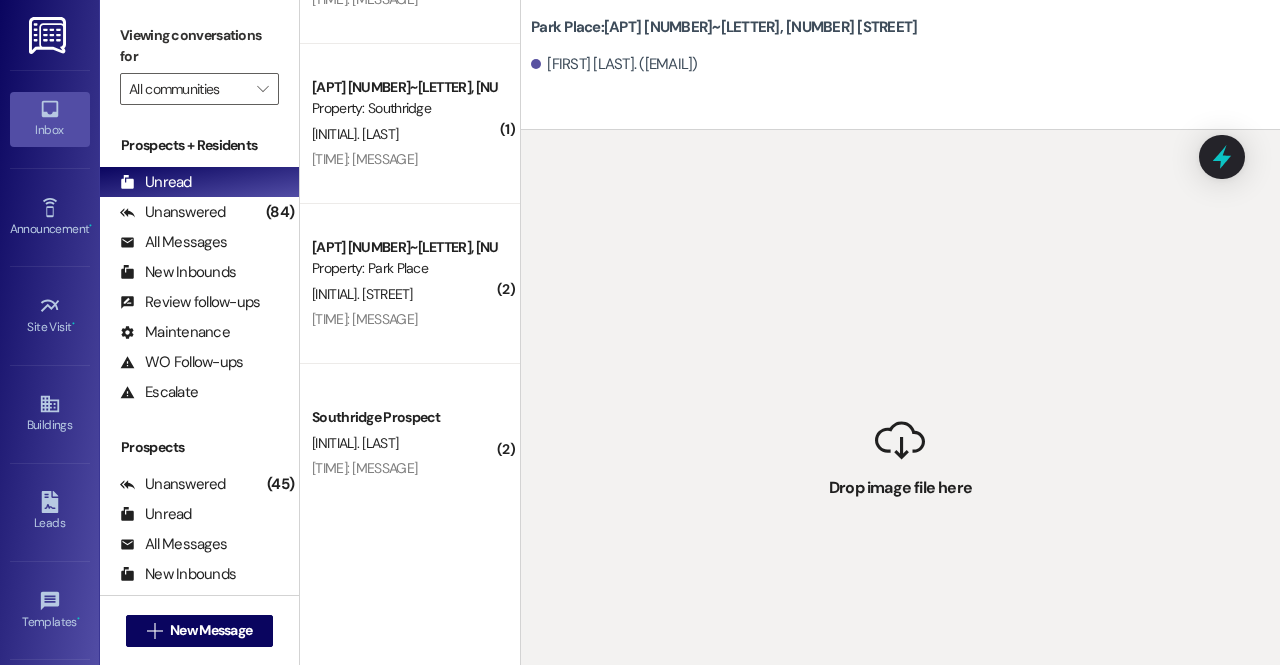 click on "Brynne Peterson. (brynnejp@hotmail.com)" at bounding box center (614, 64) 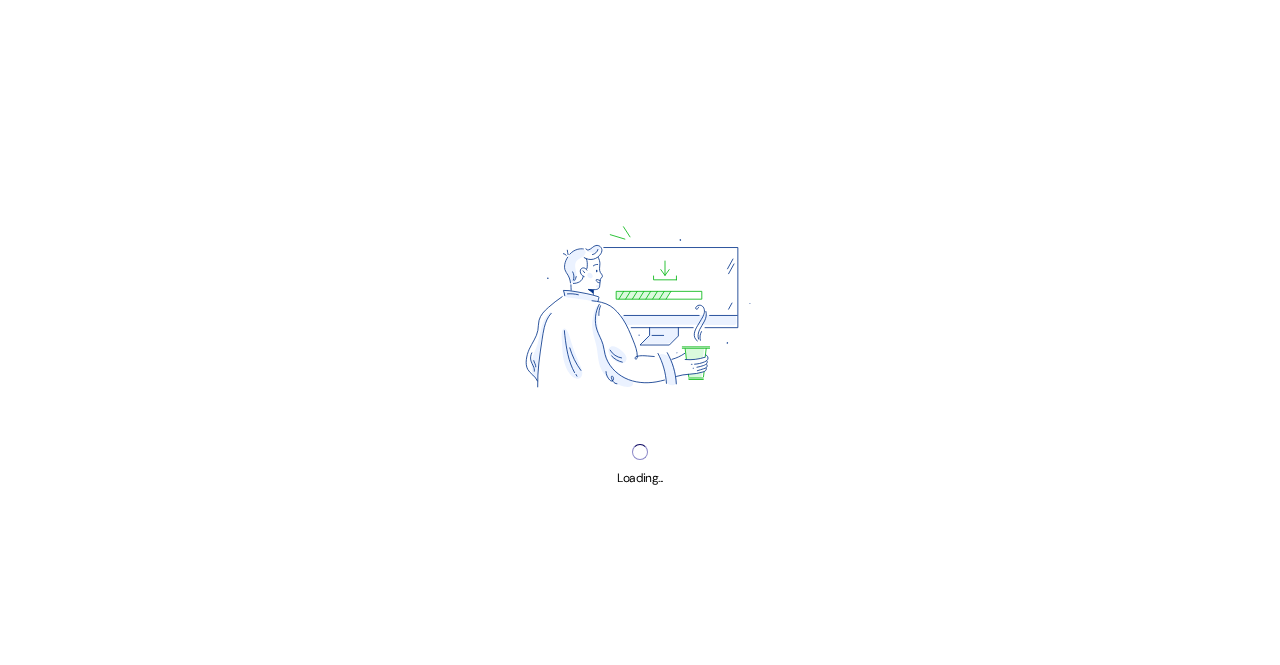 scroll, scrollTop: 0, scrollLeft: 0, axis: both 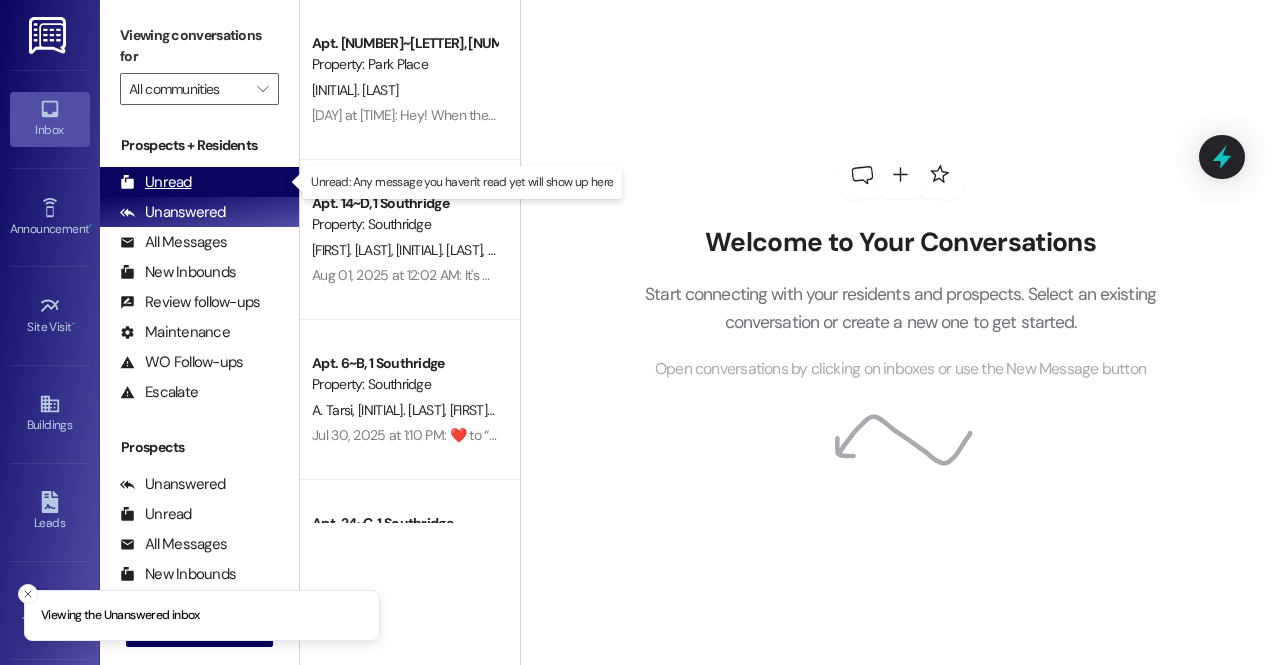 click on "Unread (0)" at bounding box center [199, 182] 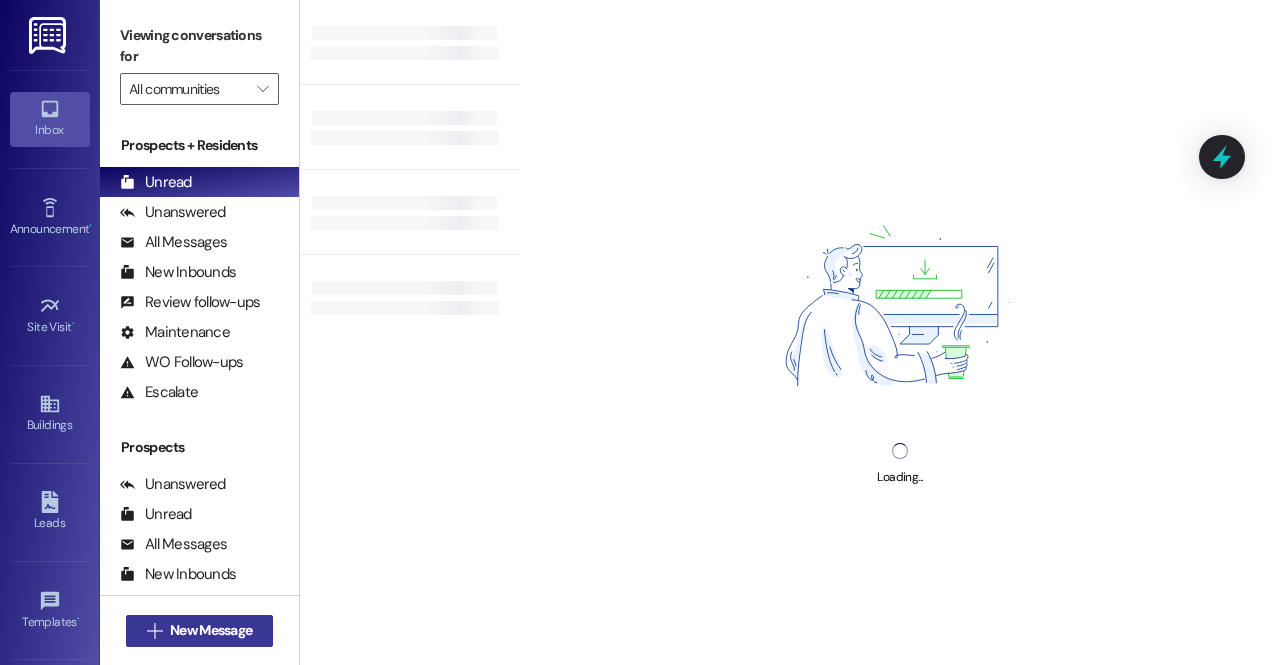 click on "New Message" at bounding box center [211, 630] 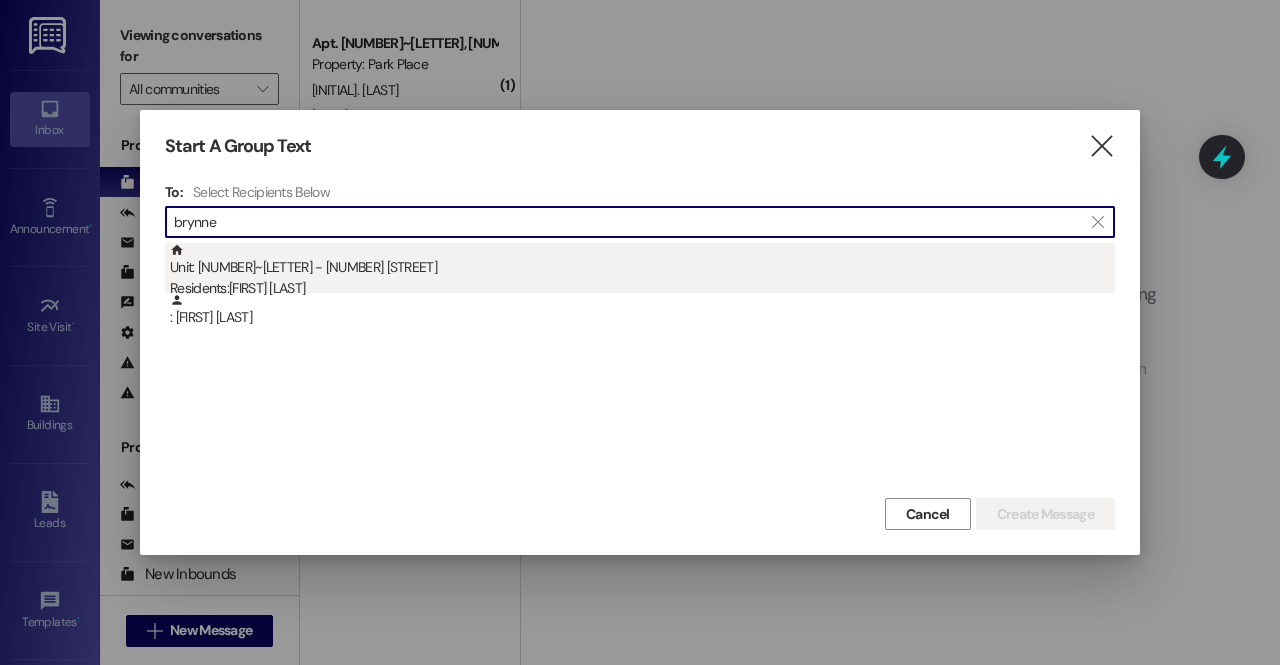 type on "brynne" 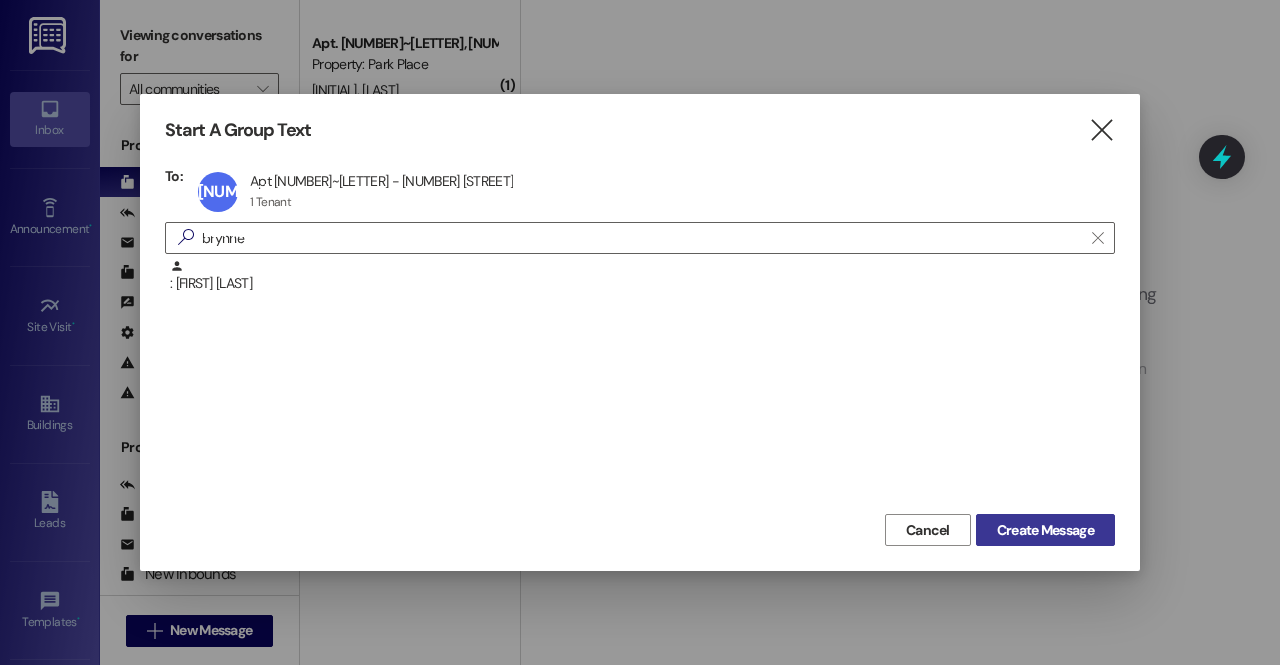 click on "Create Message" at bounding box center (1045, 530) 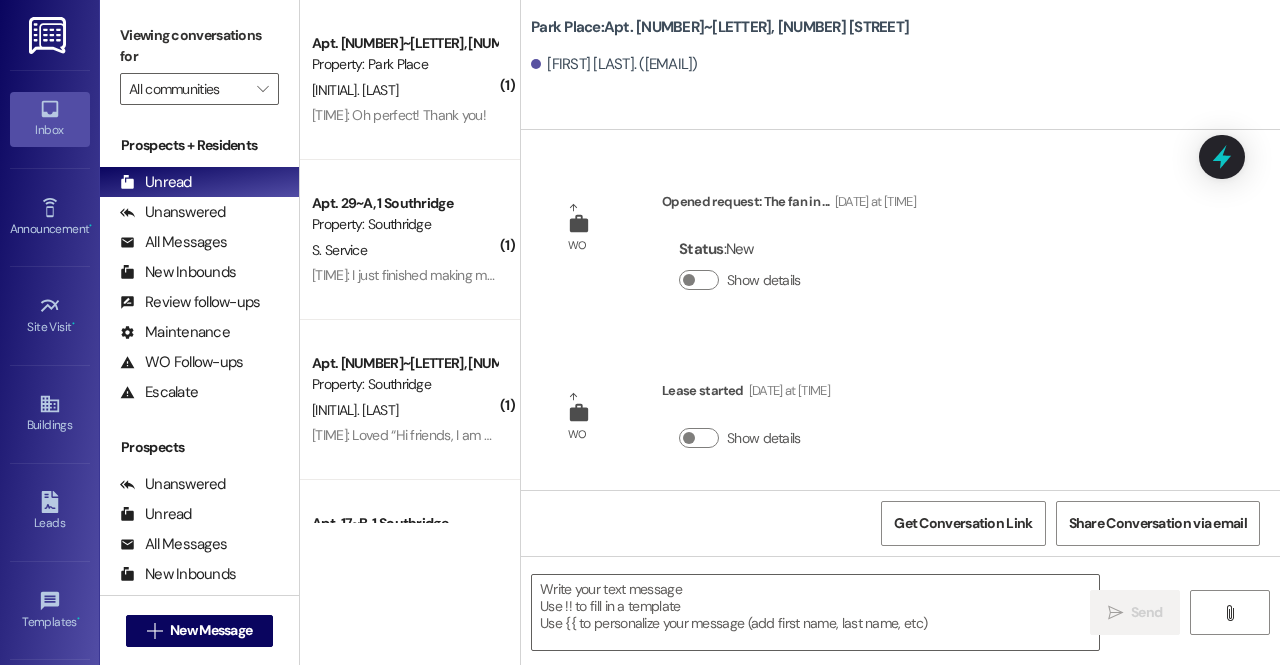 scroll, scrollTop: 27220, scrollLeft: 0, axis: vertical 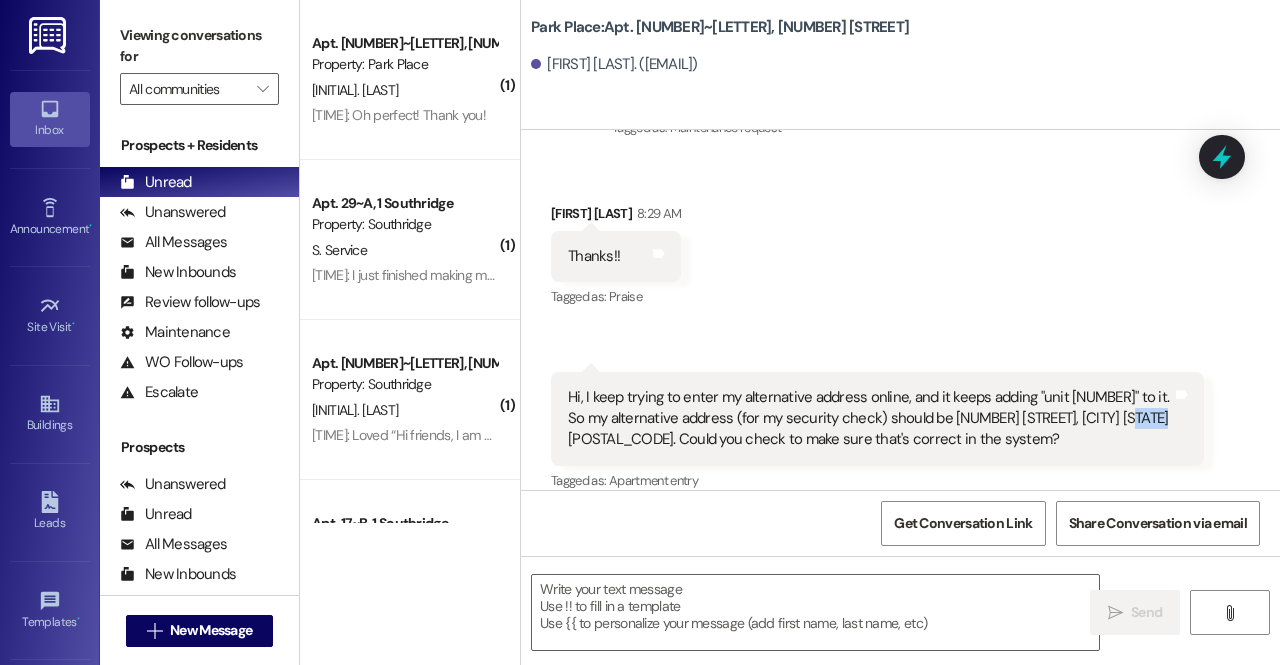 drag, startPoint x: 1117, startPoint y: 401, endPoint x: 1158, endPoint y: 392, distance: 41.976185 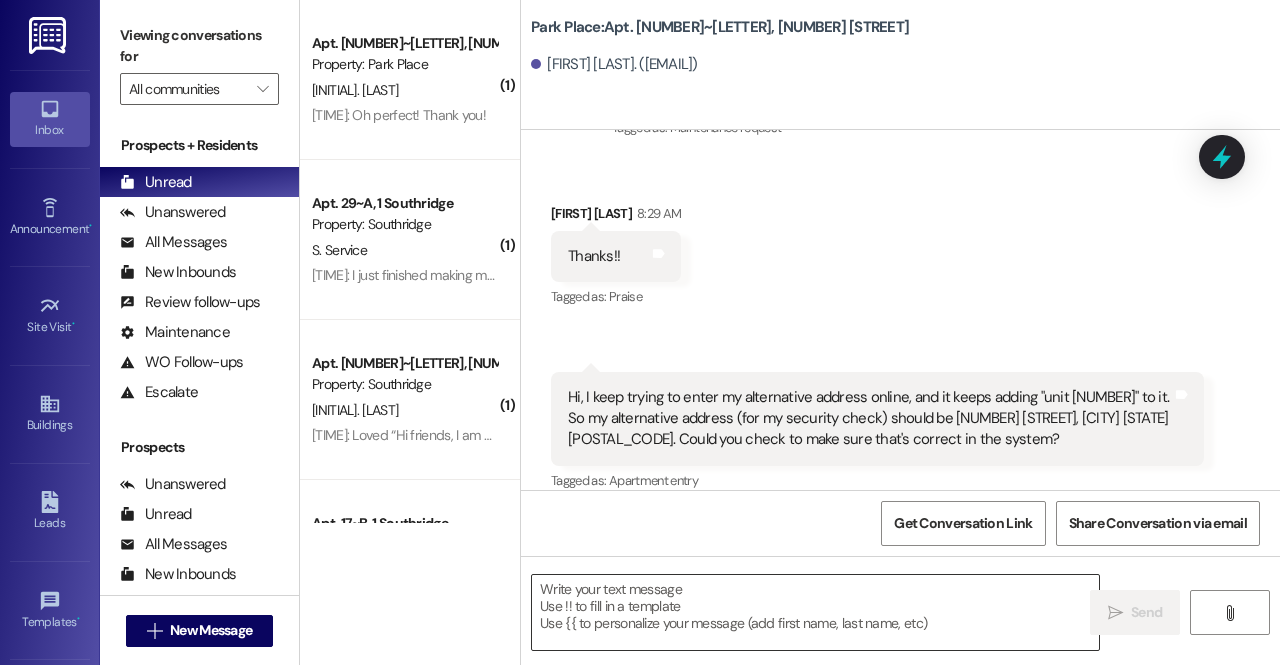 click at bounding box center (815, 612) 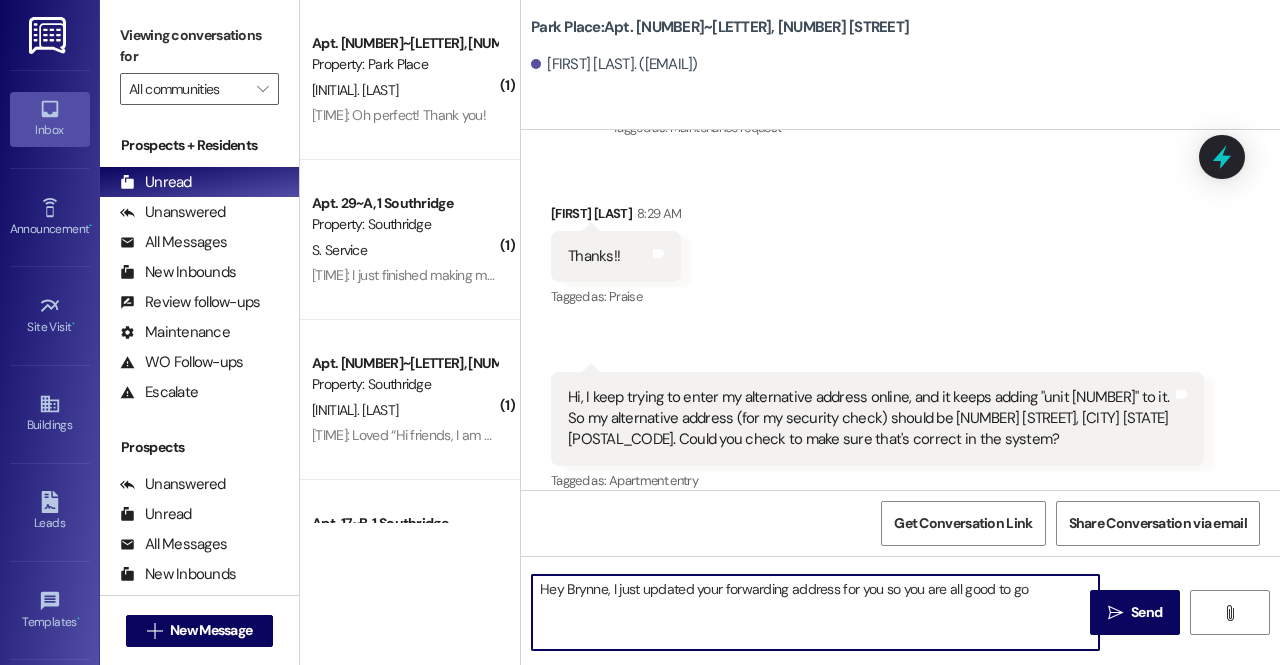 type on "Hey Brynne, I just updated your forwarding address for you so you are all good to go!" 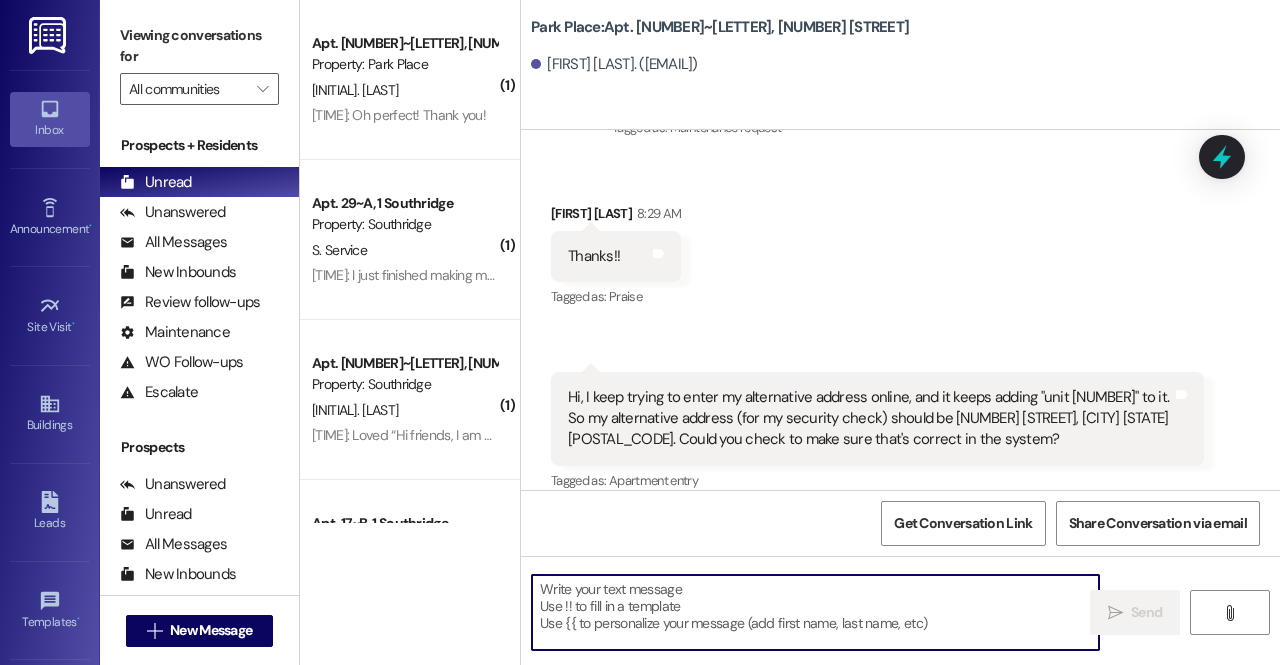 scroll, scrollTop: 27360, scrollLeft: 0, axis: vertical 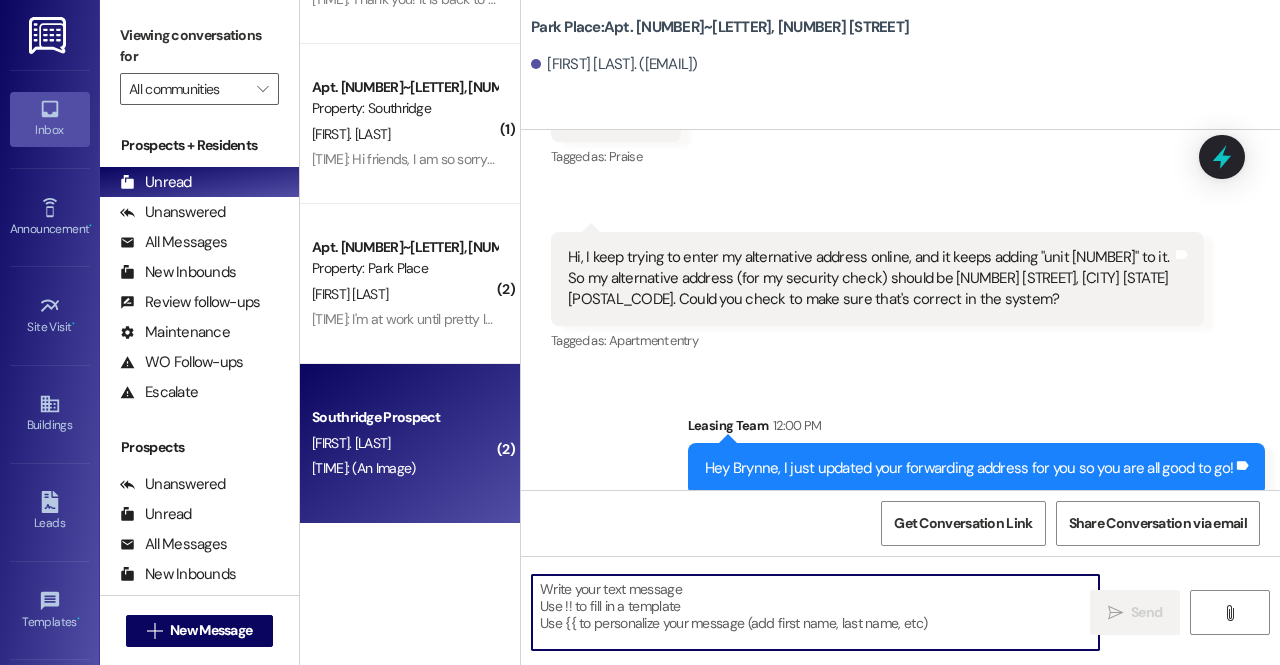 type 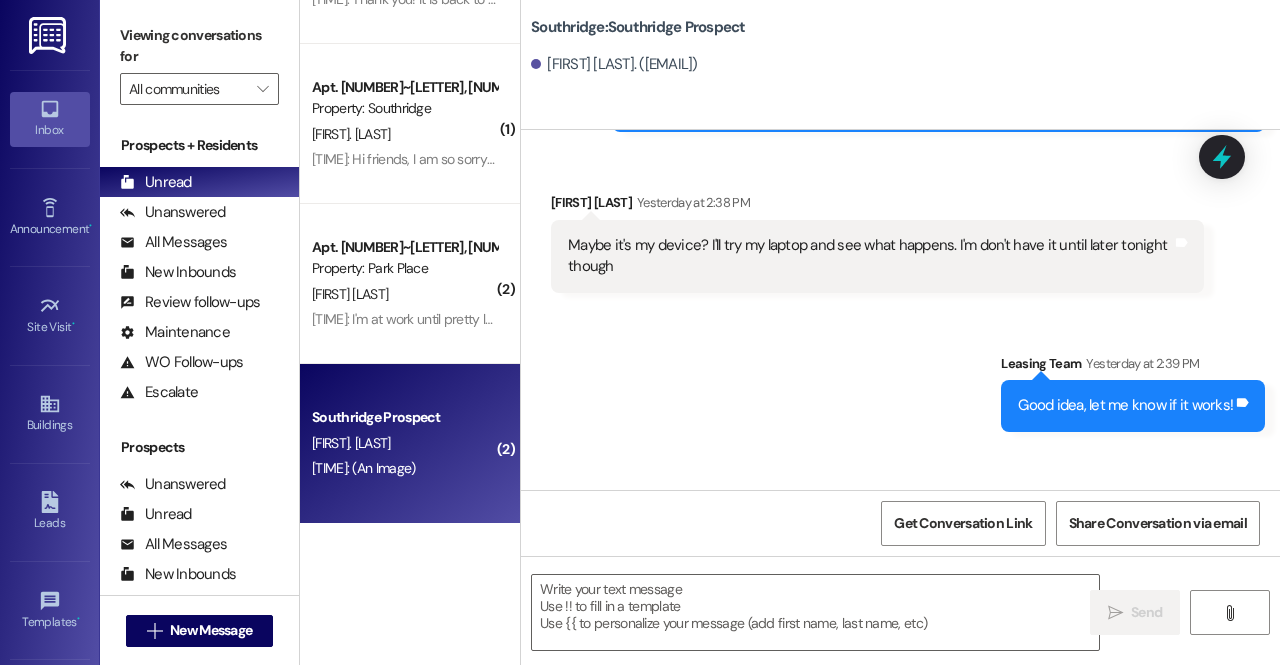 scroll, scrollTop: 4531, scrollLeft: 0, axis: vertical 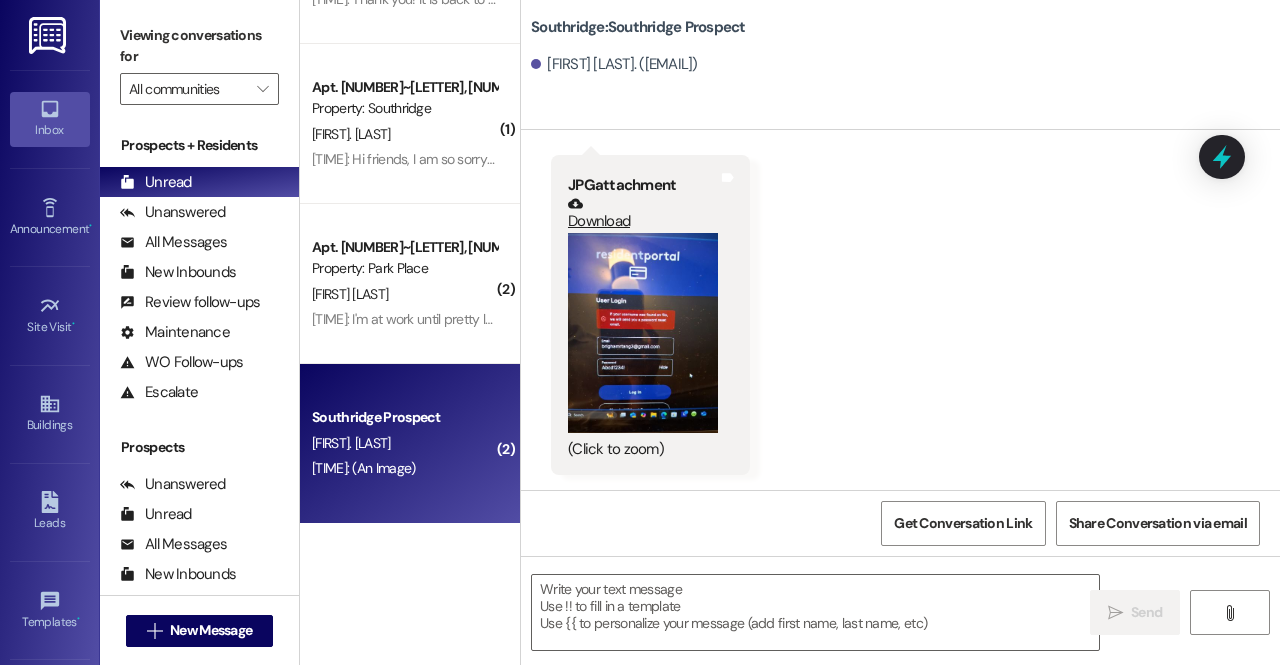 click at bounding box center (643, 333) 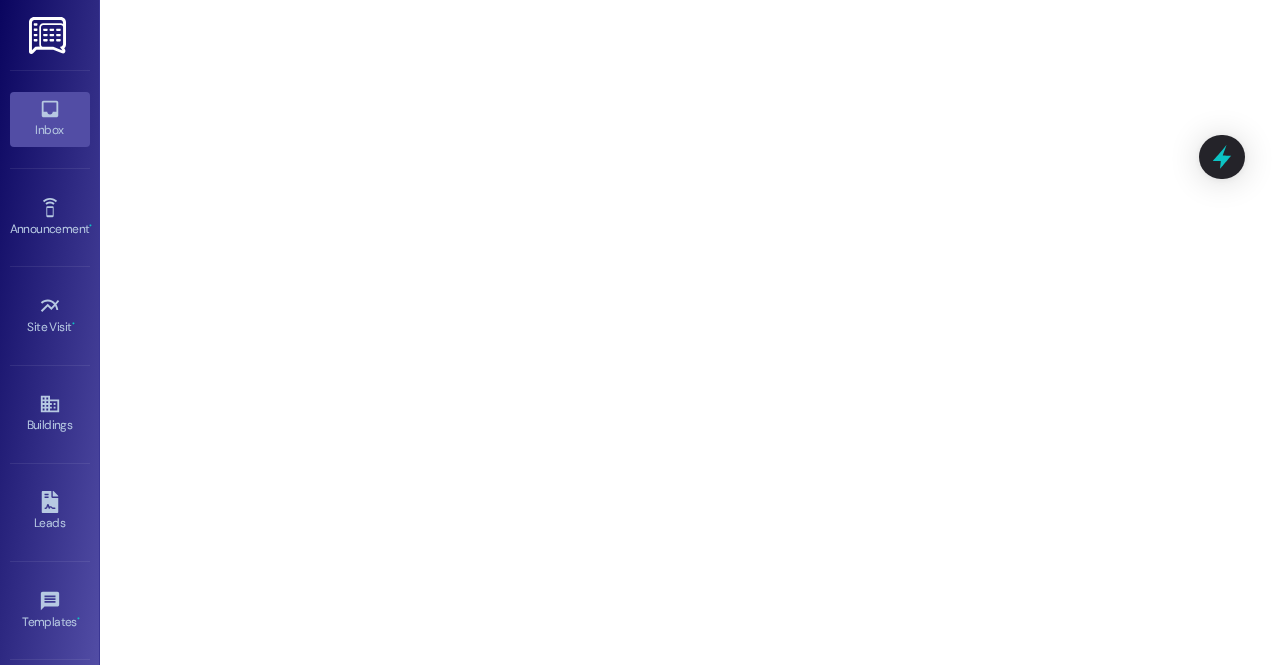 click on "Inbox" at bounding box center (50, 130) 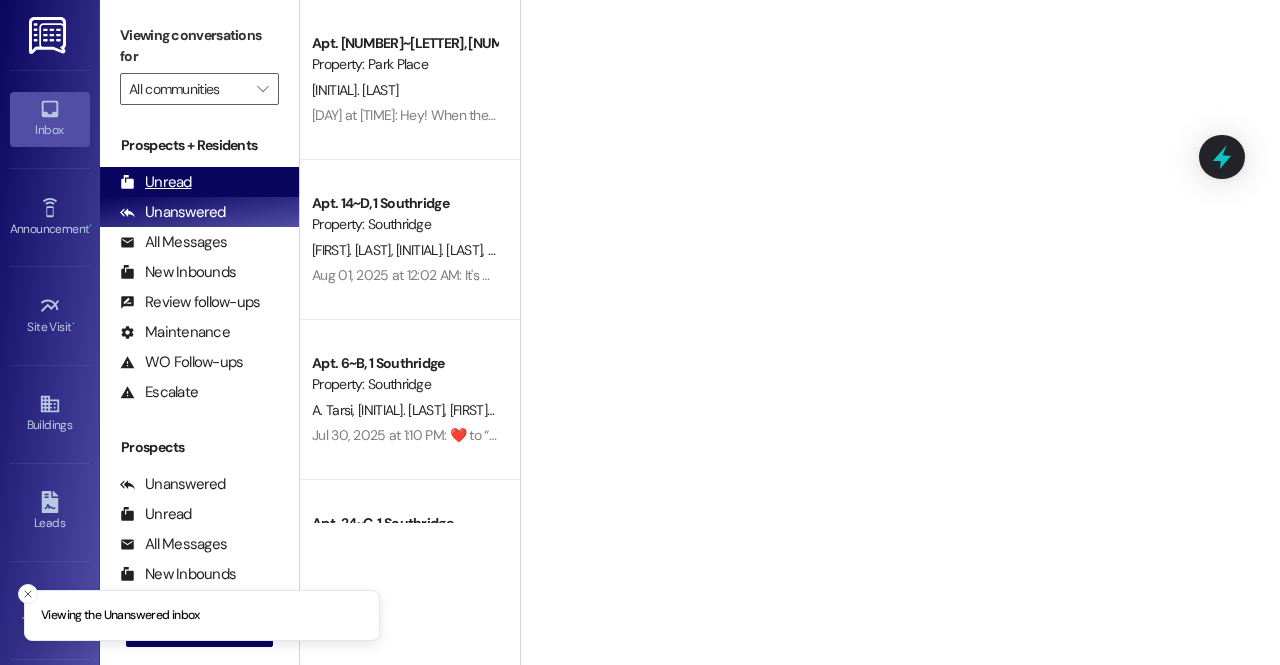 click on "Unread (0)" at bounding box center (199, 182) 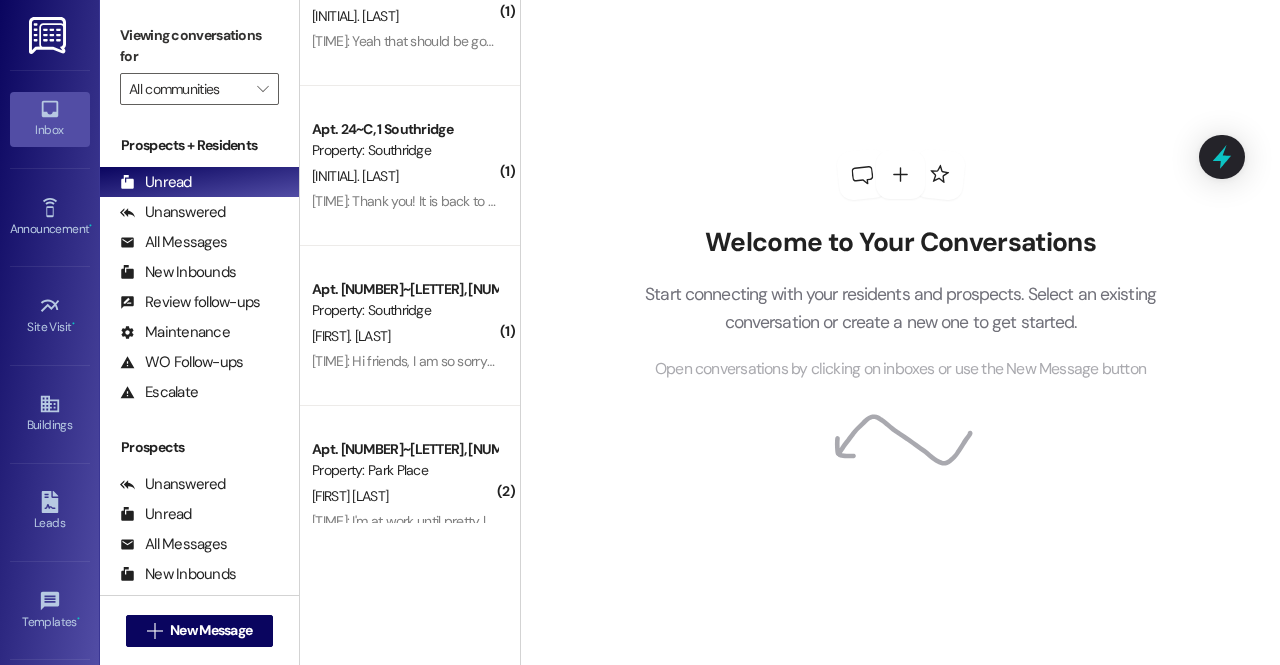 scroll, scrollTop: 596, scrollLeft: 0, axis: vertical 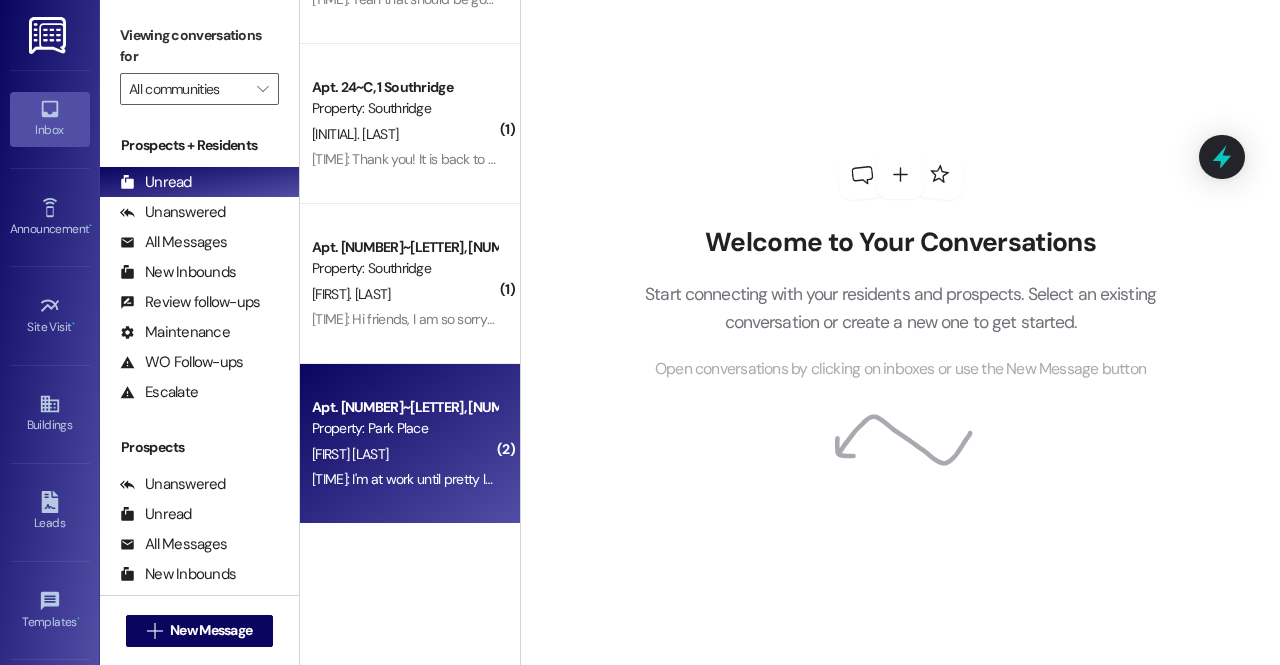 click on "Property: Park Place" at bounding box center (404, 428) 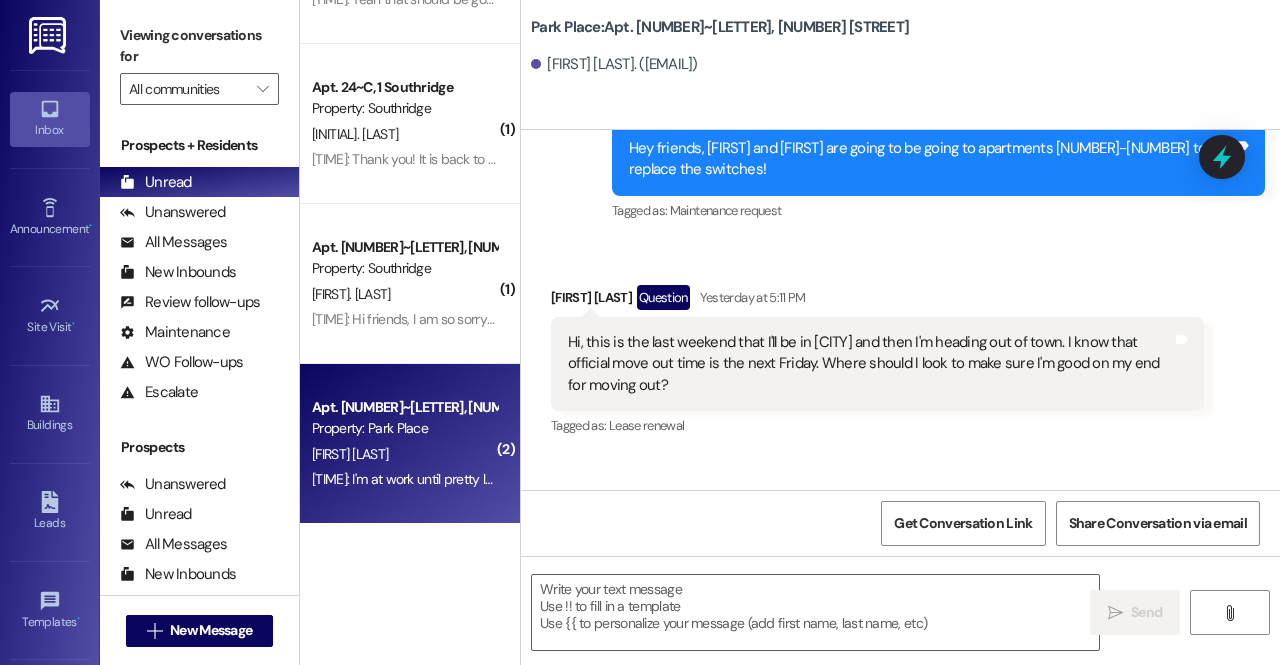 scroll, scrollTop: 37122, scrollLeft: 0, axis: vertical 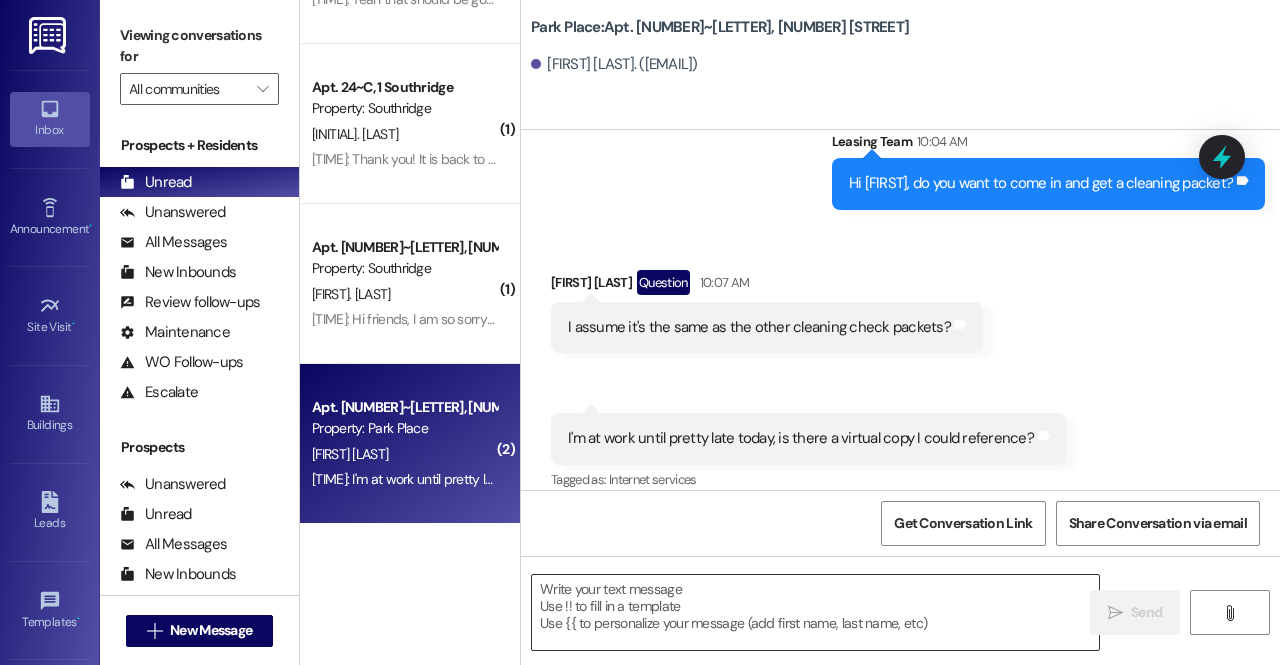 click at bounding box center [815, 612] 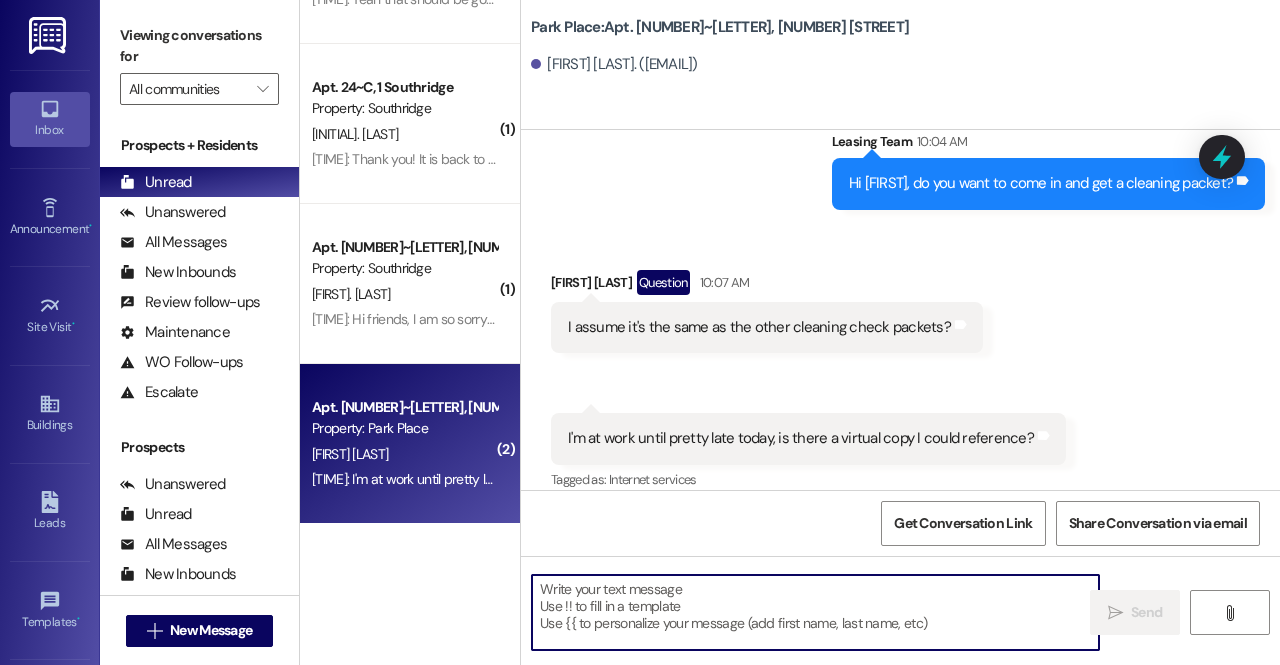 click at bounding box center [815, 612] 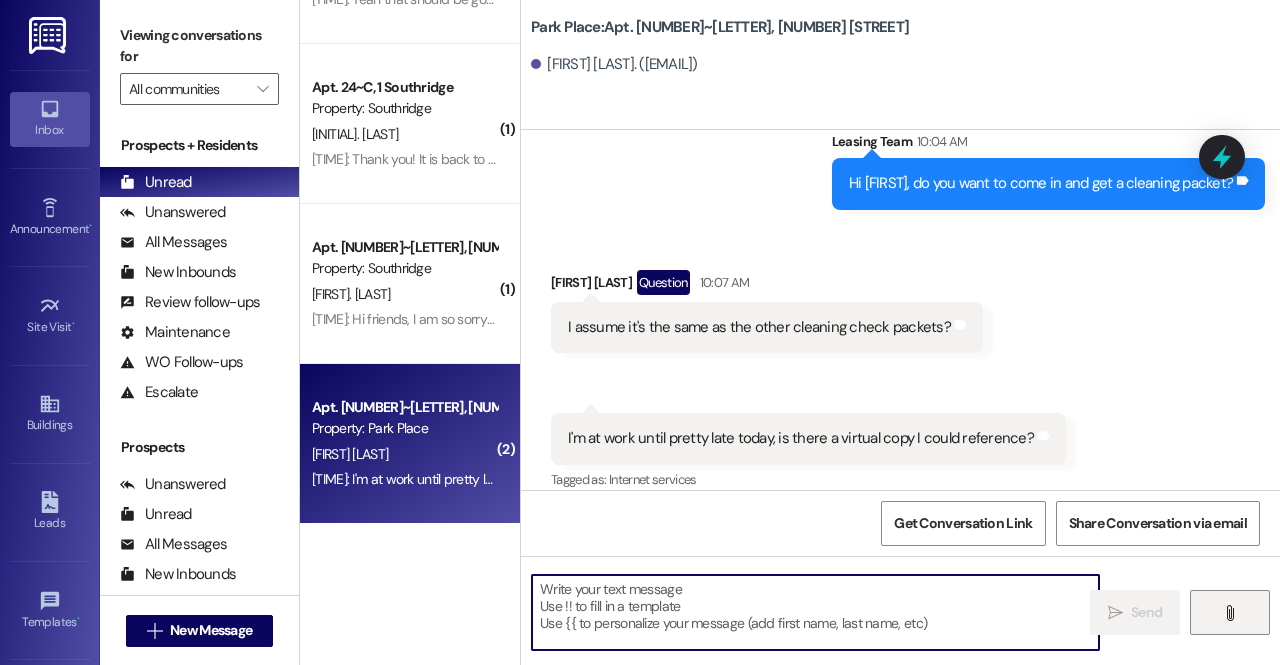 click on "" at bounding box center (1229, 613) 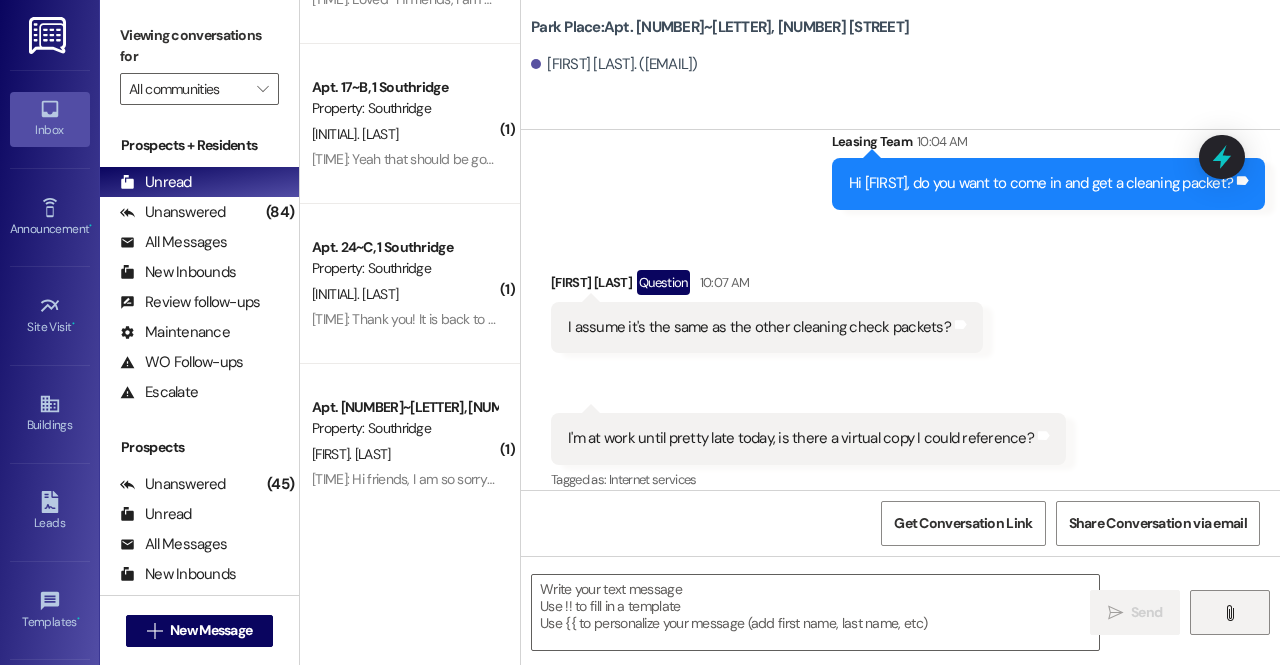 click on "" at bounding box center (1230, 612) 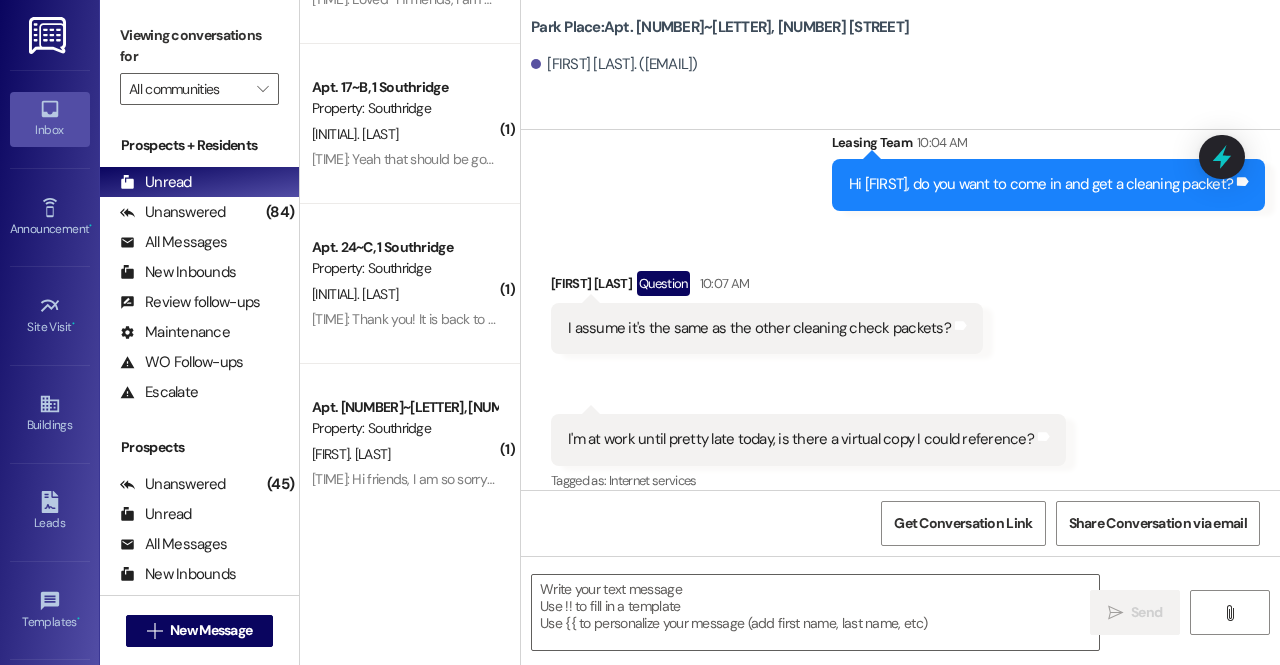 scroll, scrollTop: 37452, scrollLeft: 0, axis: vertical 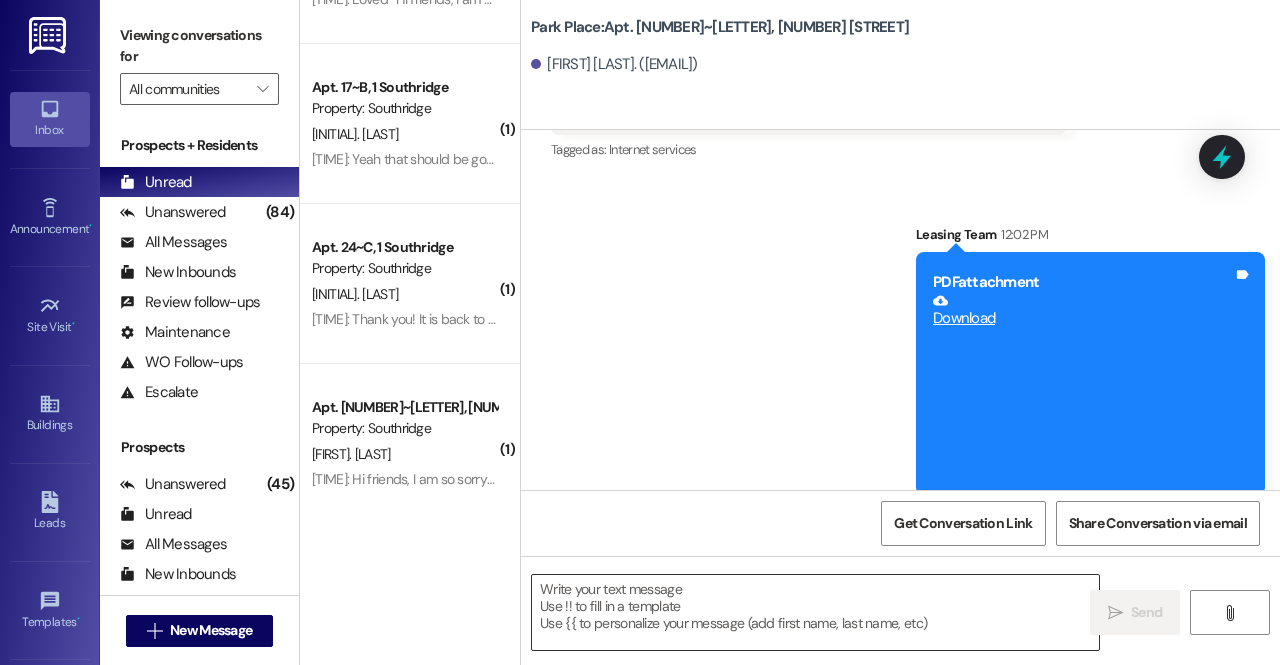click at bounding box center (815, 612) 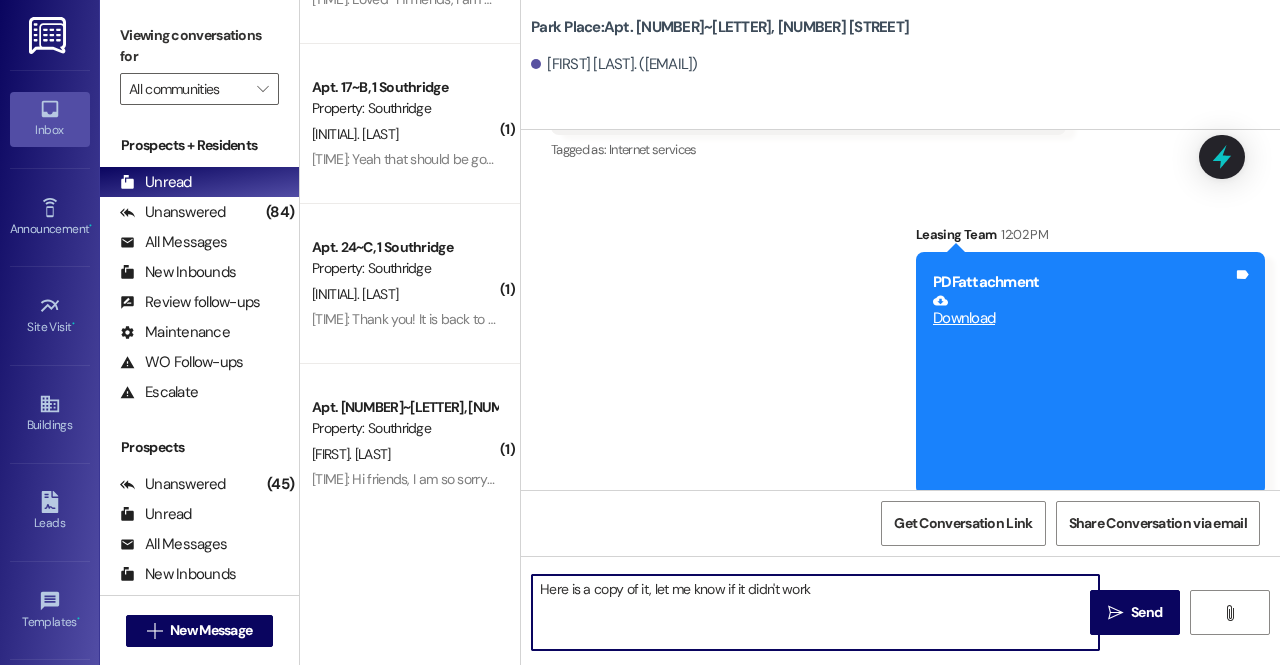 type on "Here is a copy of it, let me know if it didn't work!" 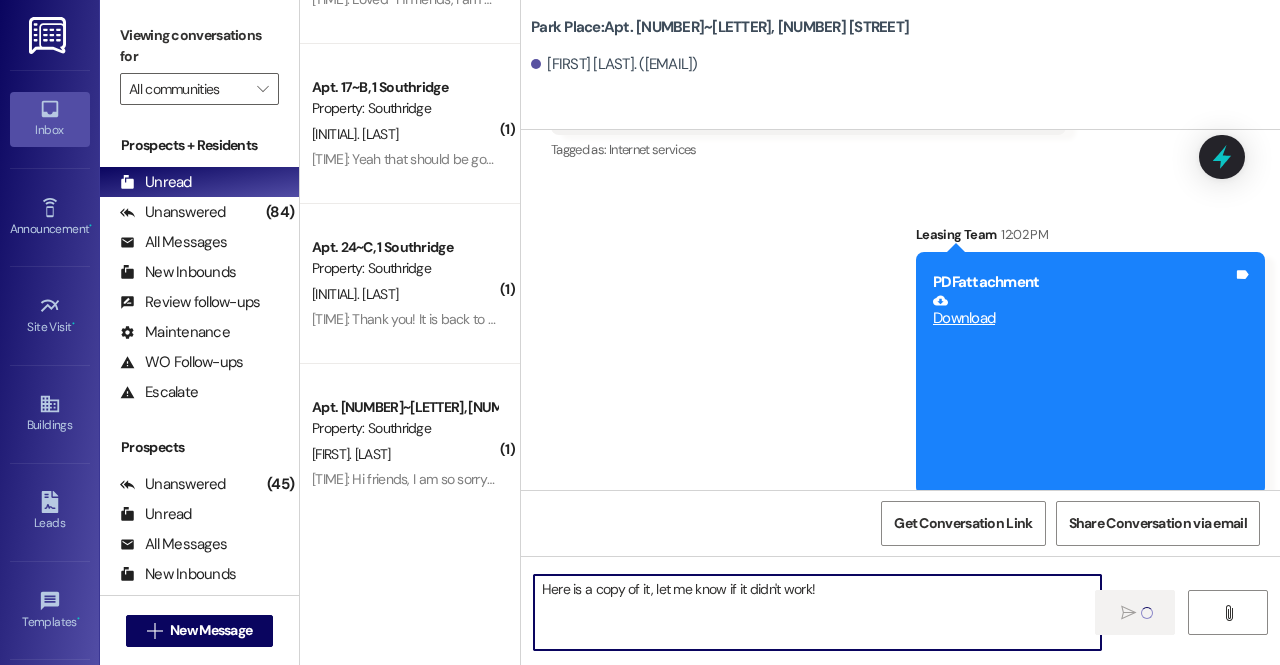 type 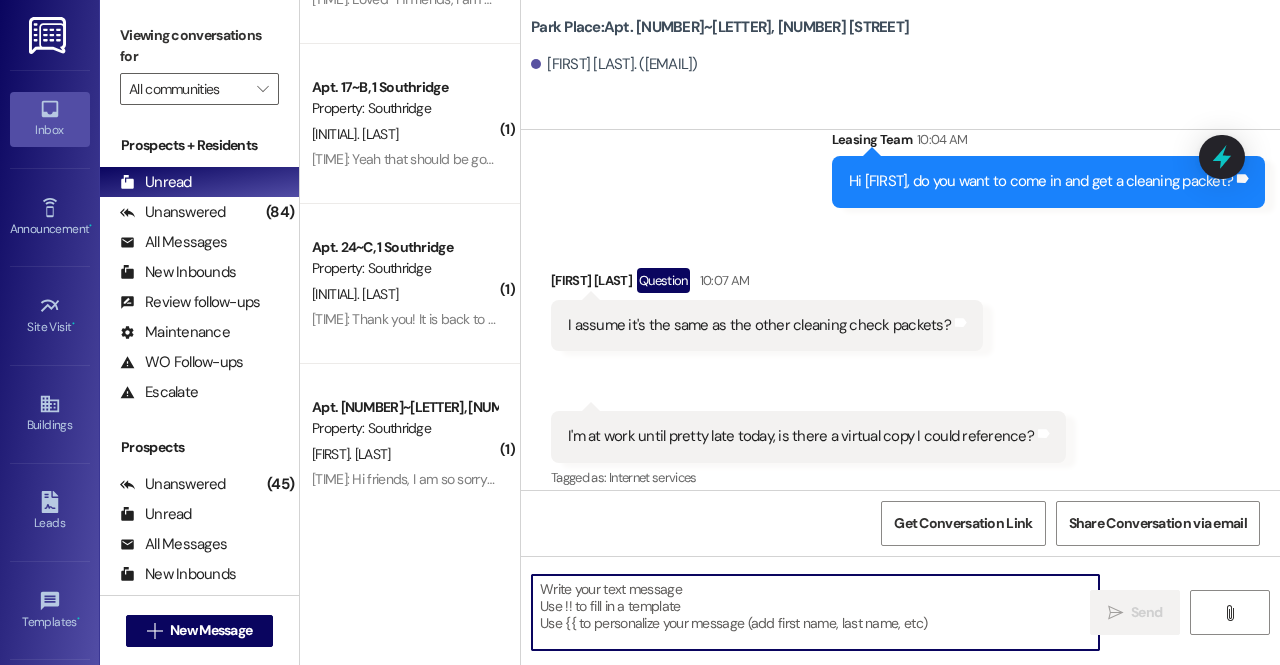 scroll, scrollTop: 37592, scrollLeft: 0, axis: vertical 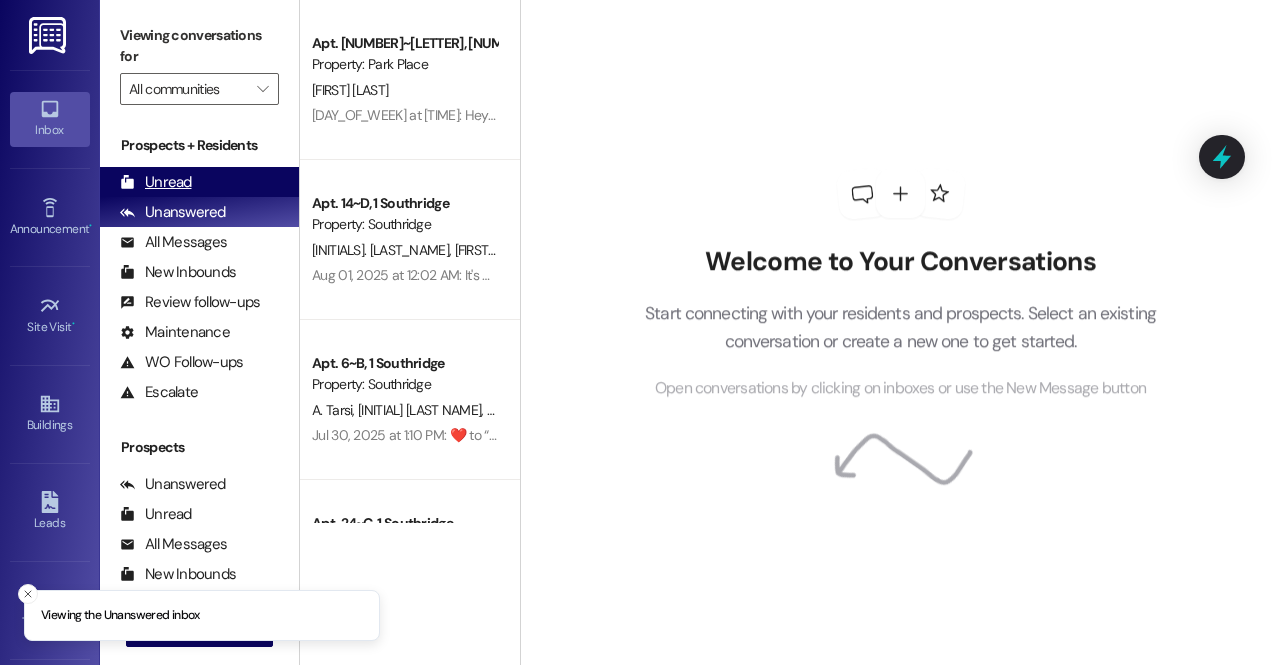 click on "Unread (0)" at bounding box center (199, 182) 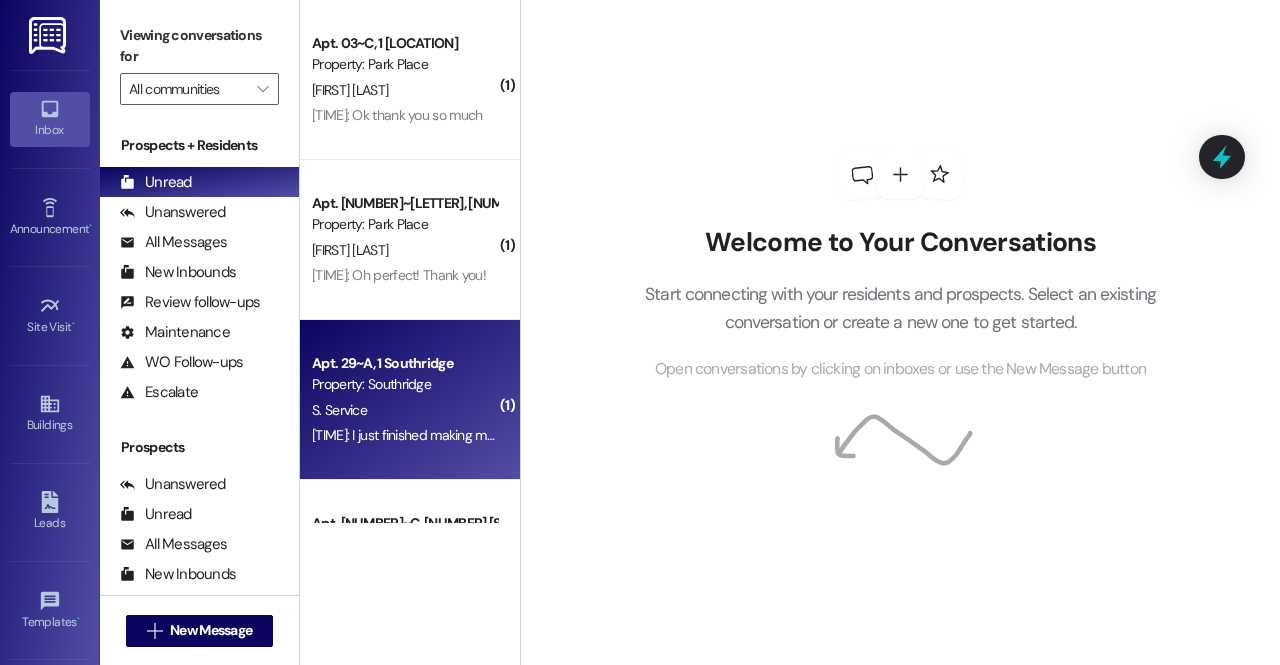 scroll, scrollTop: 596, scrollLeft: 0, axis: vertical 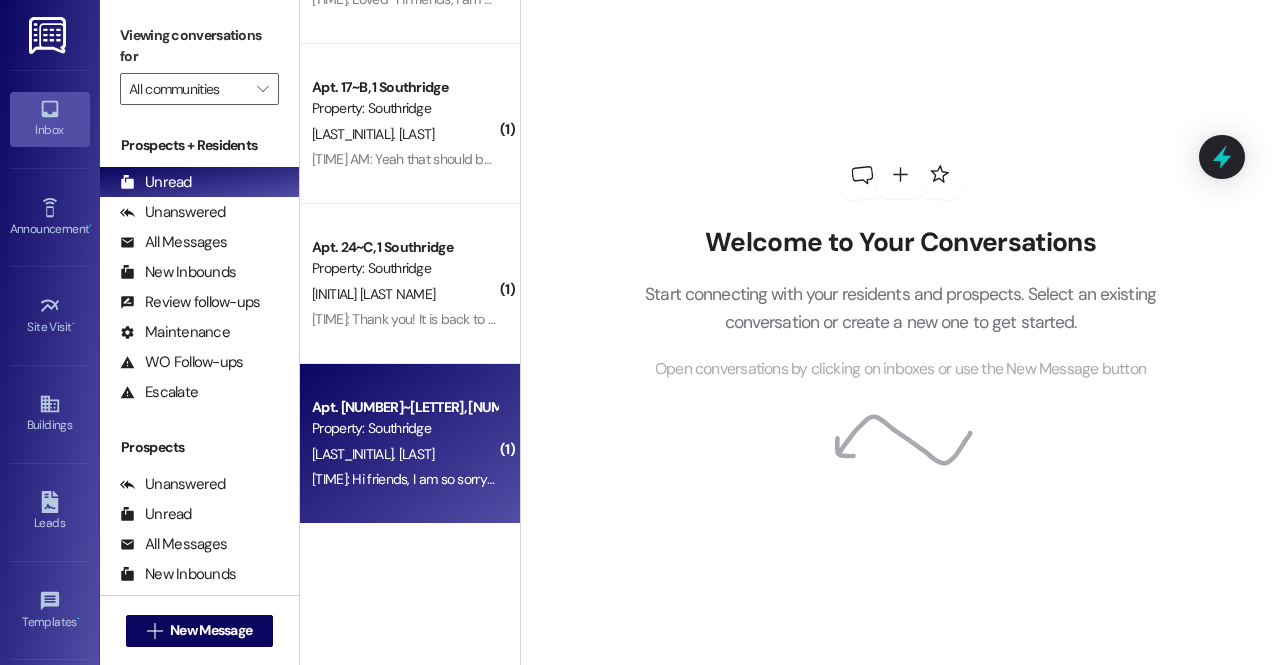 click on "[LAST_INITIAL]. [LAST]" at bounding box center [404, 454] 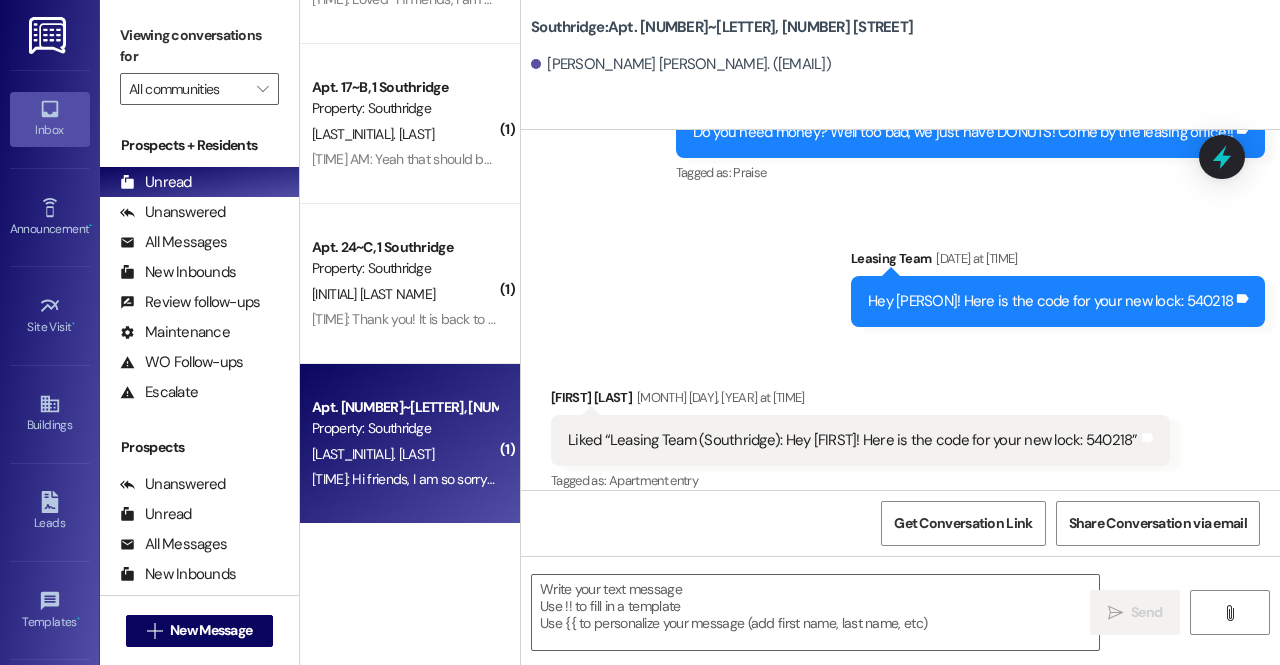scroll, scrollTop: 13524, scrollLeft: 0, axis: vertical 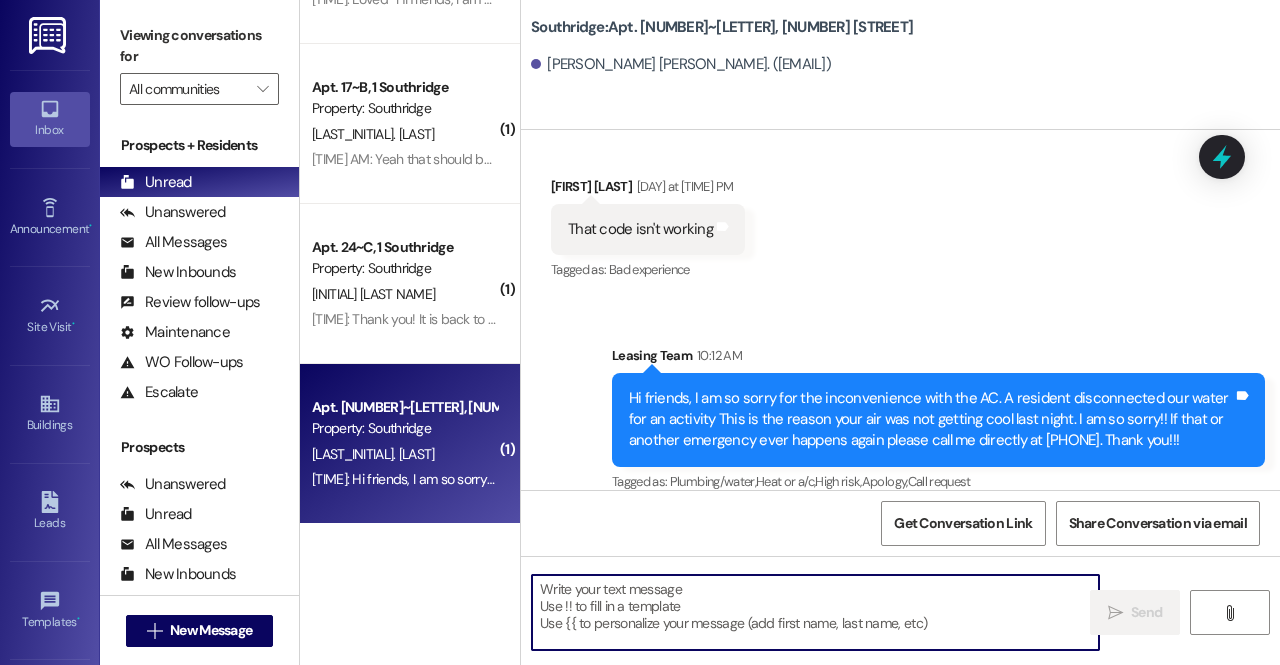 click at bounding box center [815, 612] 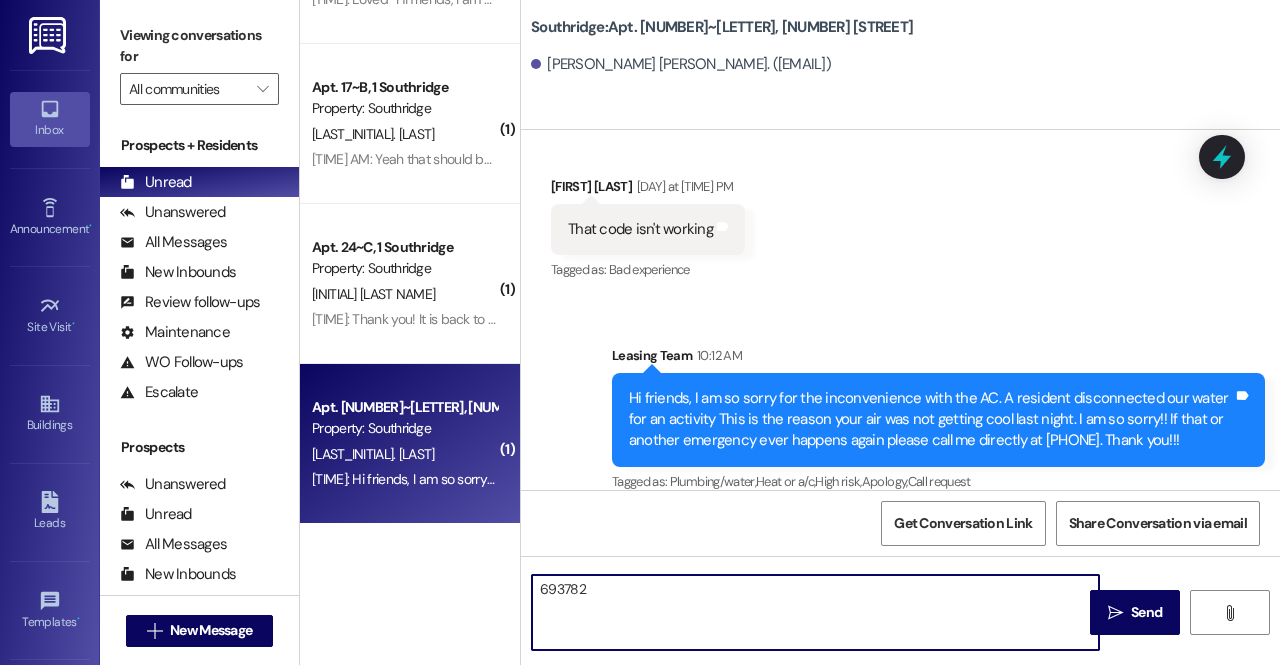 type on "693782" 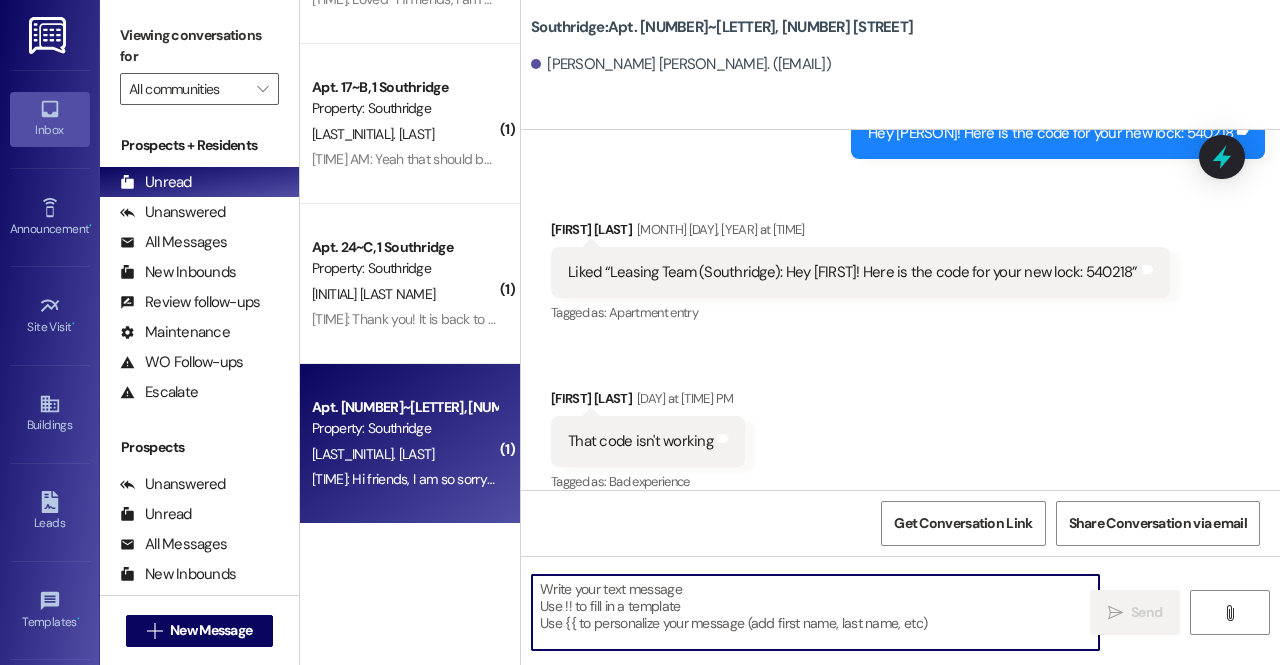 scroll, scrollTop: 13664, scrollLeft: 0, axis: vertical 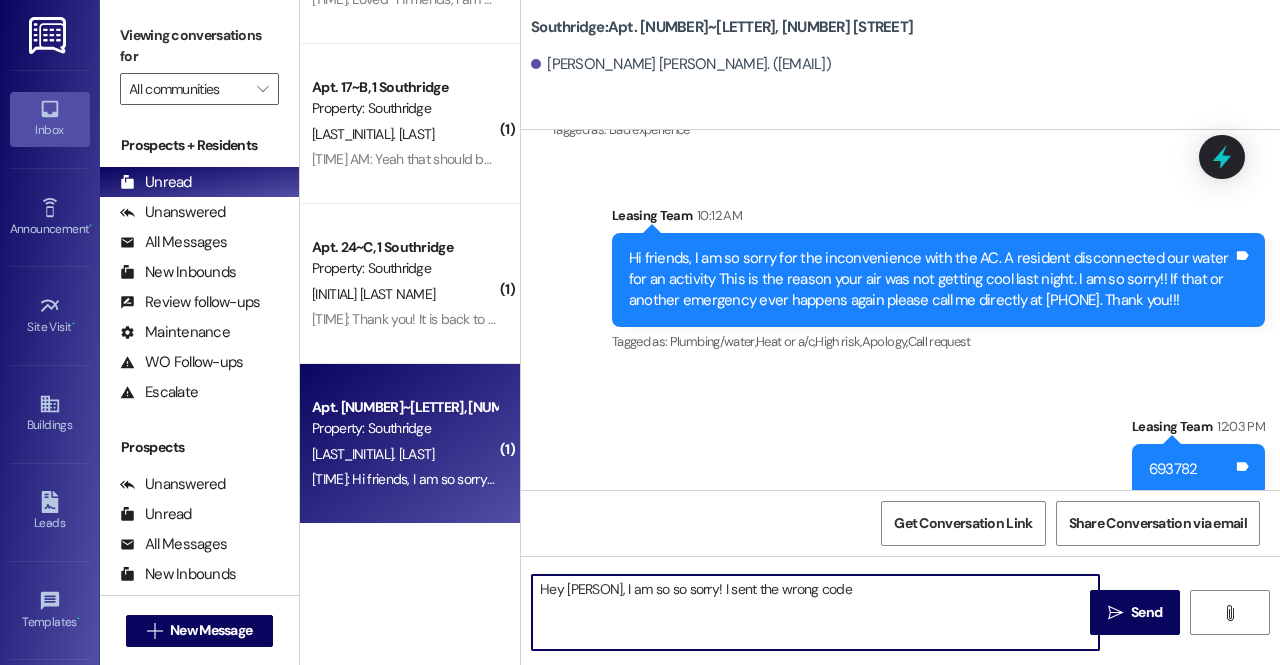 type on "Hey Rachel, I am so so sorry! I sent the wrong code!" 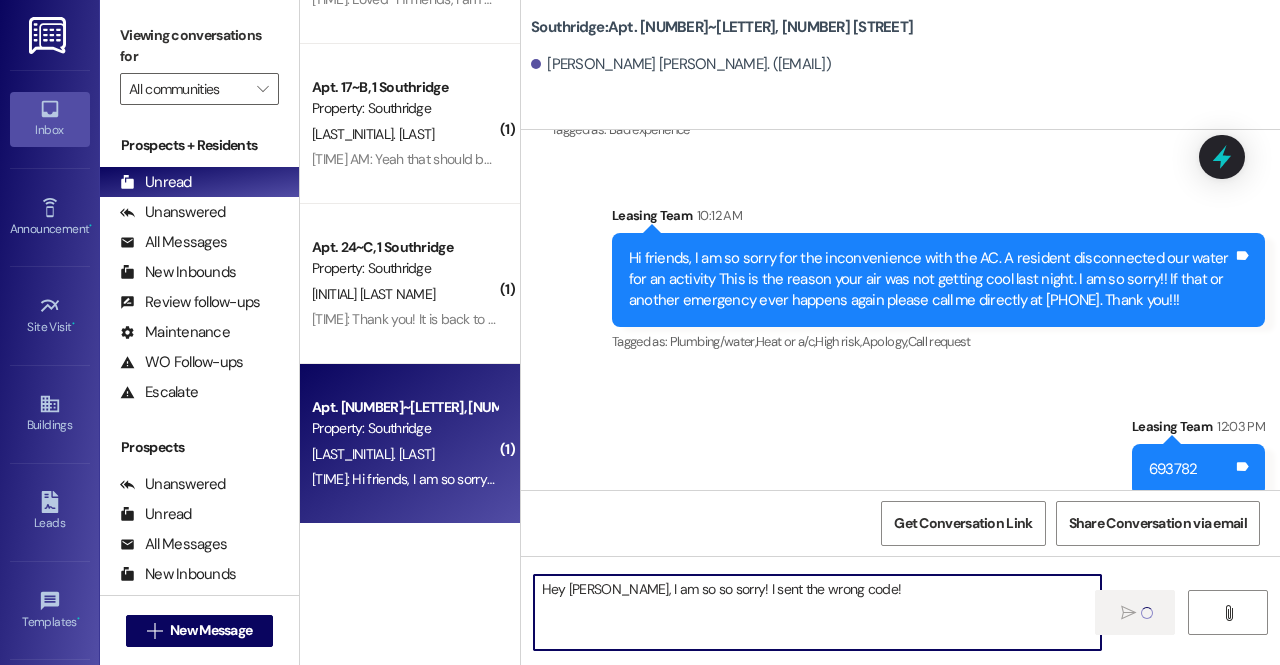 type 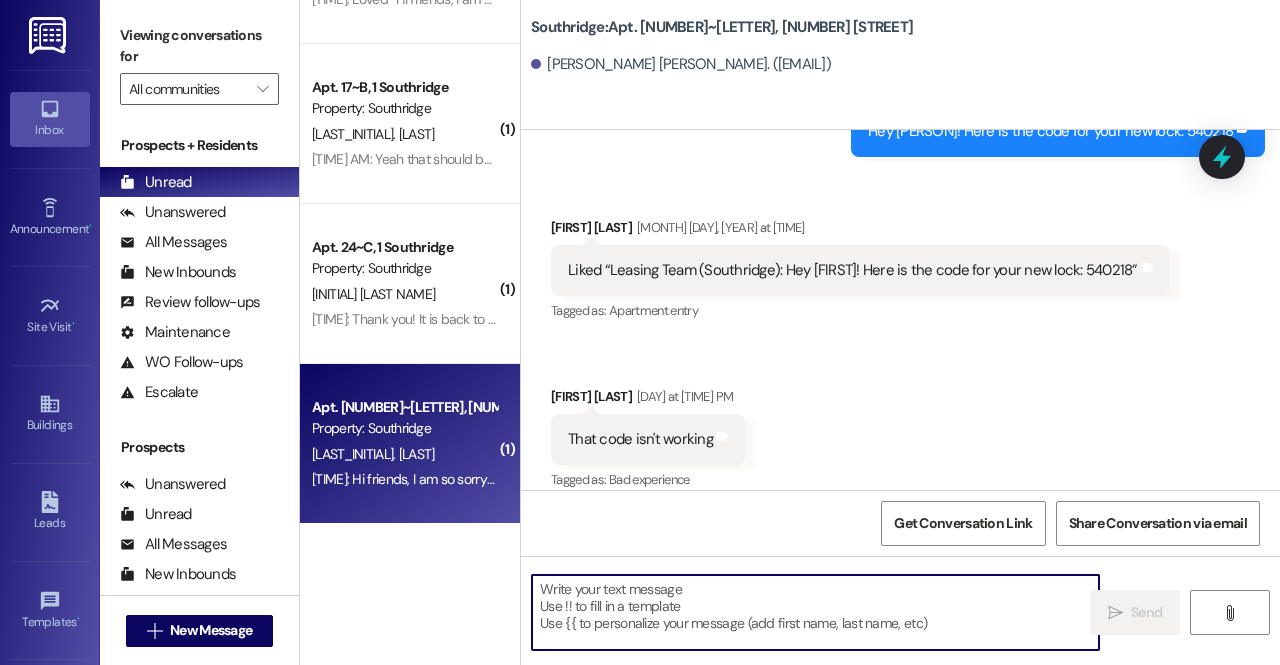 scroll, scrollTop: 13312, scrollLeft: 0, axis: vertical 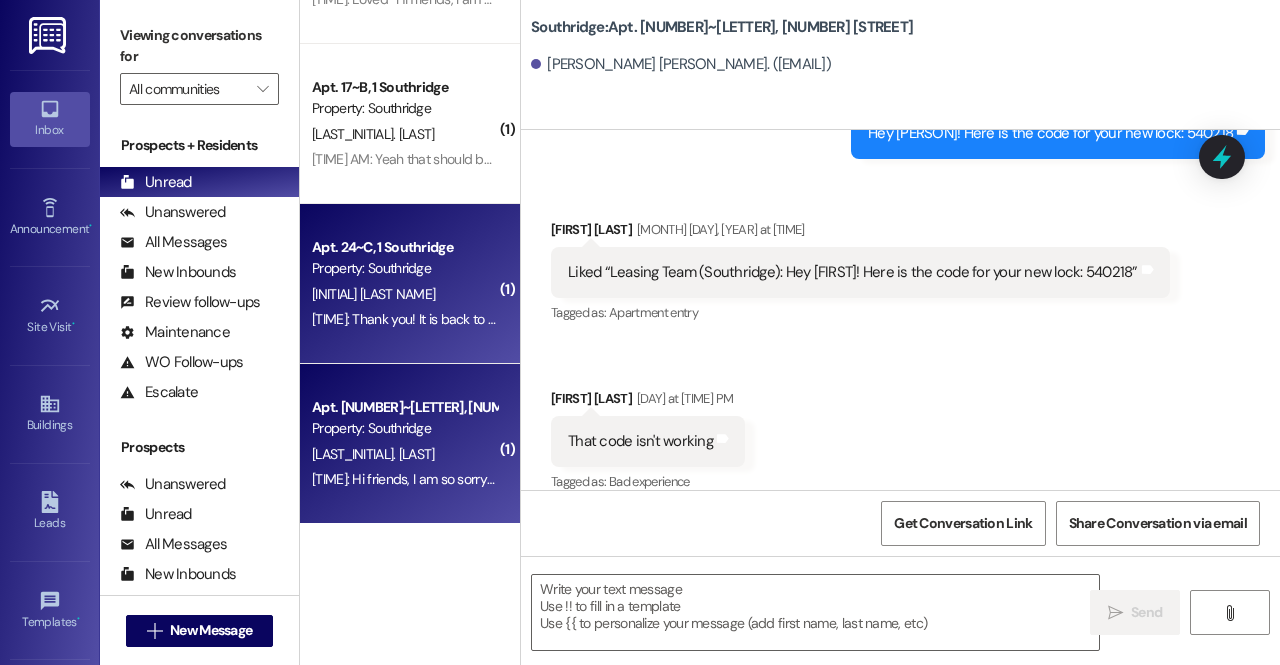 click on "10:16 AM: Thank you! It is back to blowing cold air, but I will let you know if we have any more problems! 10:16 AM: Thank you! It is back to blowing cold air, but I will let you know if we have any more problems!" at bounding box center [600, 319] 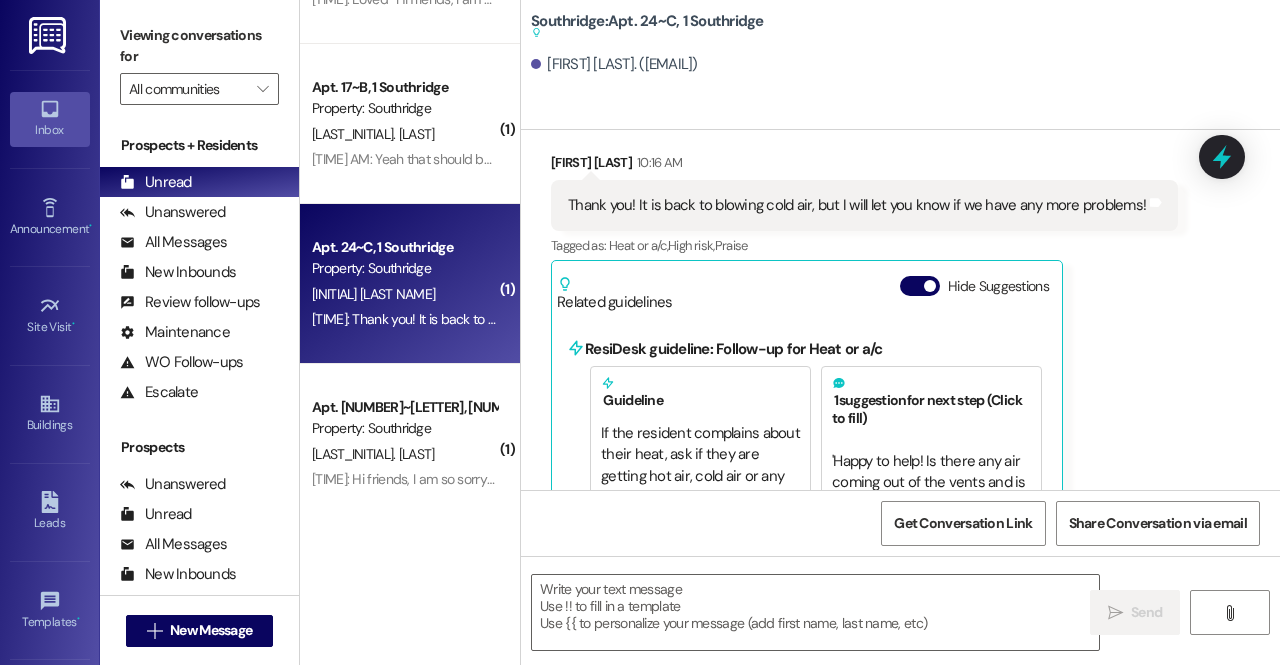 scroll, scrollTop: 53296, scrollLeft: 0, axis: vertical 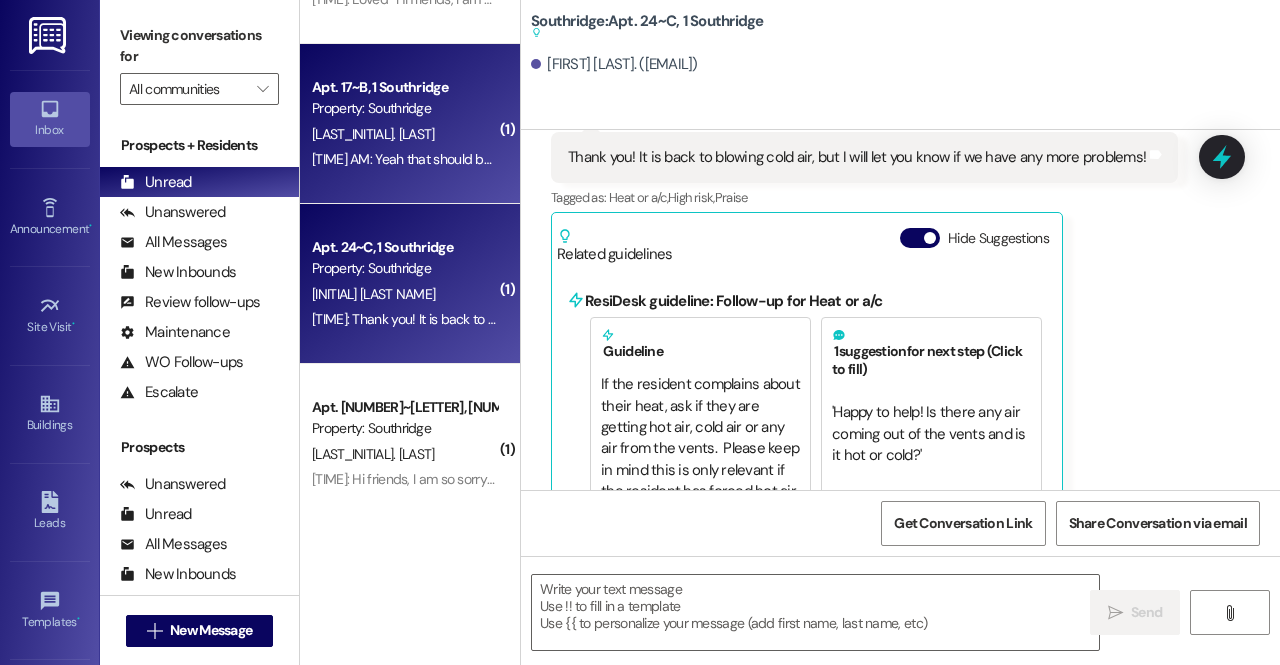 click on "Apt. 17~B, 1 Southridge Property: Southridge R. Ellingson 10:18 AM: Yeah that should be good, thanks for letting me know! I just woke up but I can be out of here in a bit so if he could just start downstairs that'd would be good 10:18 AM: Yeah that should be good, thanks for letting me know! I just woke up but I can be out of here in a bit so if he could just start downstairs that'd would be good" at bounding box center (410, 124) 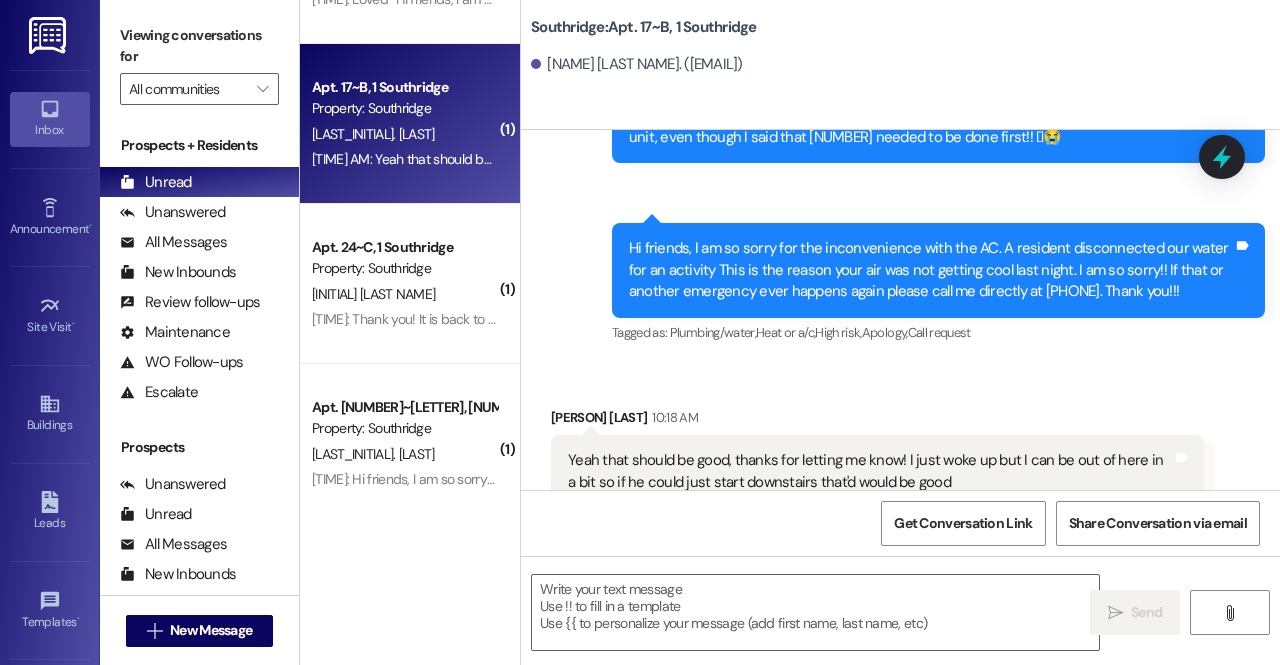 scroll, scrollTop: 48899, scrollLeft: 0, axis: vertical 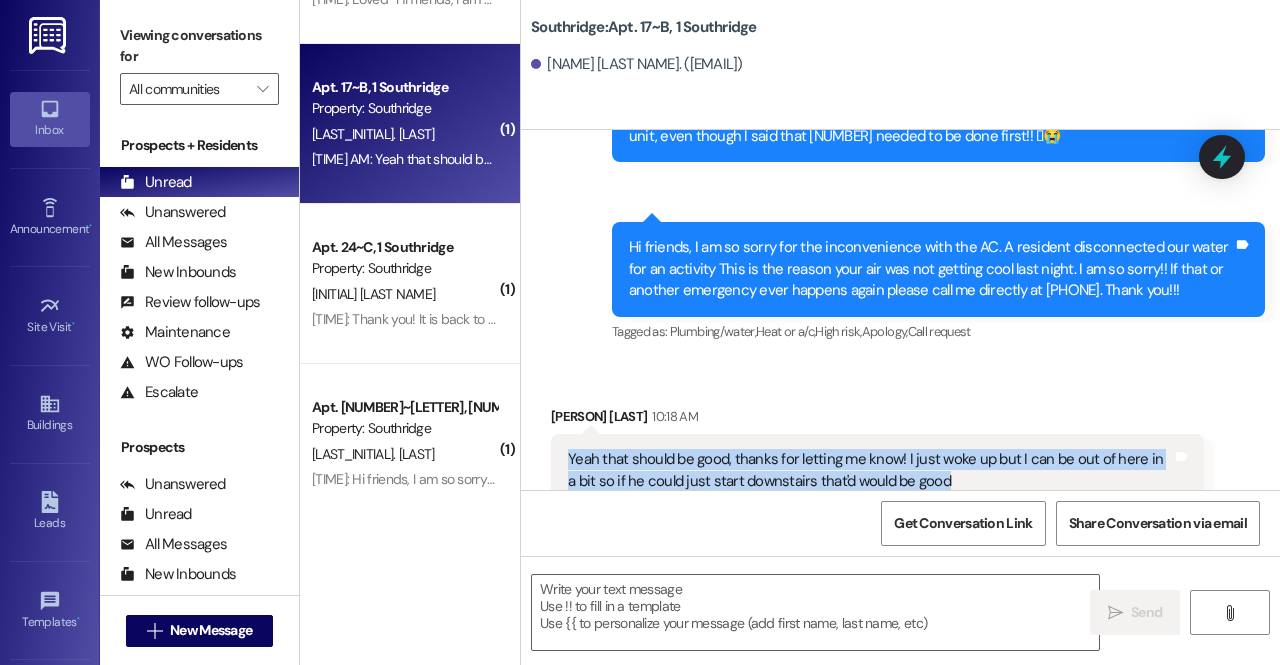 drag, startPoint x: 559, startPoint y: 384, endPoint x: 960, endPoint y: 413, distance: 402.04727 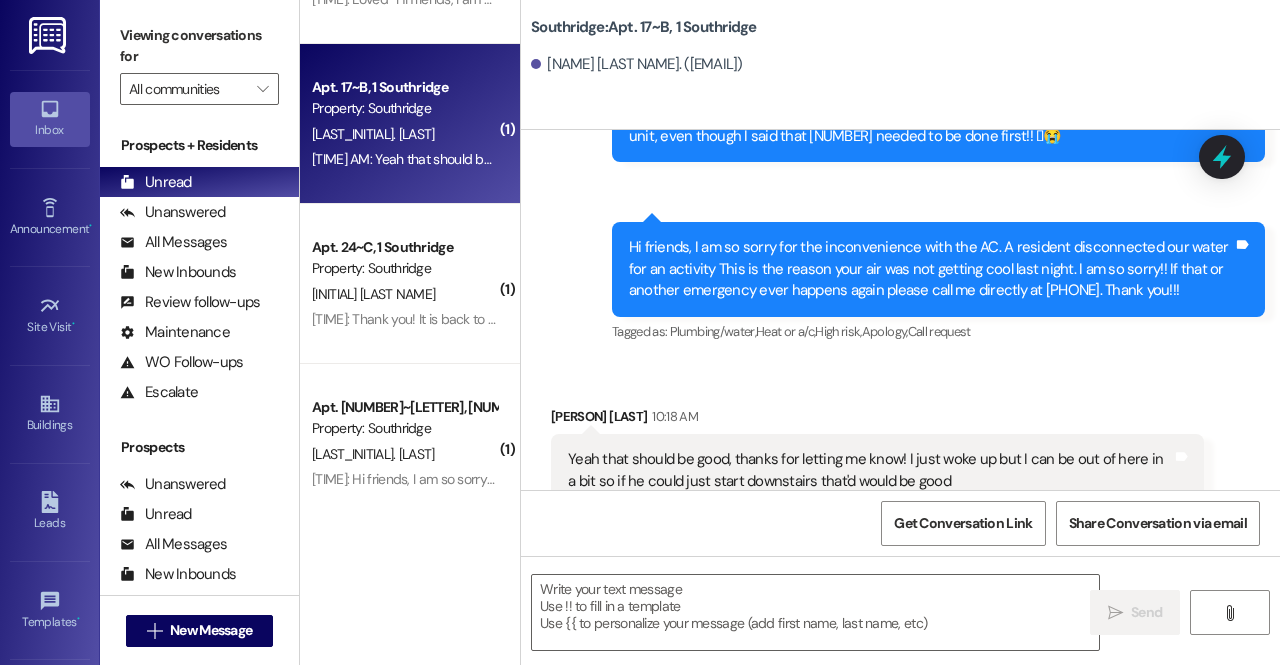 drag, startPoint x: 960, startPoint y: 413, endPoint x: 812, endPoint y: 308, distance: 181.4635 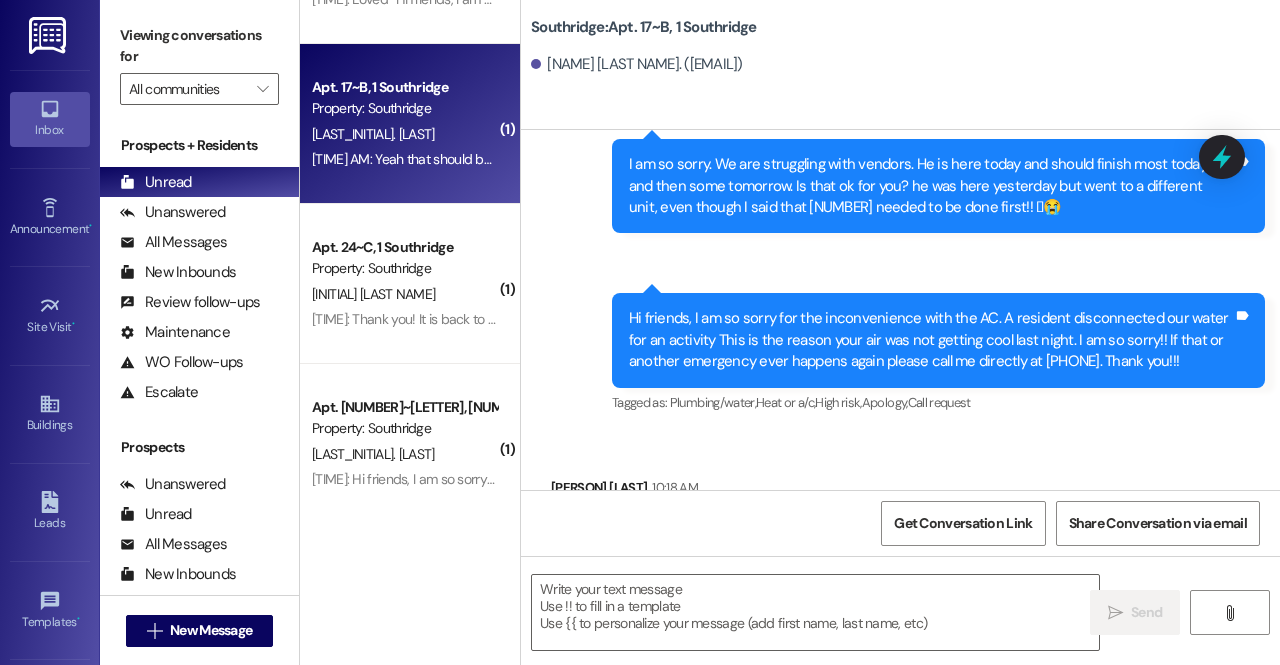 scroll, scrollTop: 48899, scrollLeft: 0, axis: vertical 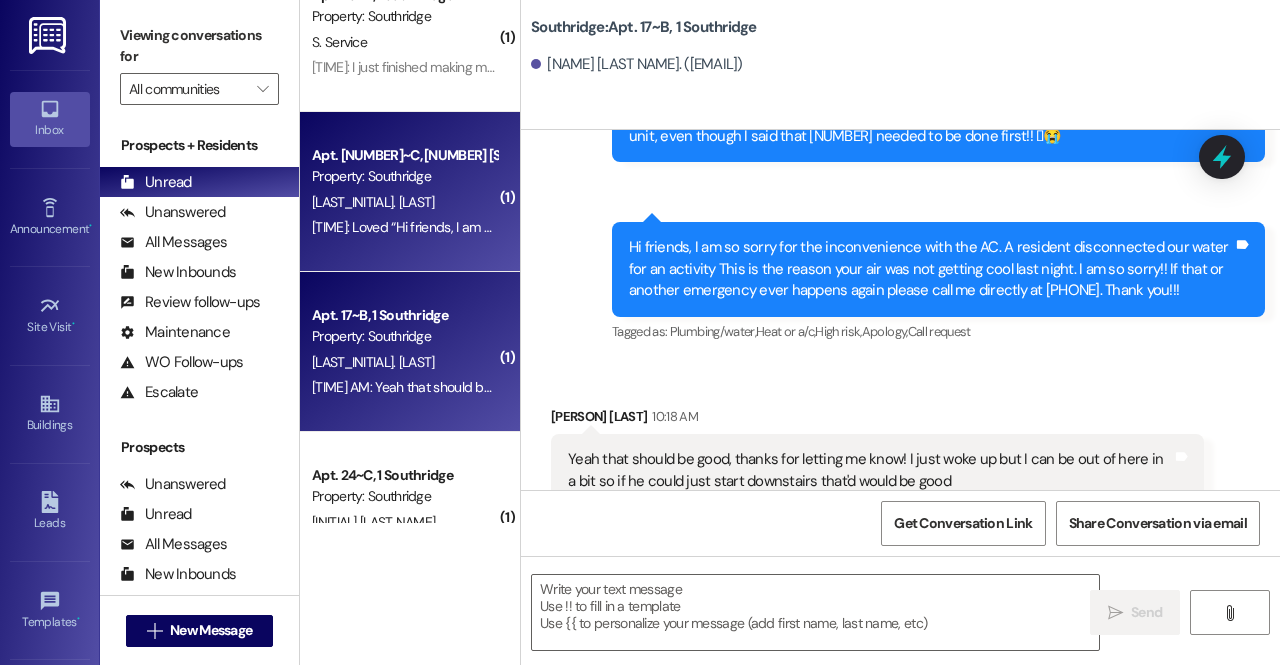 click on "10:25 AM: Loved “Hi friends, I am so sorry for the inconvenience wi…” 10:25 AM: Loved “Hi friends, I am so sorry for the inconvenience wi…”" at bounding box center (499, 227) 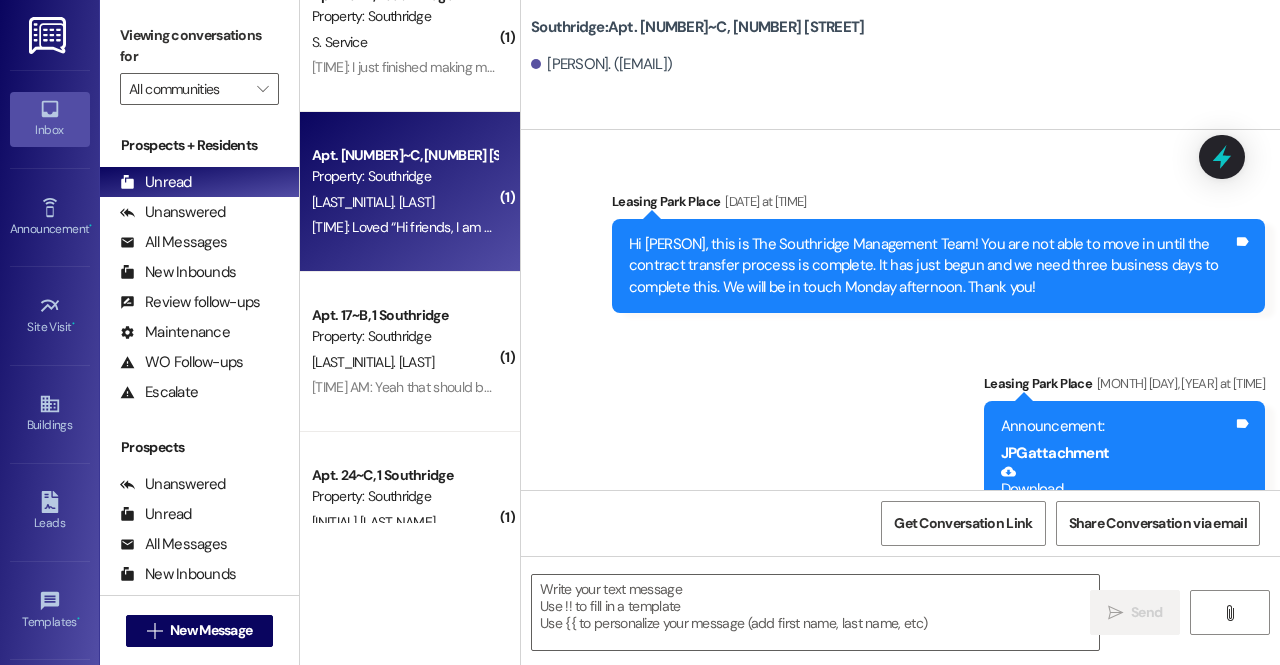 scroll, scrollTop: 131410, scrollLeft: 0, axis: vertical 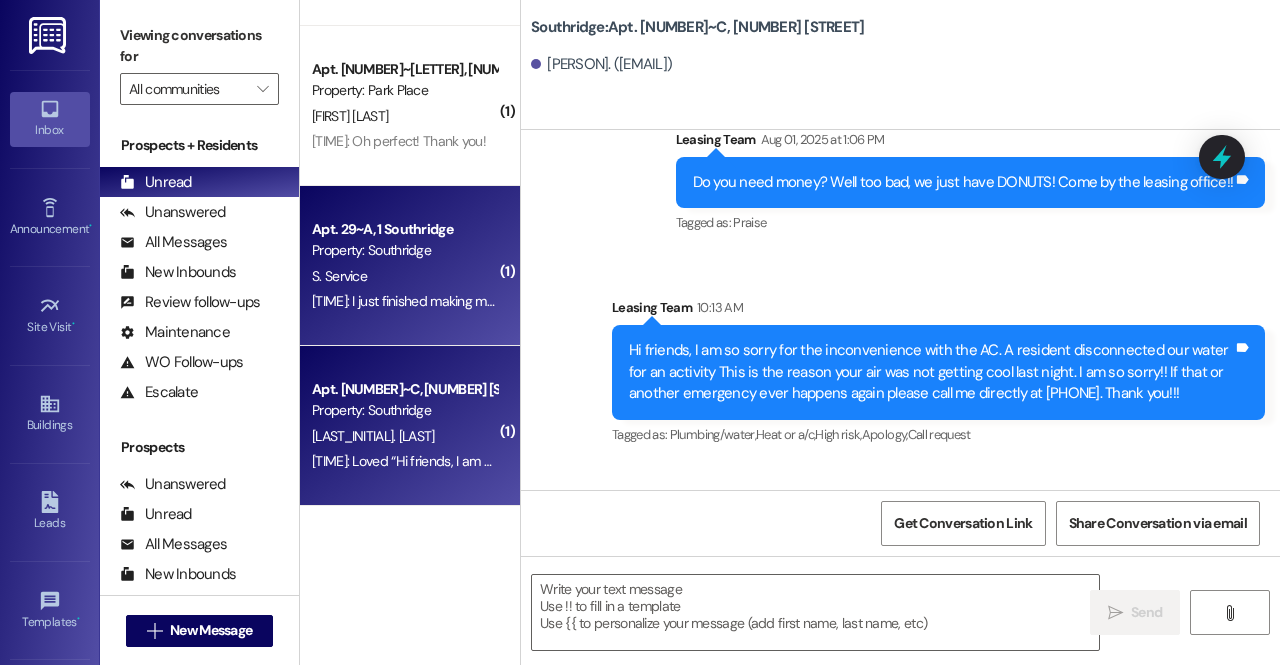 drag, startPoint x: 382, startPoint y: 225, endPoint x: 348, endPoint y: 229, distance: 34.234486 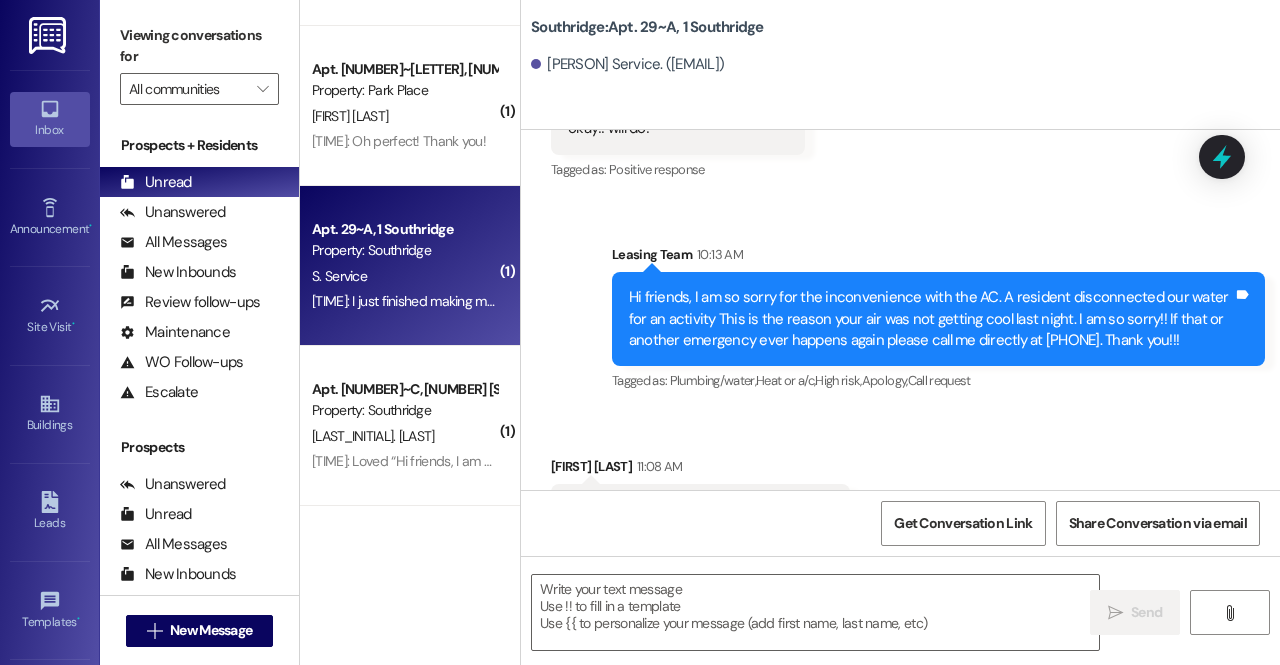 scroll, scrollTop: 15145, scrollLeft: 0, axis: vertical 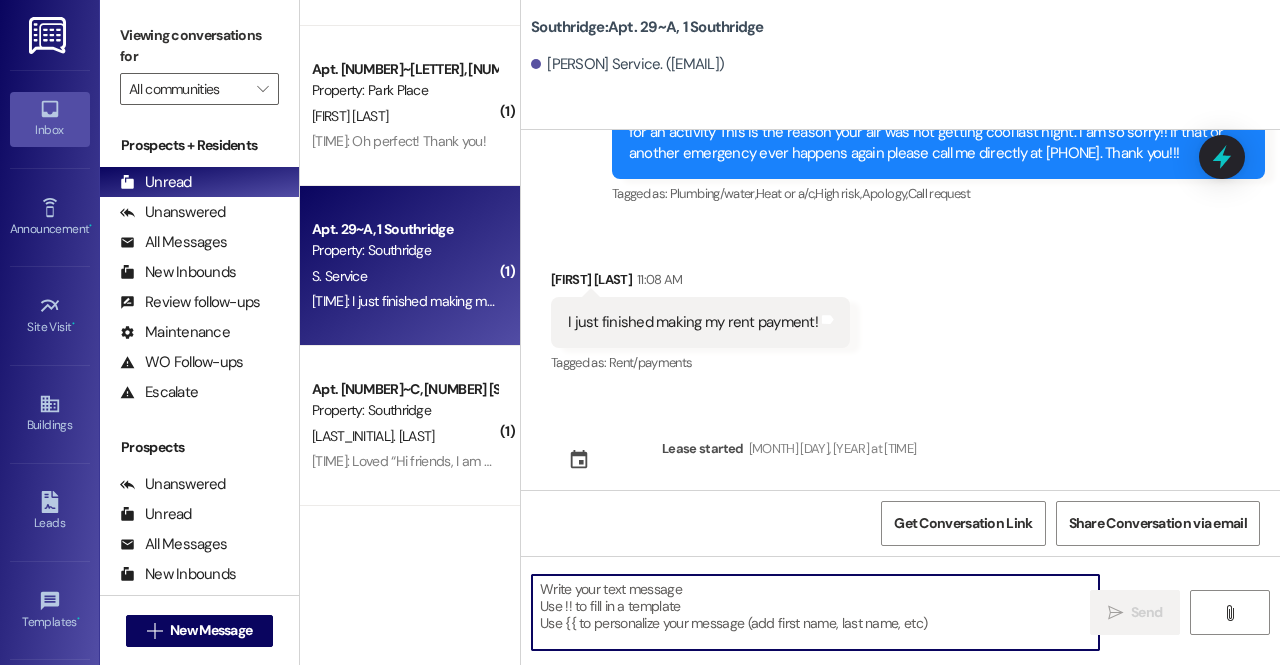 click at bounding box center (815, 612) 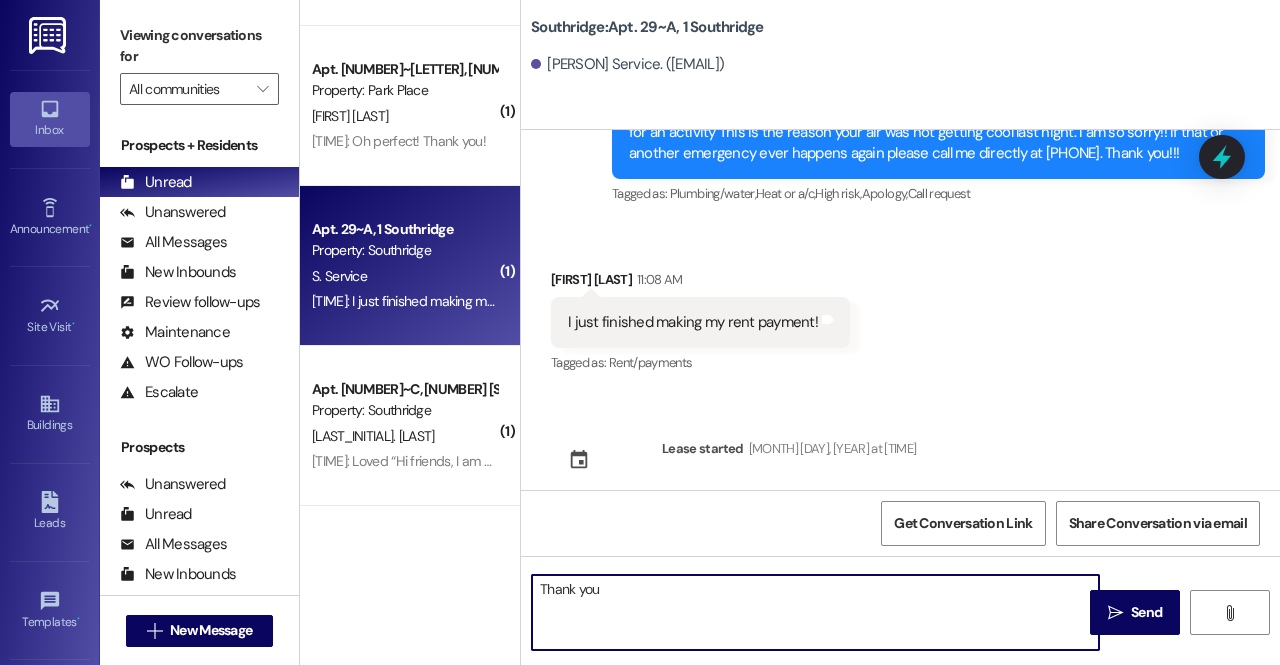 type on "Thank you!" 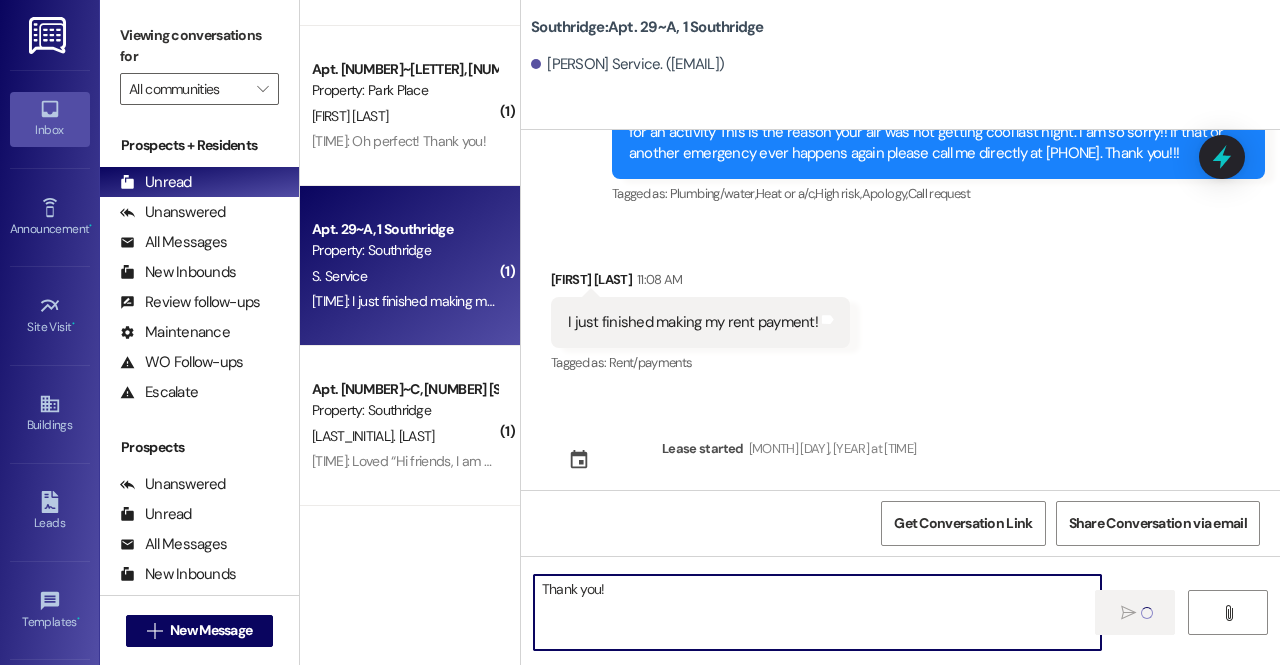 type 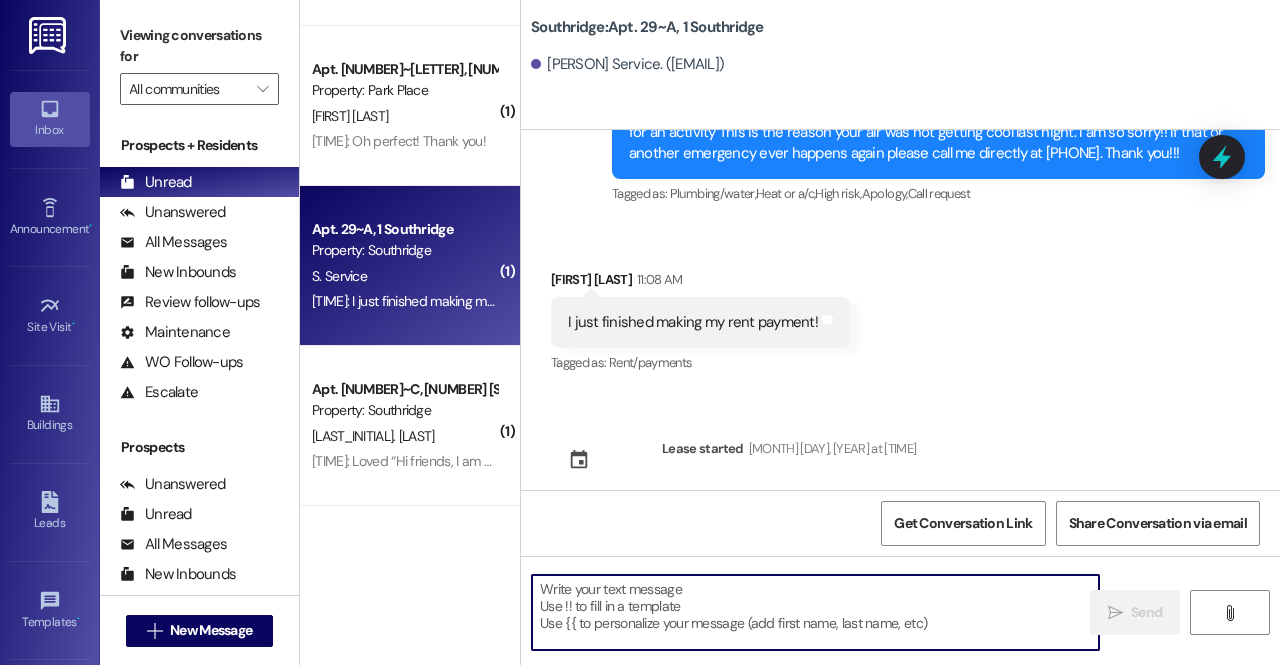 scroll, scrollTop: 0, scrollLeft: 0, axis: both 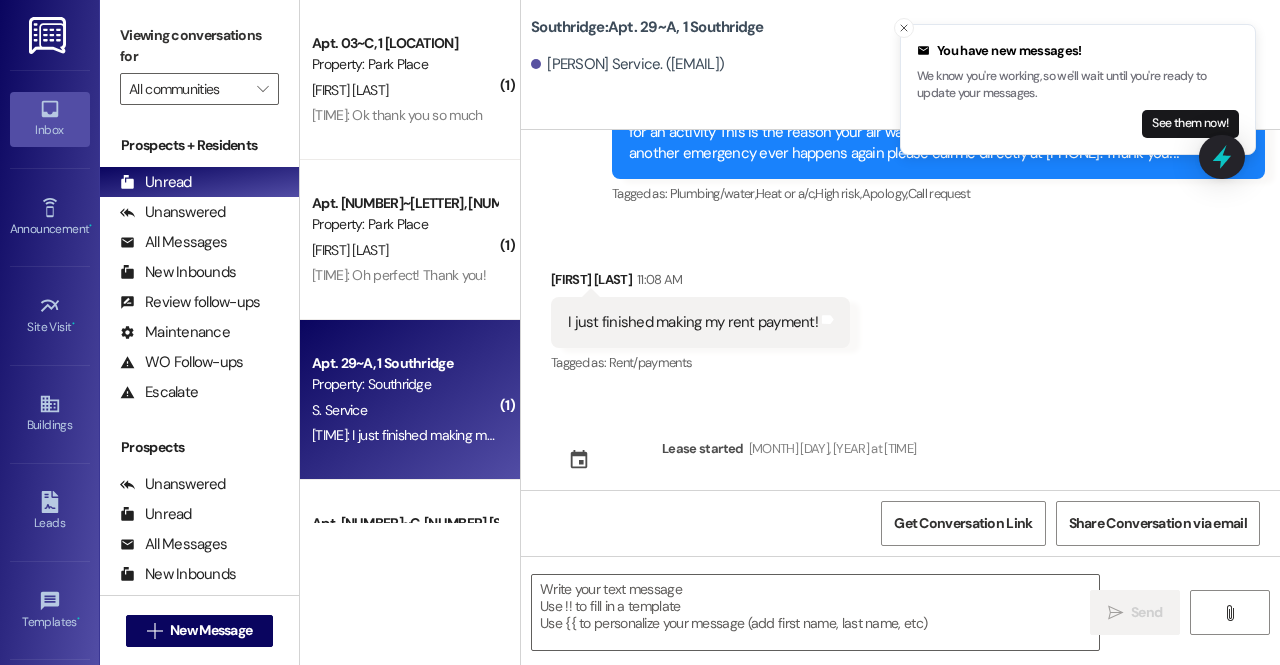 drag, startPoint x: 425, startPoint y: 237, endPoint x: 1066, endPoint y: 395, distance: 660.1856 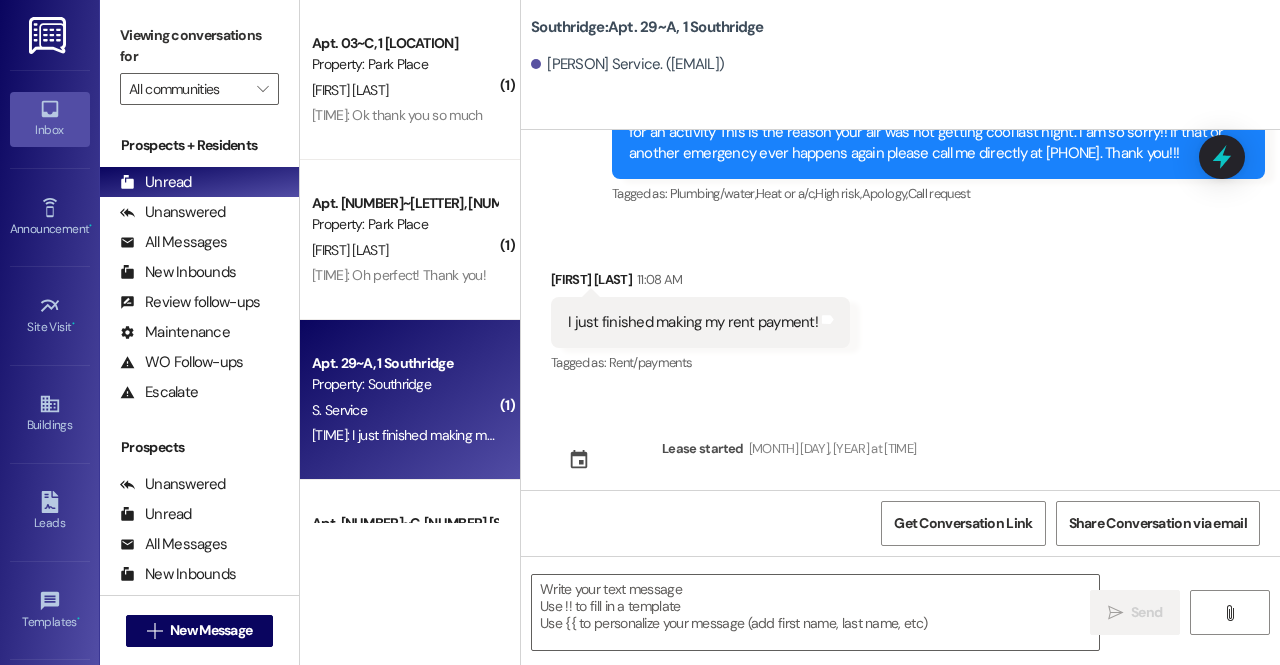 click on "11:57 AM: Oh perfect! Thank you! 11:57 AM: Oh perfect! Thank you!" at bounding box center [399, 275] 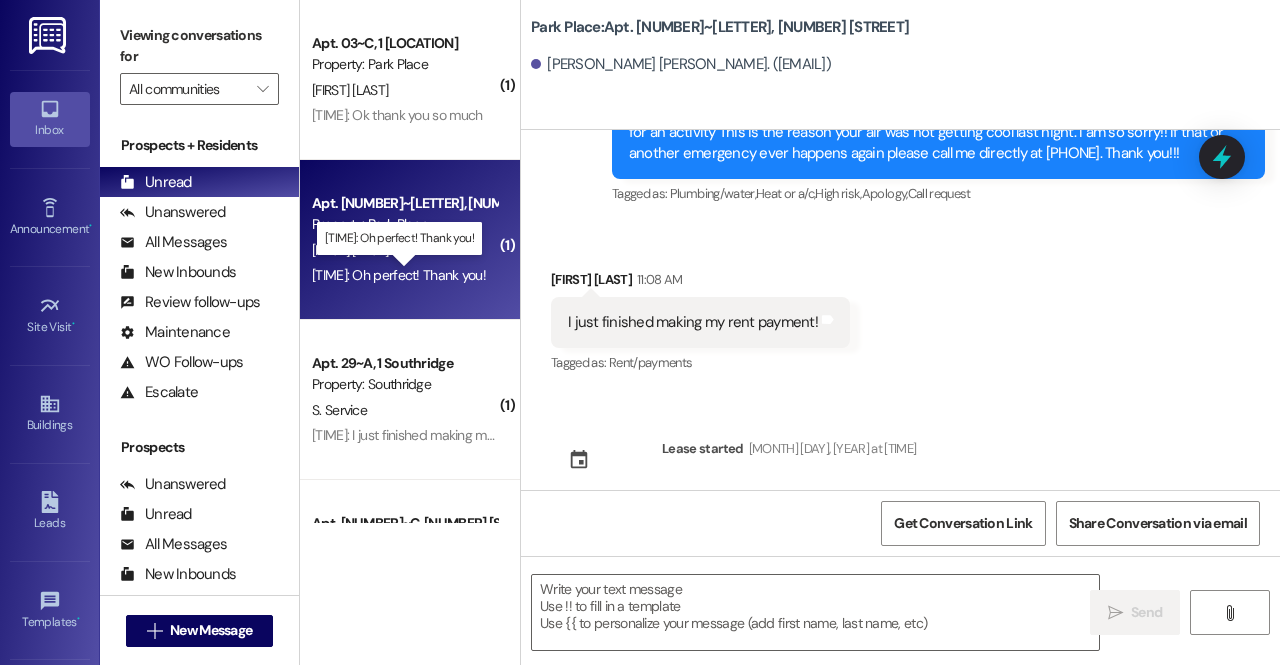 scroll, scrollTop: 586, scrollLeft: 0, axis: vertical 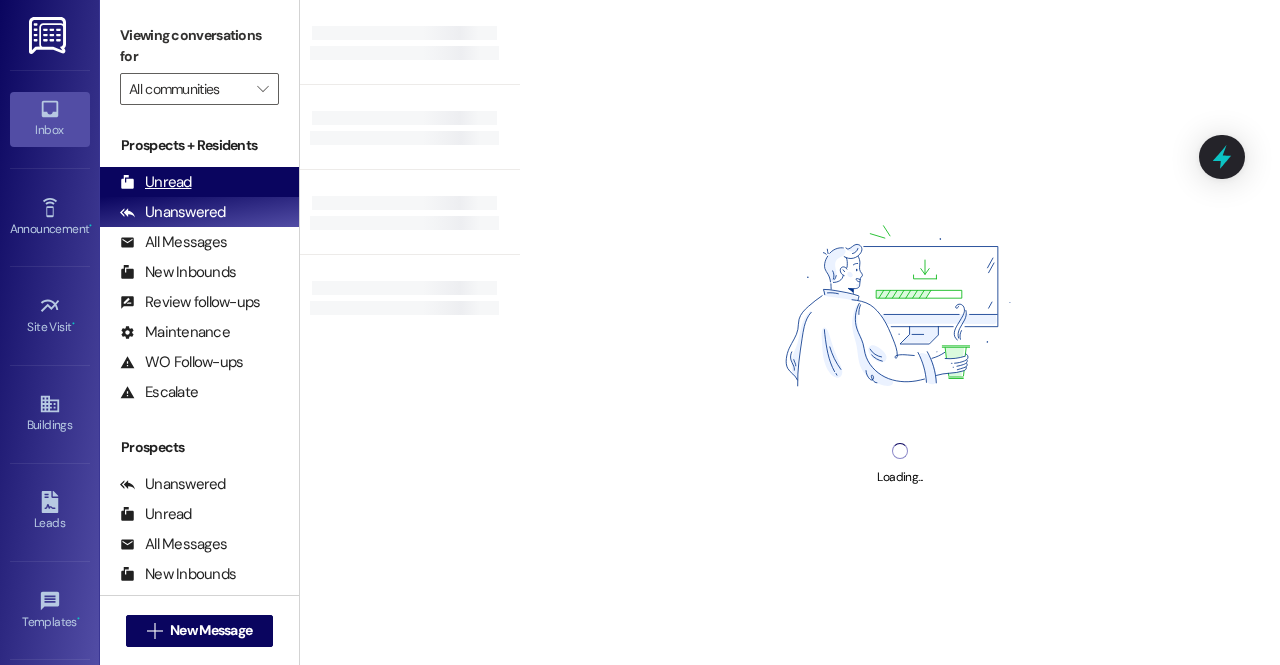 click on "Unread" at bounding box center [156, 182] 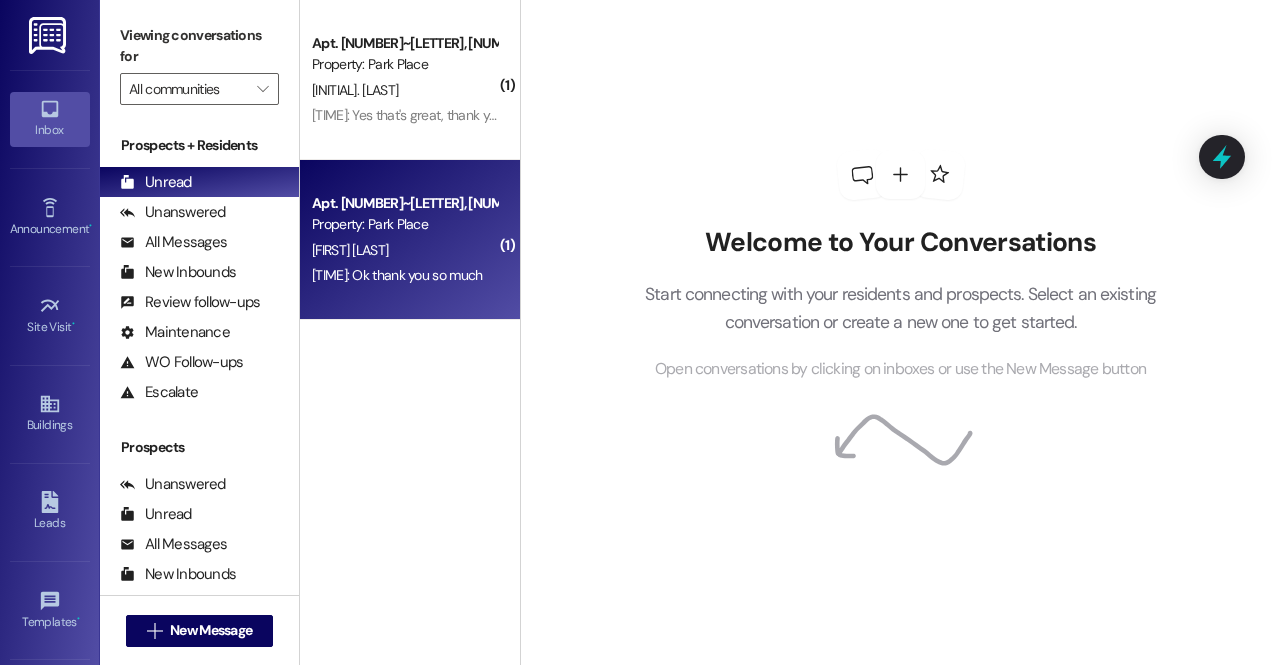 click on "[TIME]: Ok thank you so much  [TIME]: Ok thank you so much" at bounding box center [404, 275] 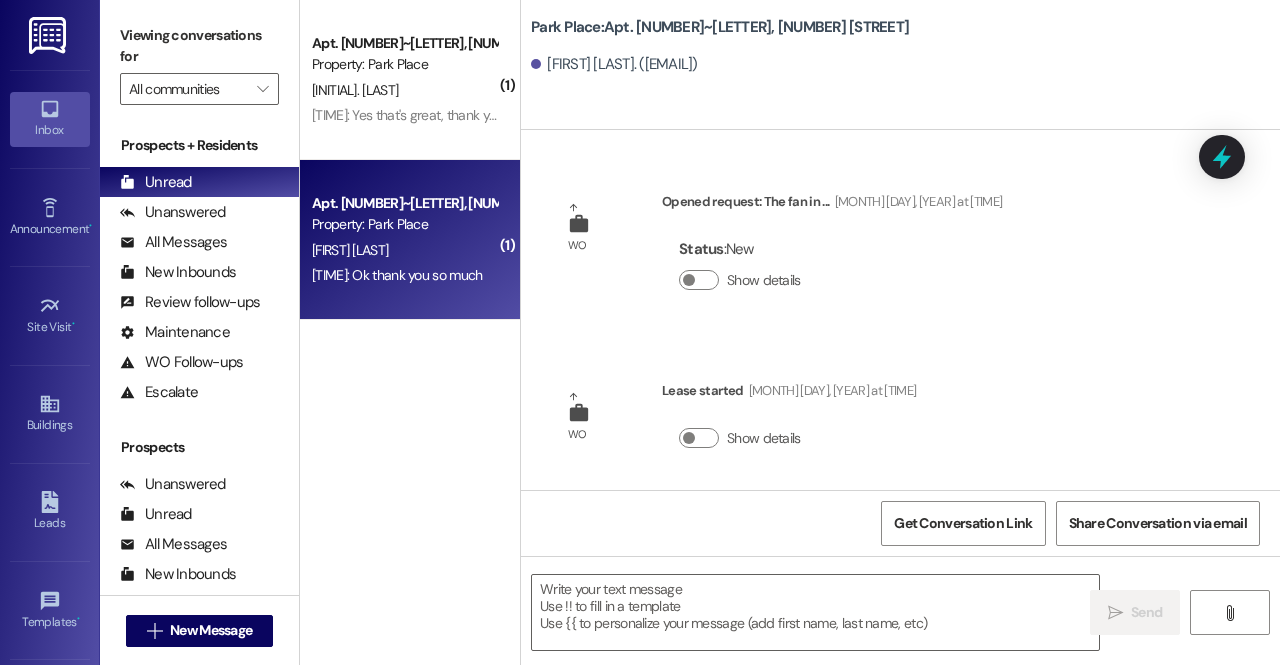 scroll, scrollTop: 27528, scrollLeft: 0, axis: vertical 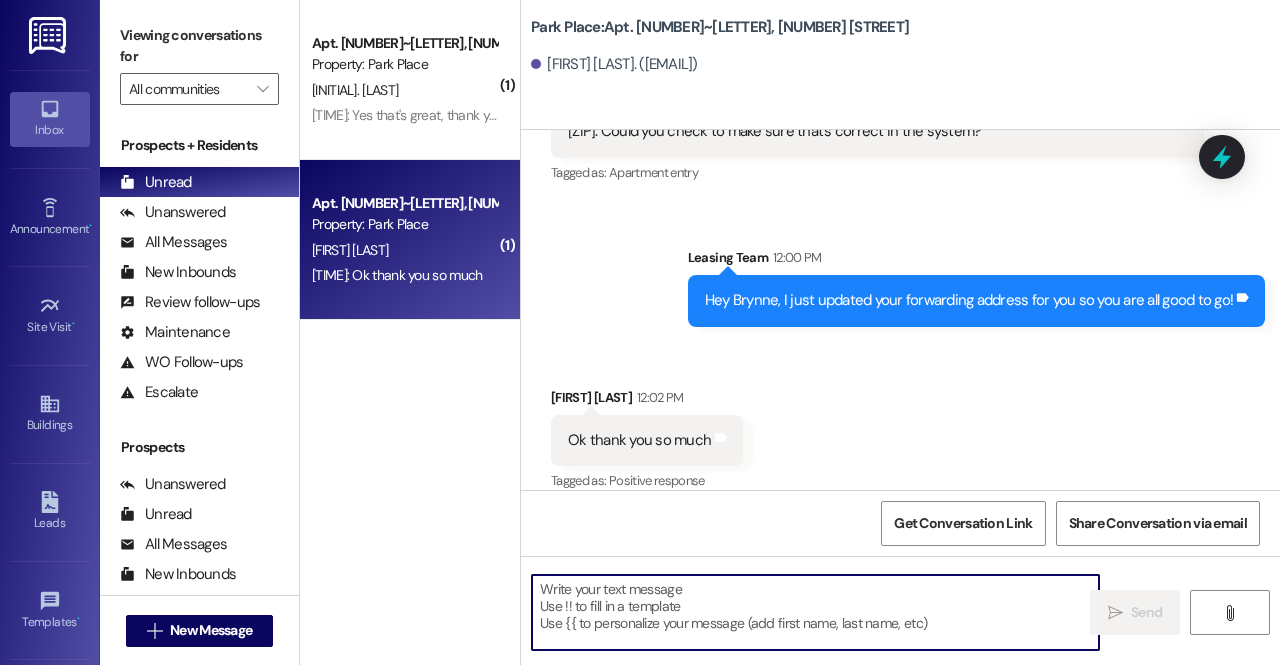 click at bounding box center [815, 612] 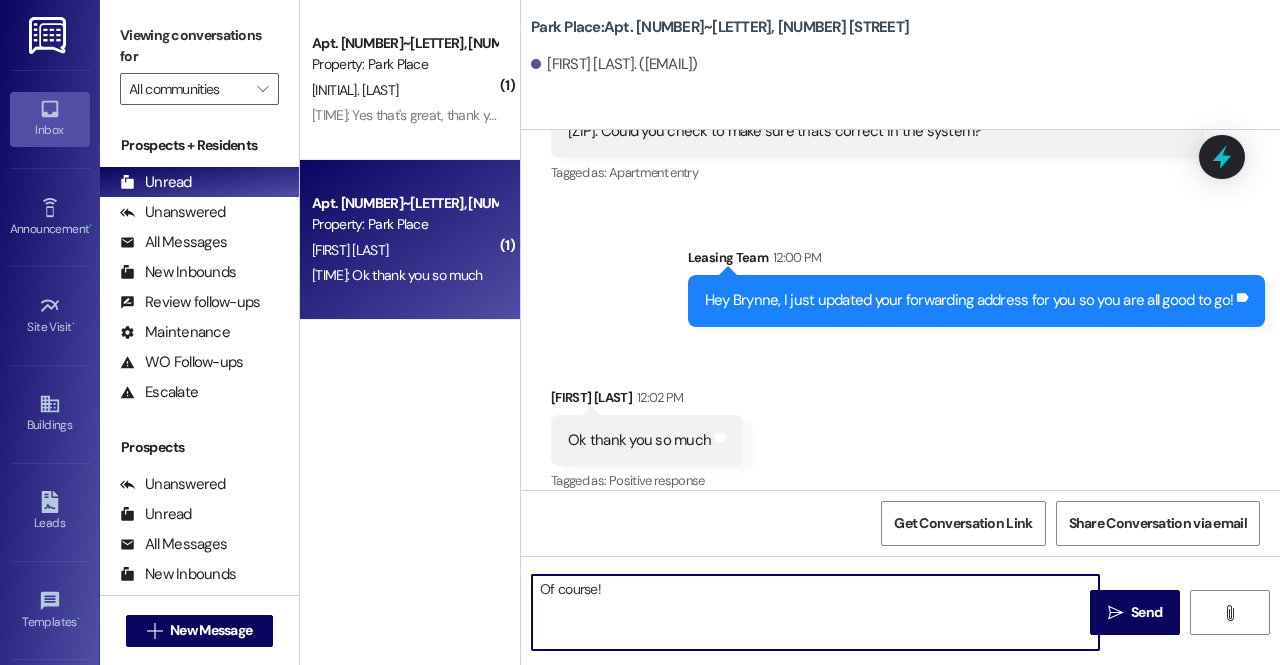 type on "Of course!" 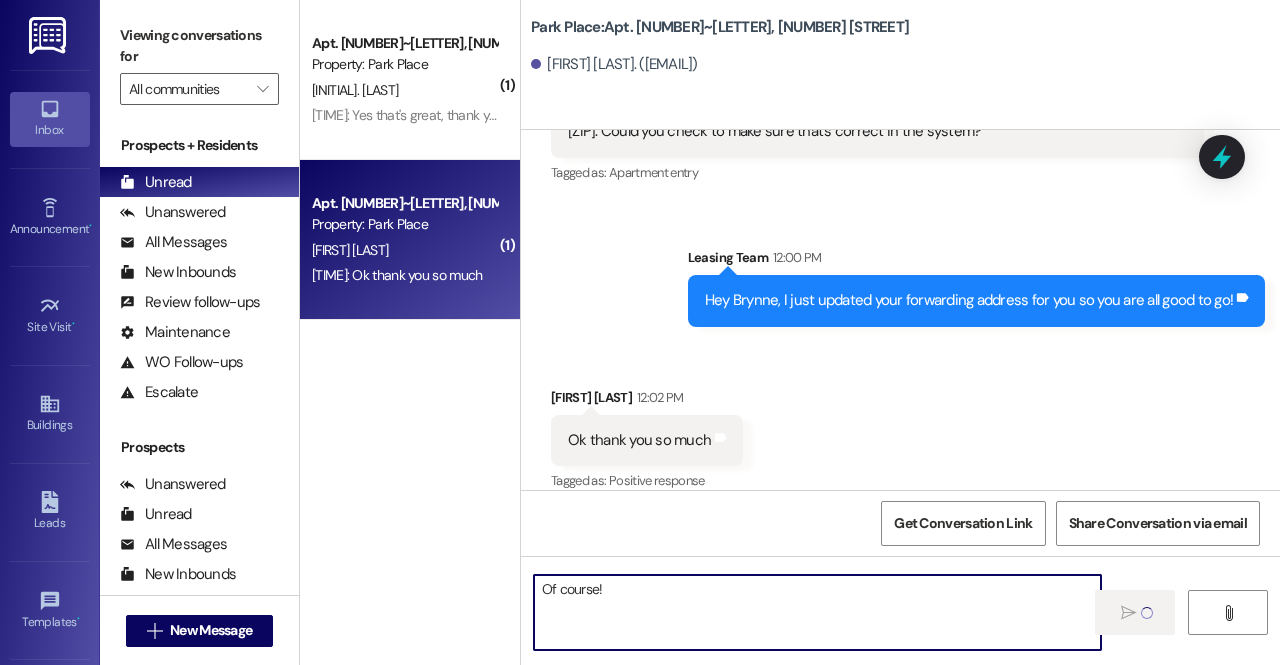type 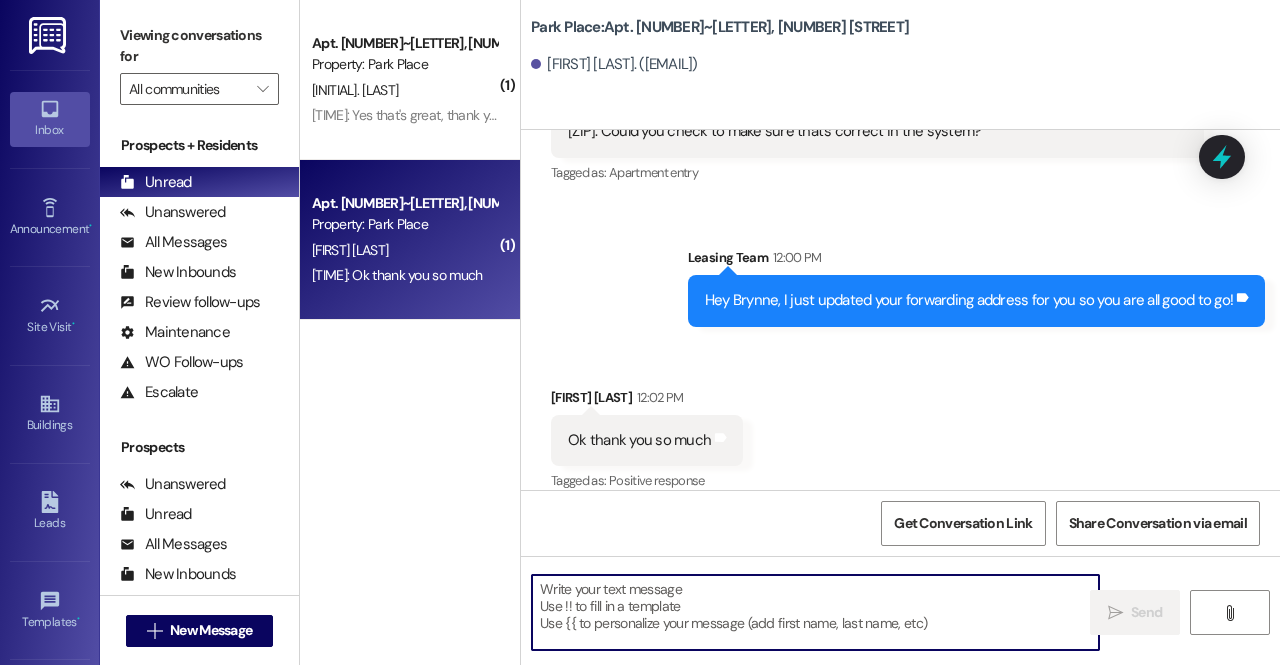 scroll, scrollTop: 27668, scrollLeft: 0, axis: vertical 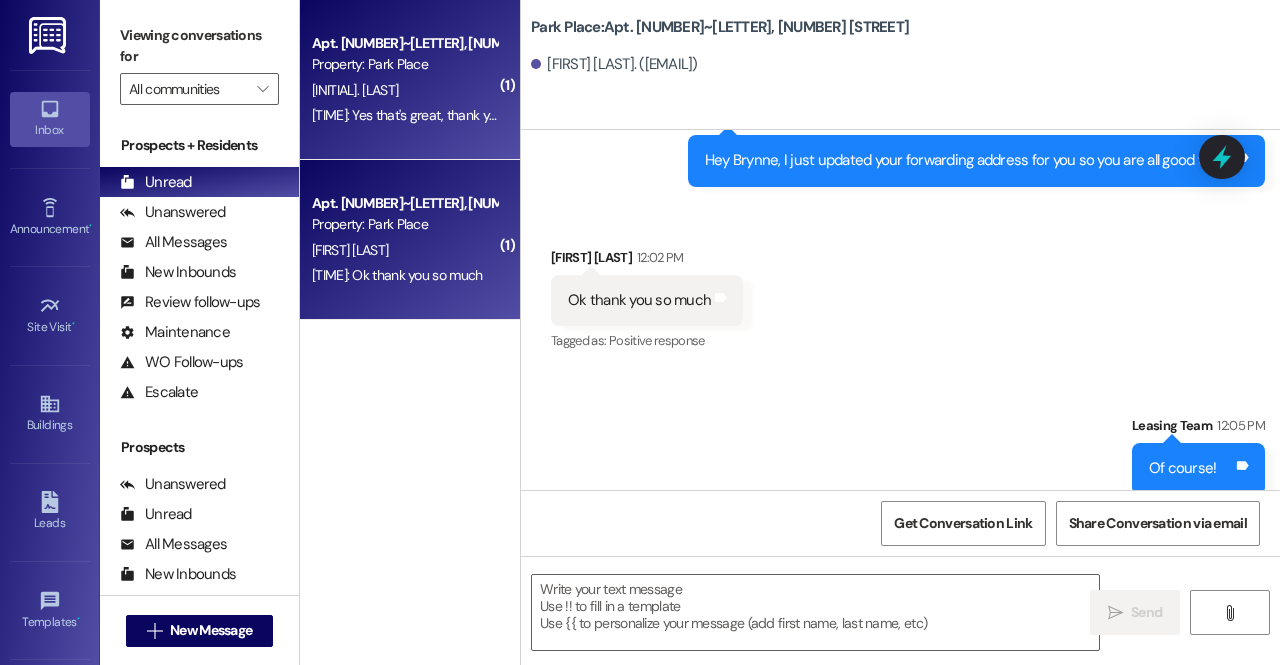 click on "12:04 PM: Yes that's great, thank you! 12:04 PM: Yes that's great, thank you!" at bounding box center (409, 115) 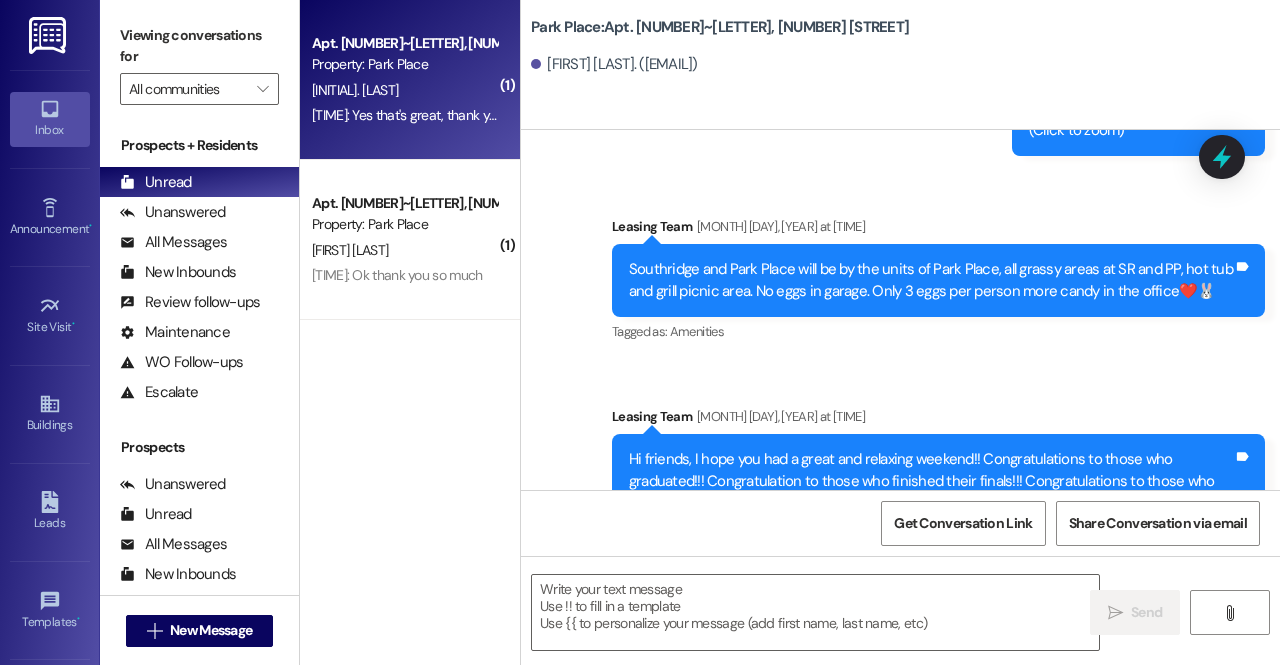 scroll, scrollTop: 37732, scrollLeft: 0, axis: vertical 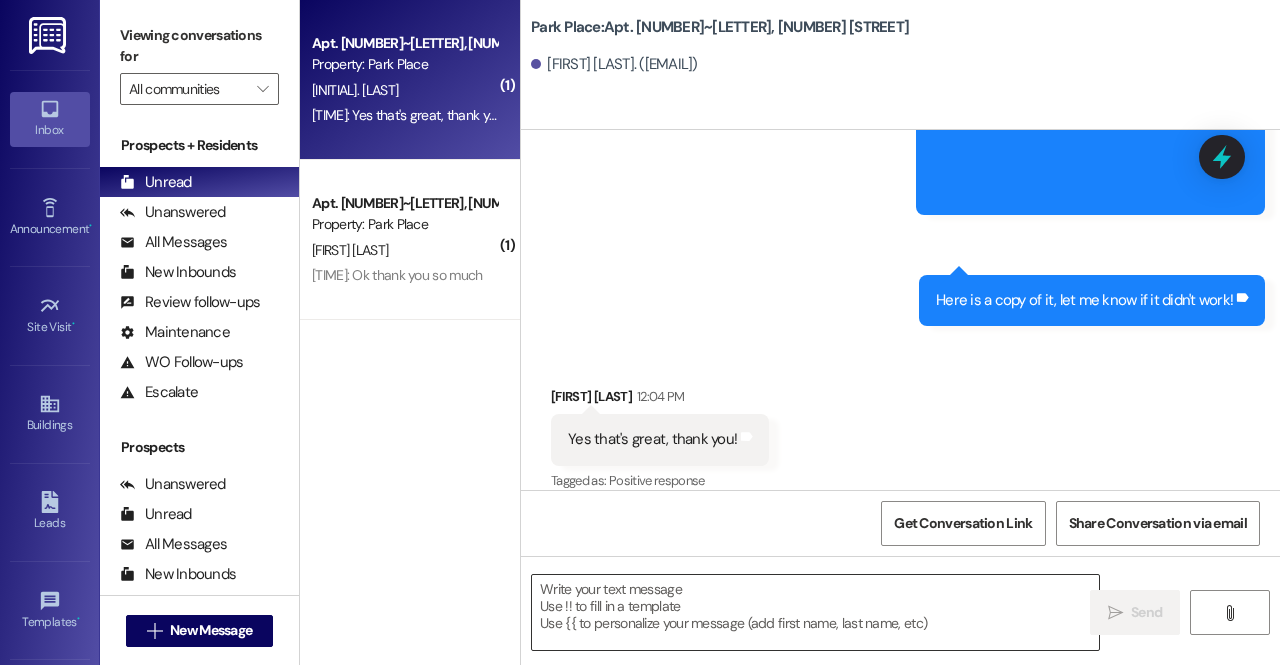 click at bounding box center (815, 612) 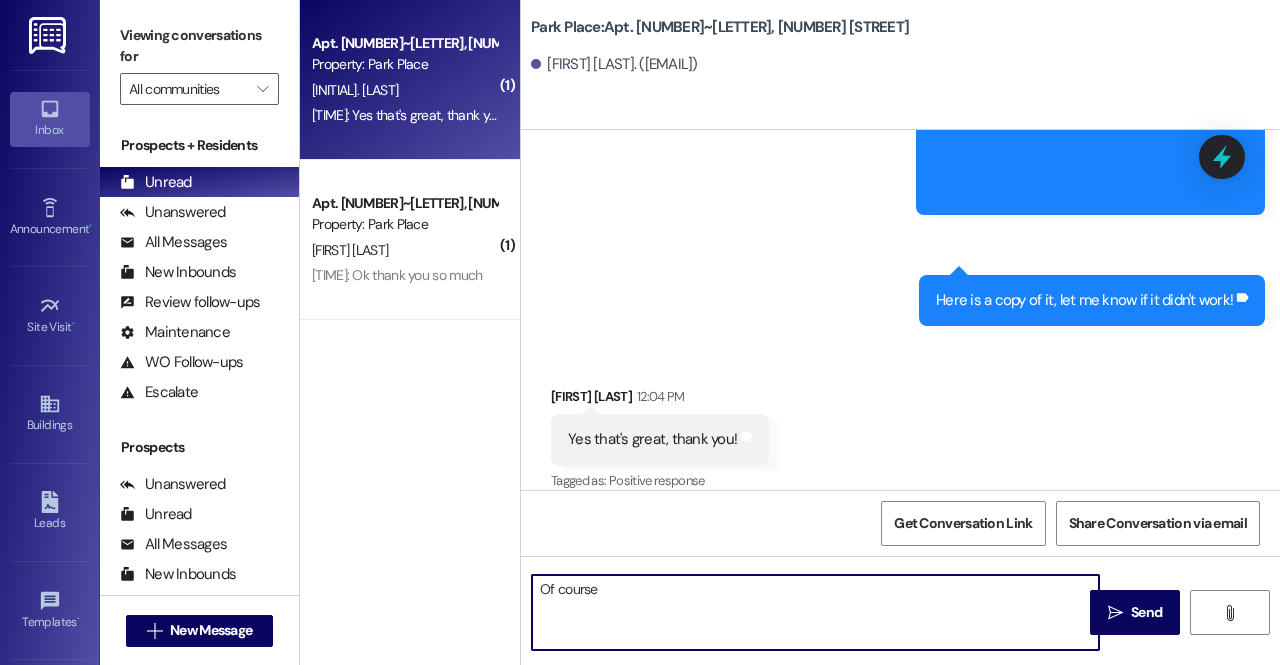 type on "Of course!" 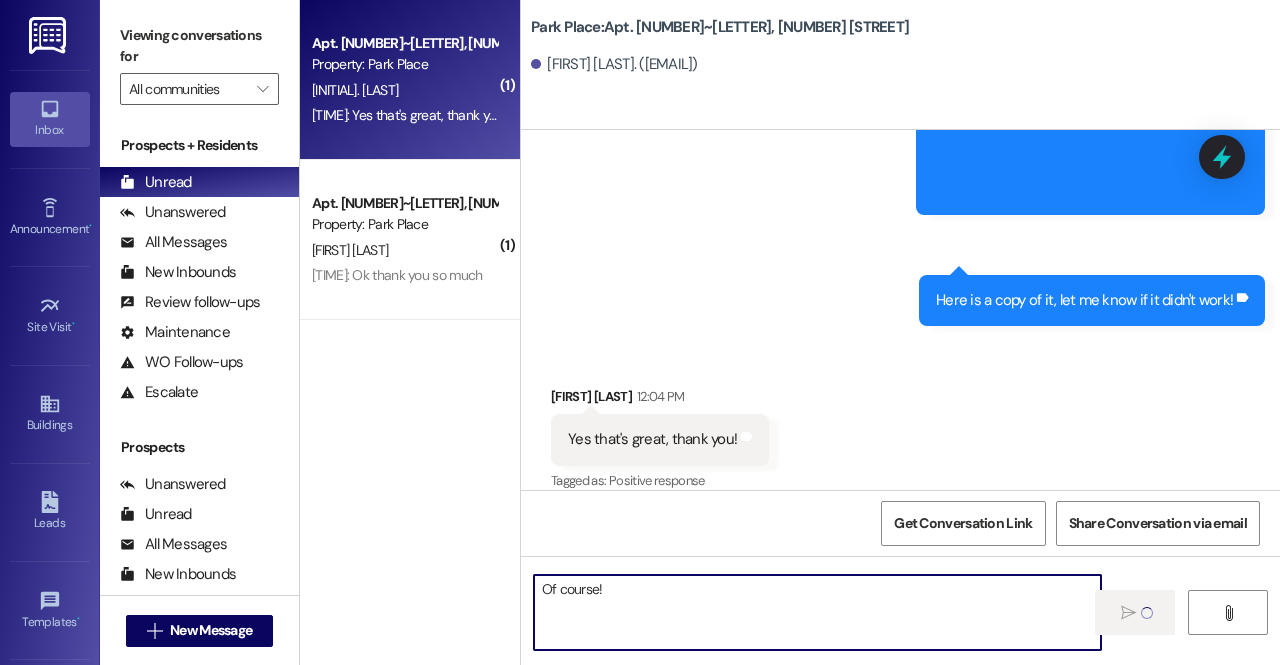 type 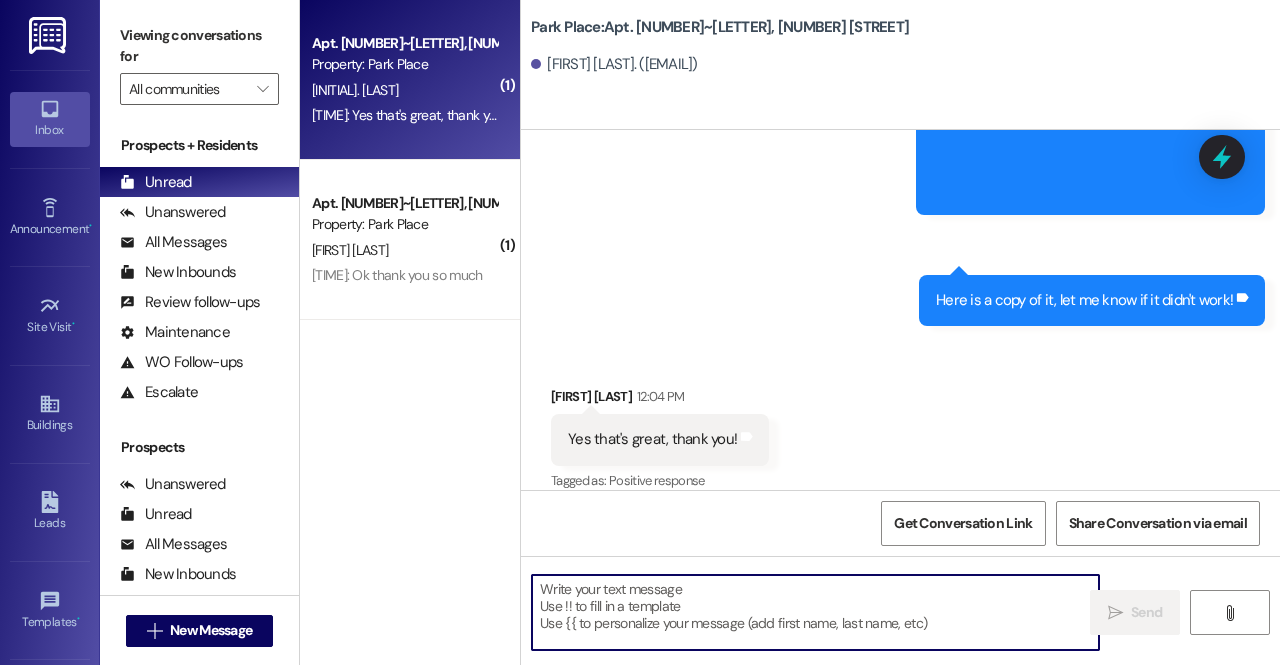scroll, scrollTop: 37872, scrollLeft: 0, axis: vertical 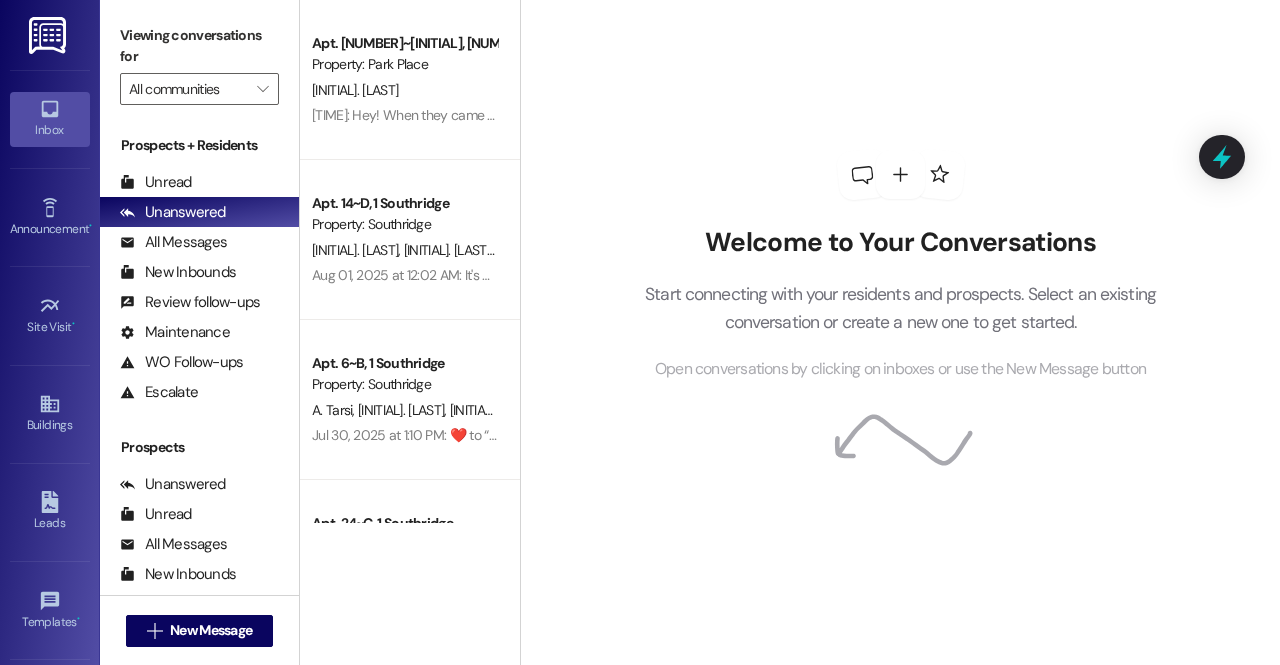 click on "Prospects + Residents Unread (0) Unread: Any message you haven't read yet will show up here Unanswered (0) Unanswered: ResiDesk identifies open questions and unanswered conversations so you can respond to them. All Messages (undefined) All Messages: This is your inbox. All of your tenant messages will show up here. New Inbounds (0) New Inbounds: If you publicly post your ResiDesk number, all new inbound messages from people who do not currently have a lease and are not currently prospects the last 45 days will surface here. Review follow-ups (undefined) Review follow-ups: ResiDesk identifies open review candidates and conversations so you can respond to them. Maintenance (undefined) Maintenance: ResiDesk identifies conversations around maintenance or work orders from the last 14 days so you can respond to them. WO Follow-ups (undefined) WO Follow-ups: ResiDesk identifies follow-ups around maintenance or work orders from the last 7 days so you can respond to them. Escalate (undefined)" at bounding box center [199, 271] 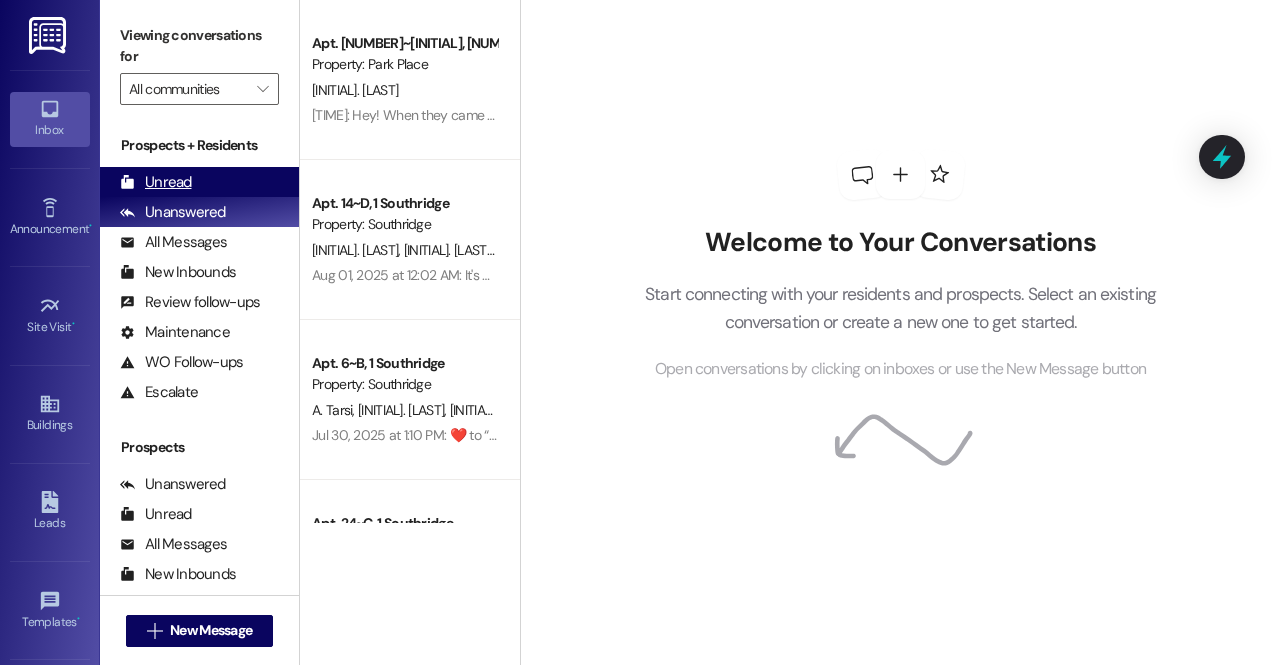 click on "Unread (0)" at bounding box center [199, 182] 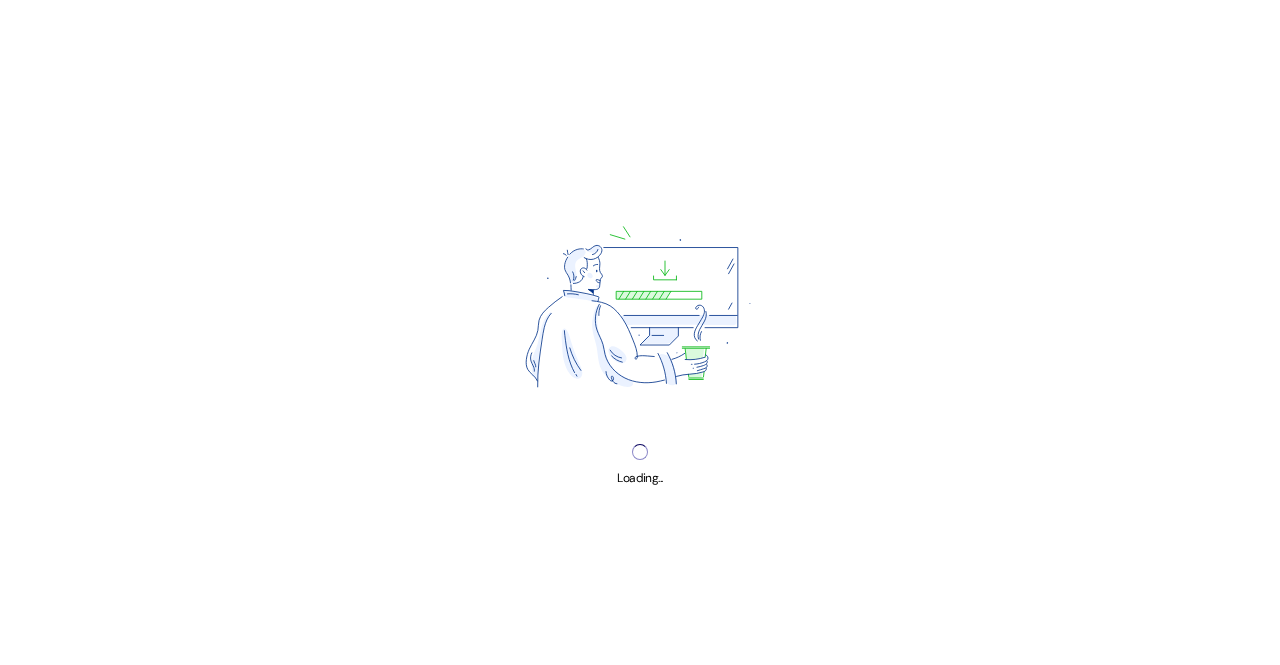 scroll, scrollTop: 0, scrollLeft: 0, axis: both 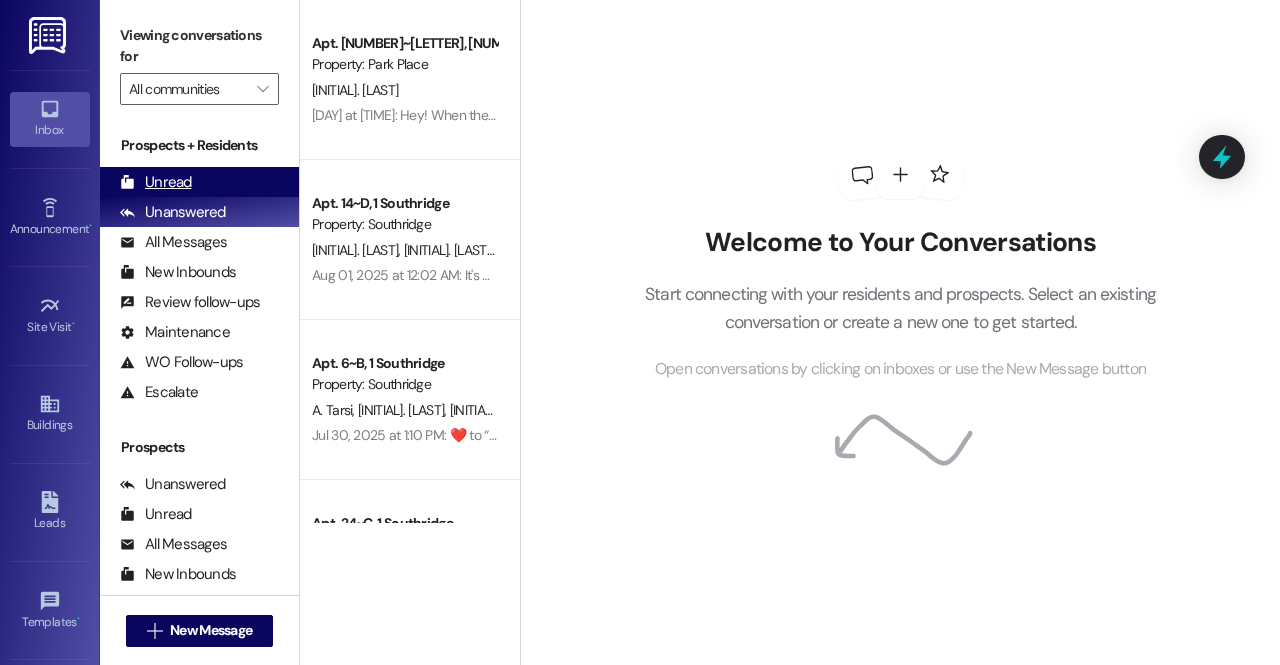 click on "Unread (0)" at bounding box center (199, 182) 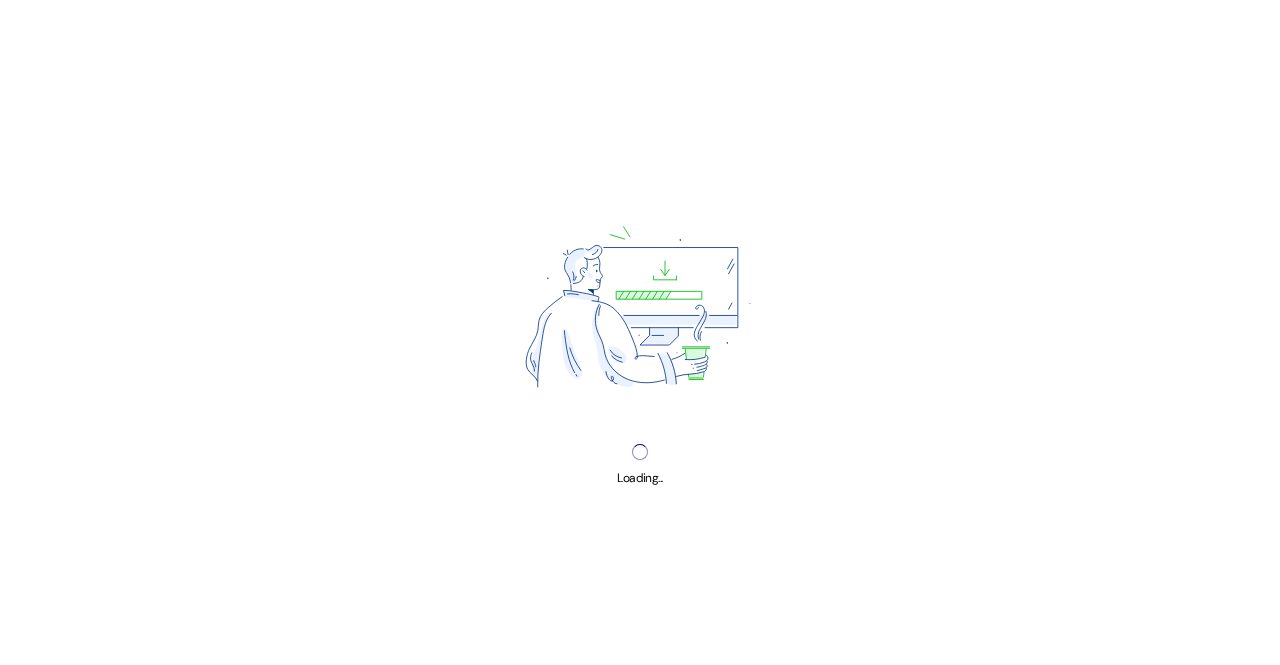 scroll, scrollTop: 0, scrollLeft: 0, axis: both 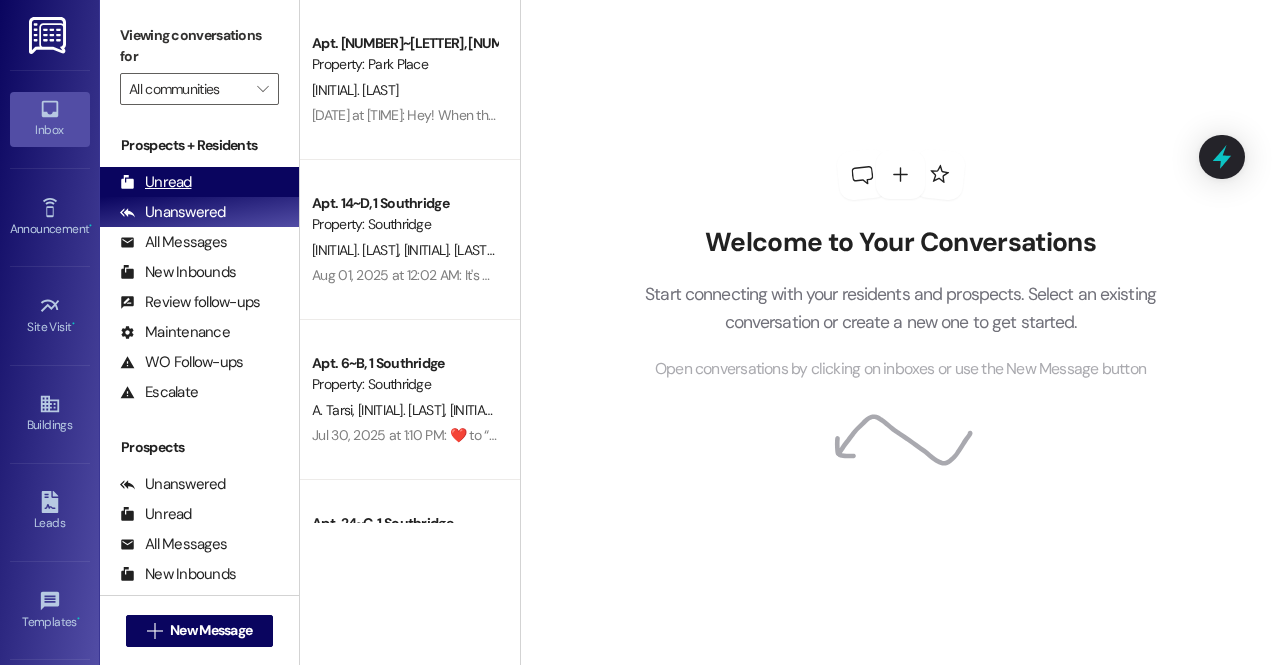 click on "Unread (0)" at bounding box center (199, 182) 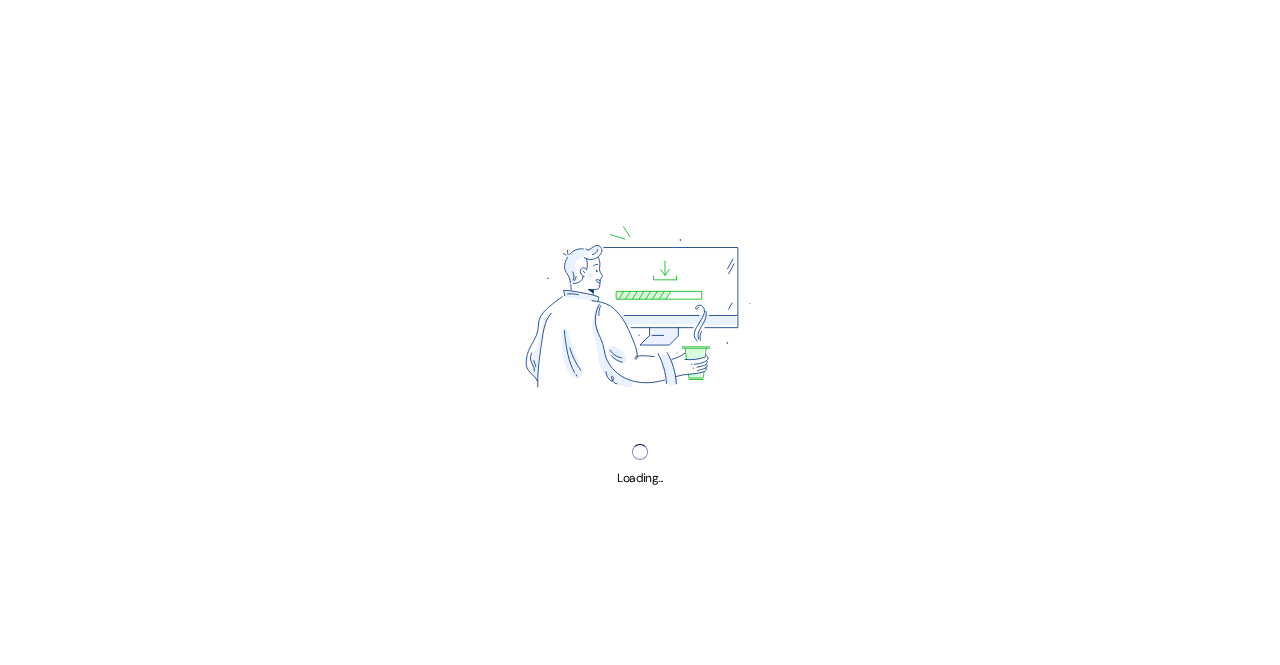 scroll, scrollTop: 0, scrollLeft: 0, axis: both 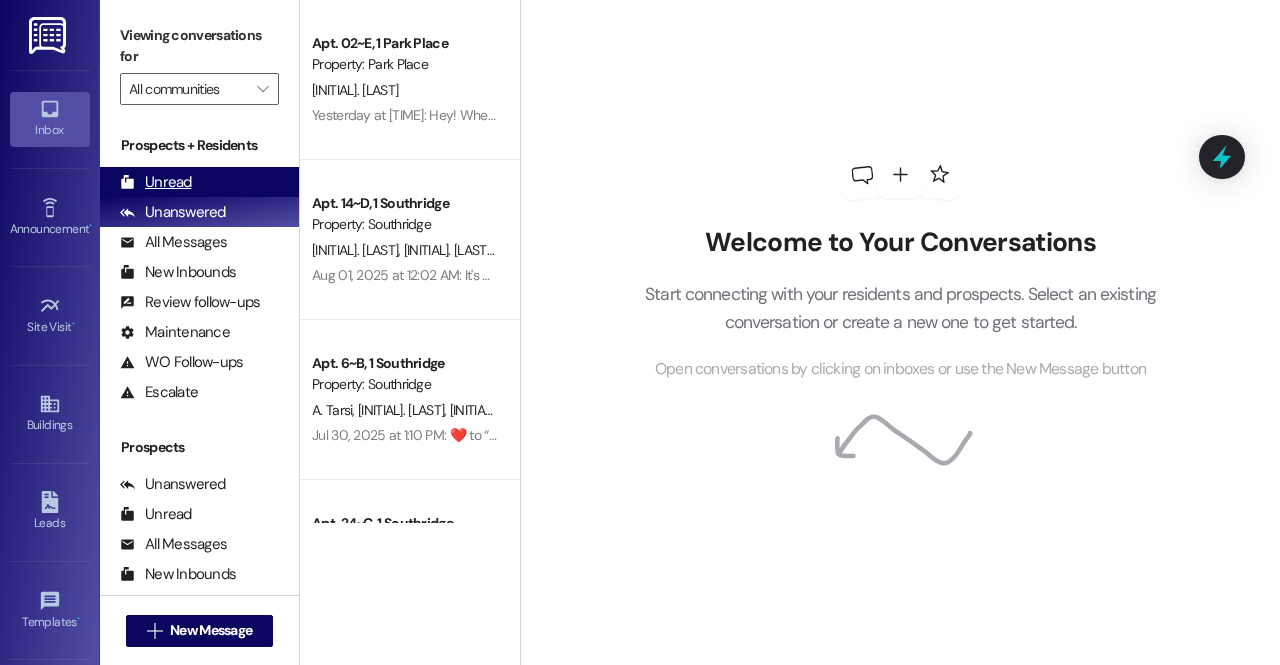 click on "Unread (0)" at bounding box center [199, 182] 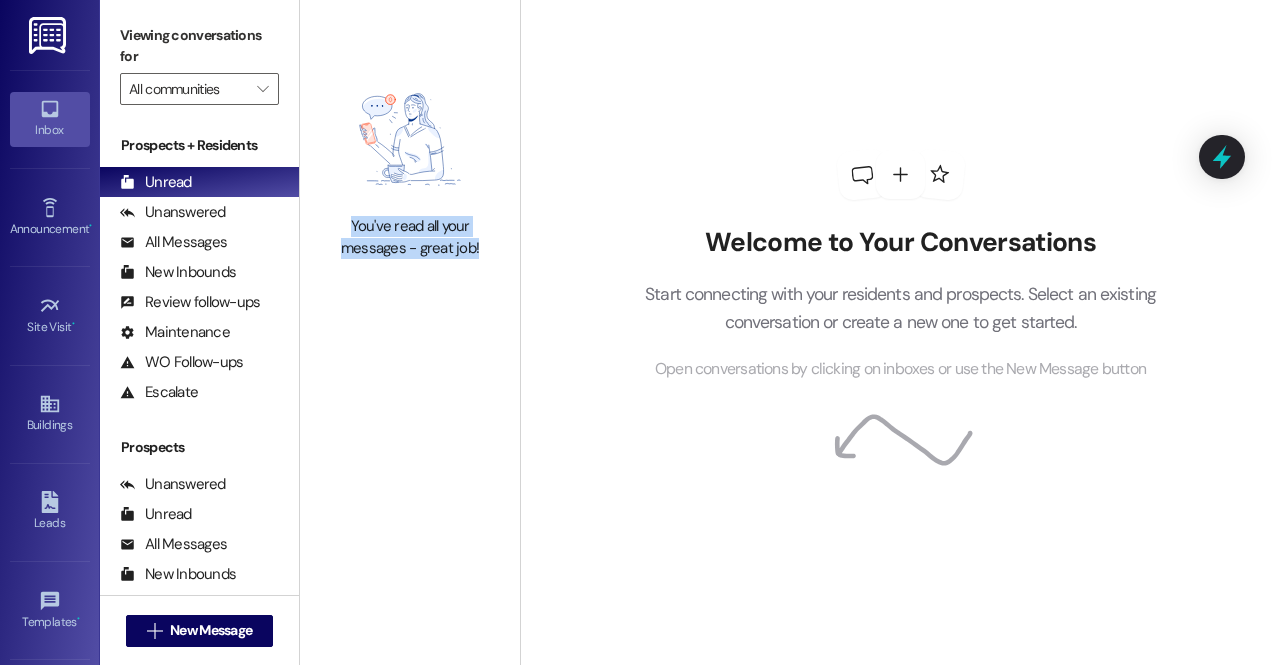 drag, startPoint x: 491, startPoint y: 253, endPoint x: 351, endPoint y: 220, distance: 143.83672 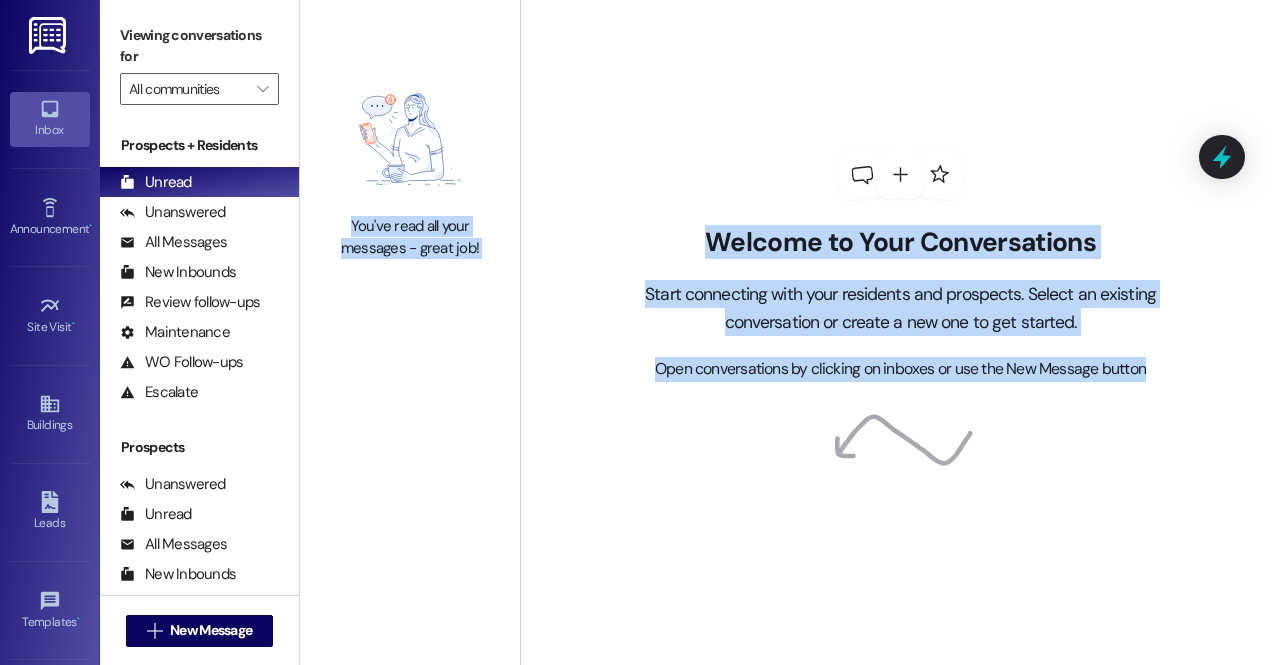 drag, startPoint x: 351, startPoint y: 220, endPoint x: 1279, endPoint y: 520, distance: 975.2866 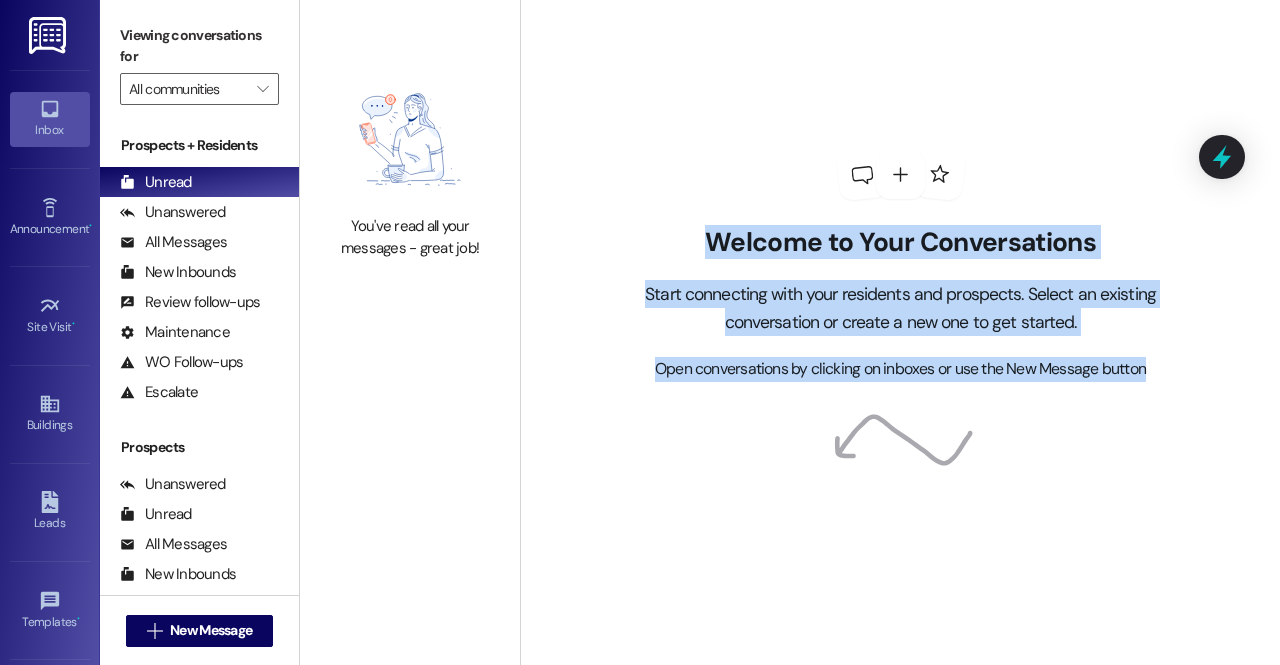 drag, startPoint x: 1157, startPoint y: 378, endPoint x: 676, endPoint y: 214, distance: 508.1899 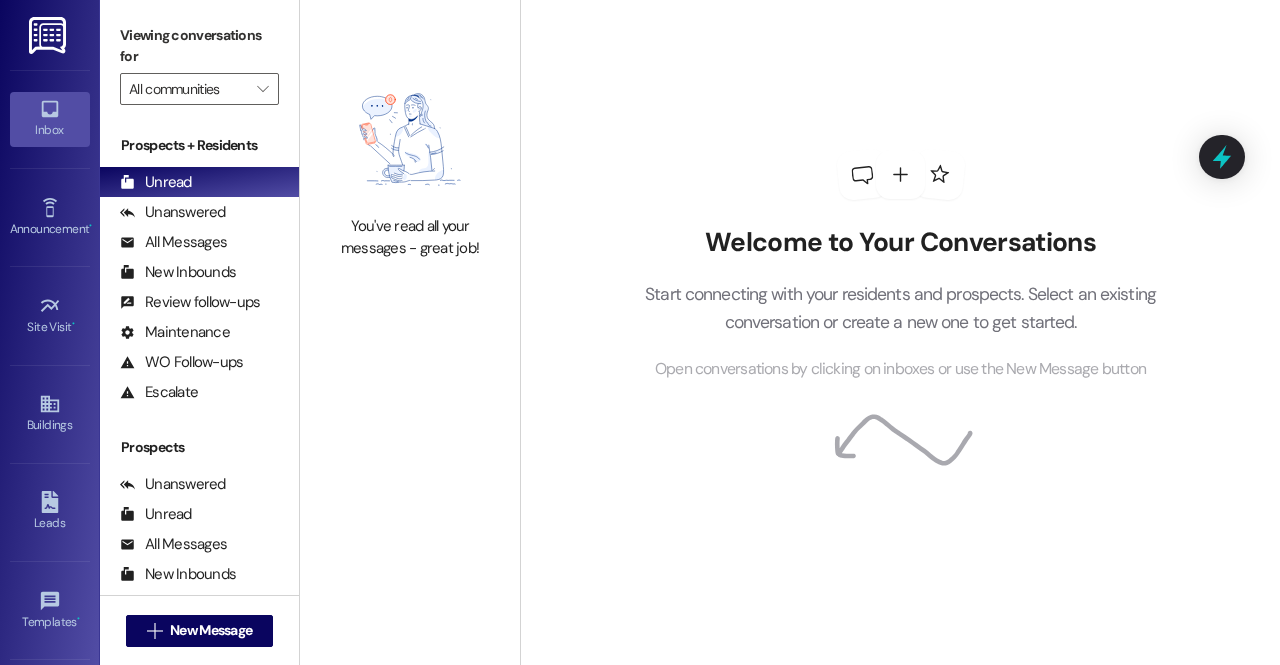 click on " New Message" at bounding box center [200, 631] 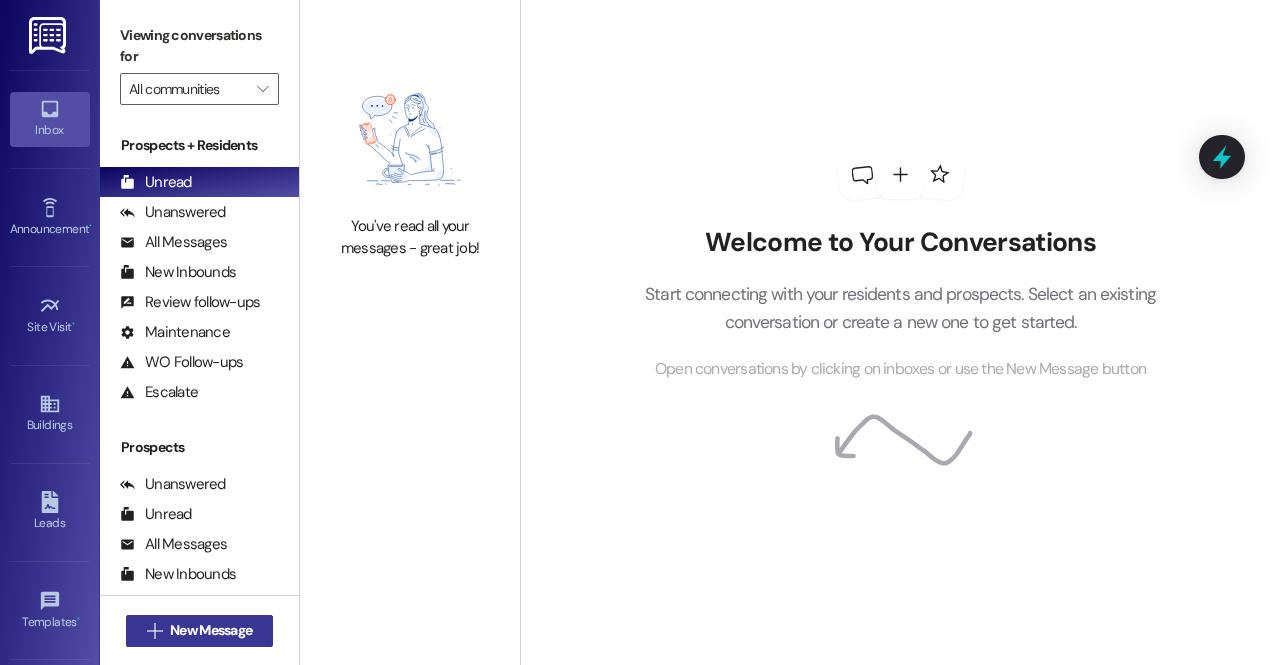 click on "New Message" at bounding box center [211, 630] 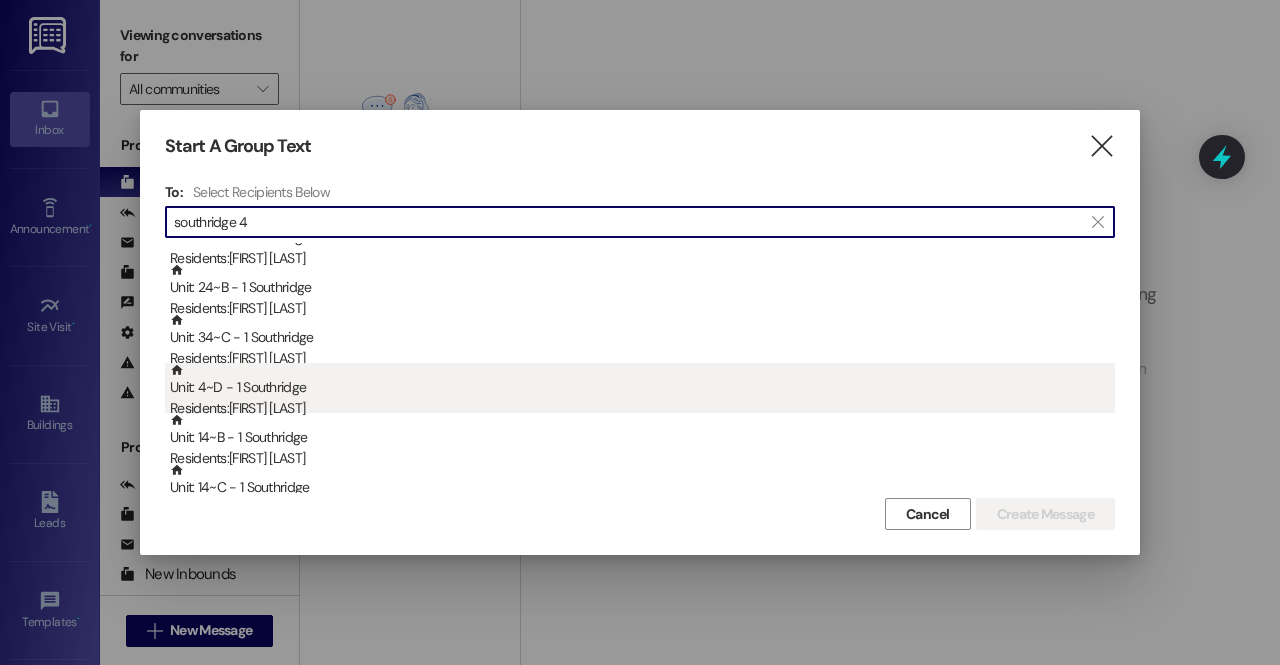 type on "southridge 4" 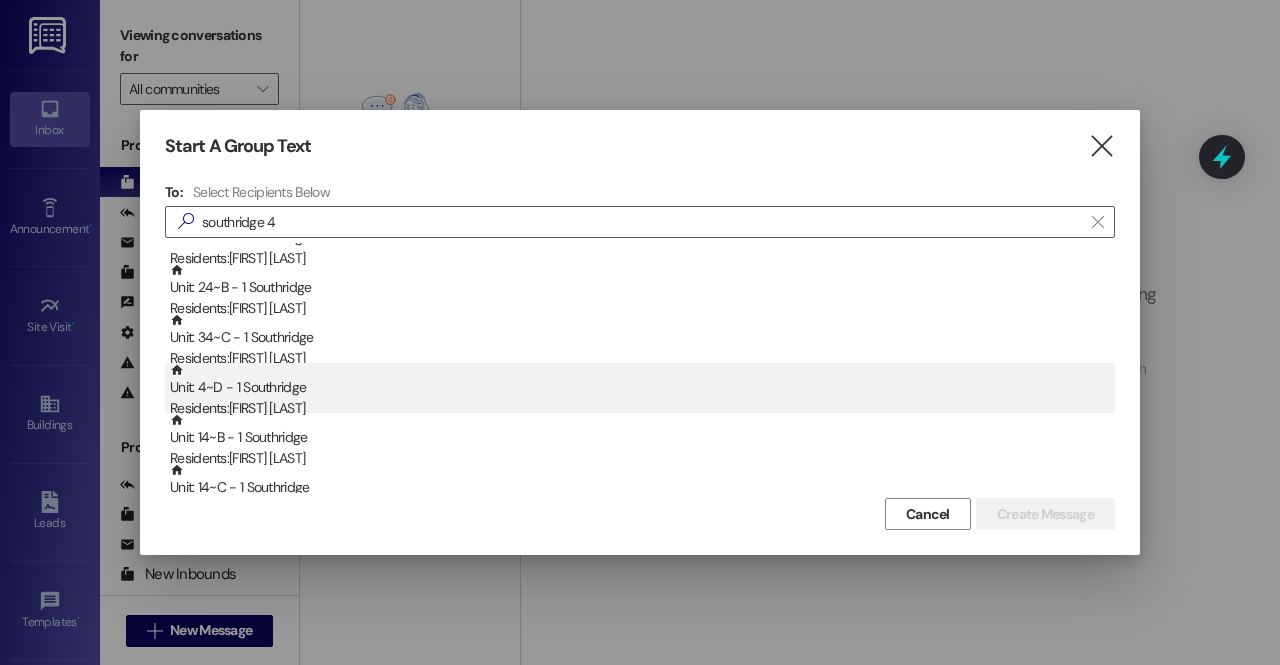 click on "Residents:  [FIRST] [LAST]" at bounding box center (642, 408) 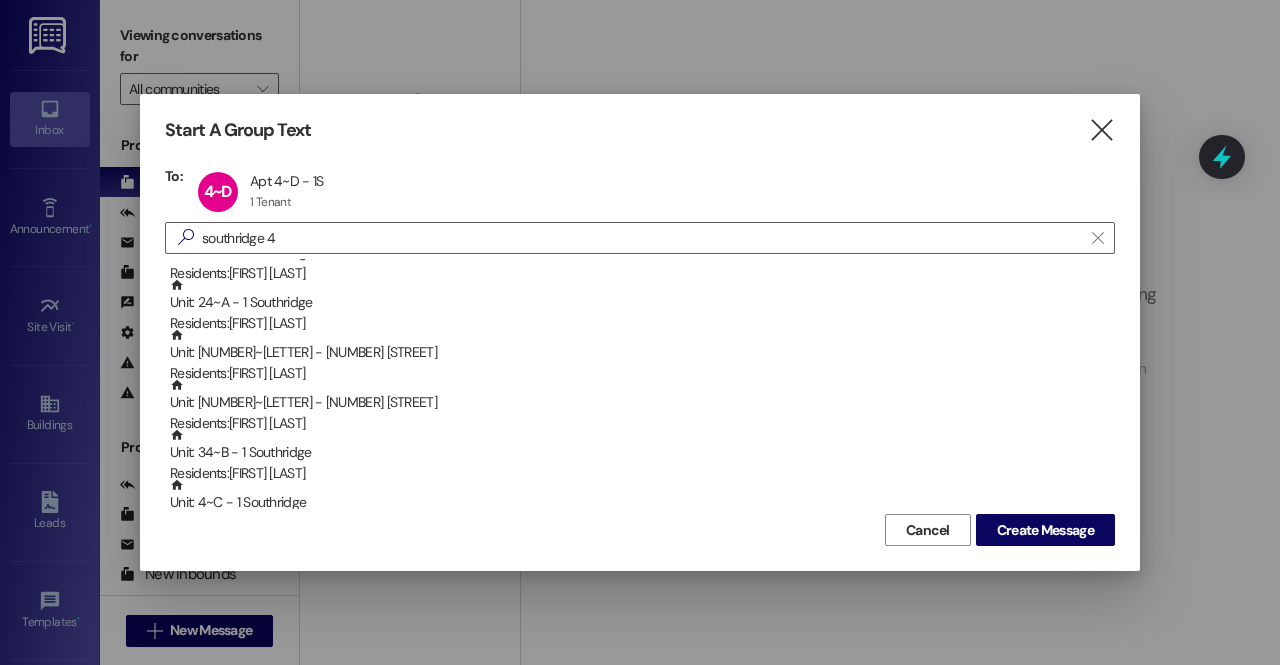 scroll, scrollTop: 582, scrollLeft: 0, axis: vertical 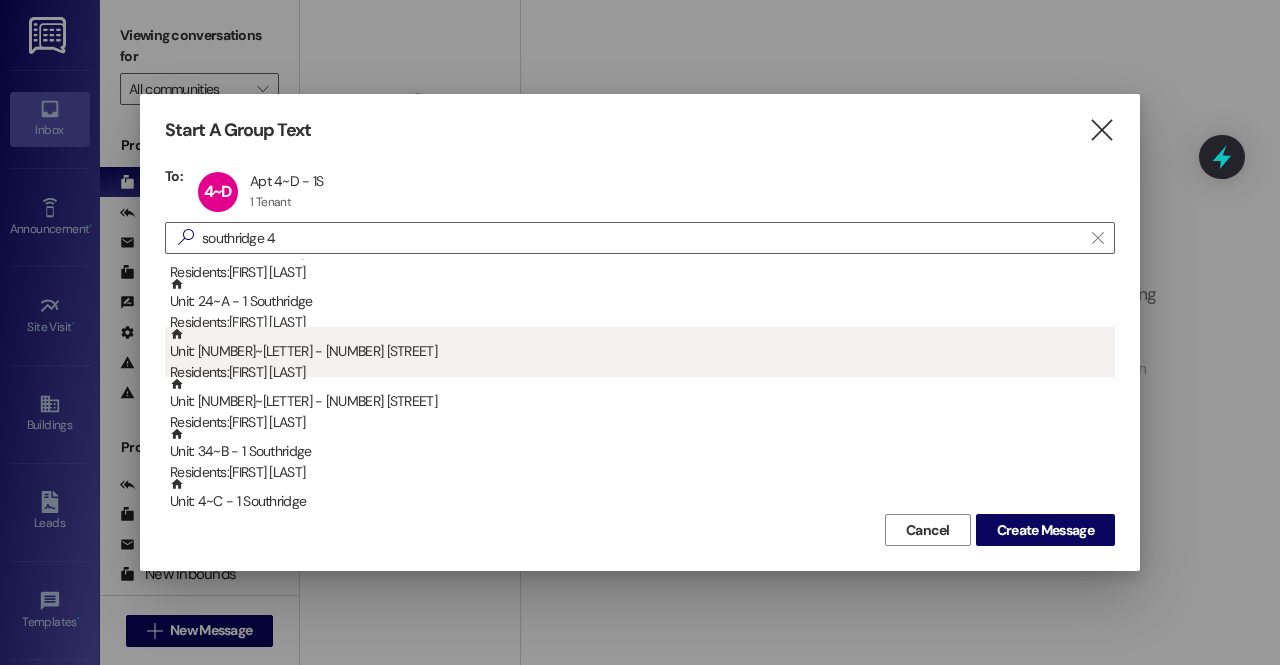click on "Residents:  [FIRST] [LAST]" at bounding box center (642, 372) 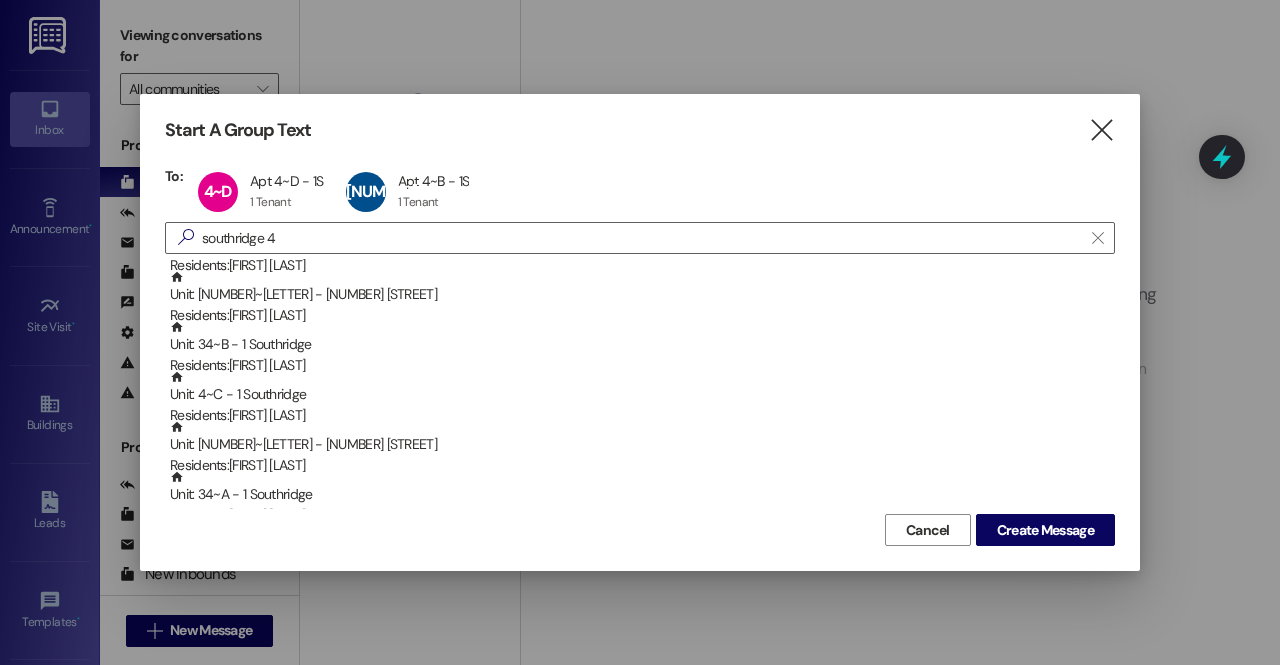 scroll, scrollTop: 641, scrollLeft: 0, axis: vertical 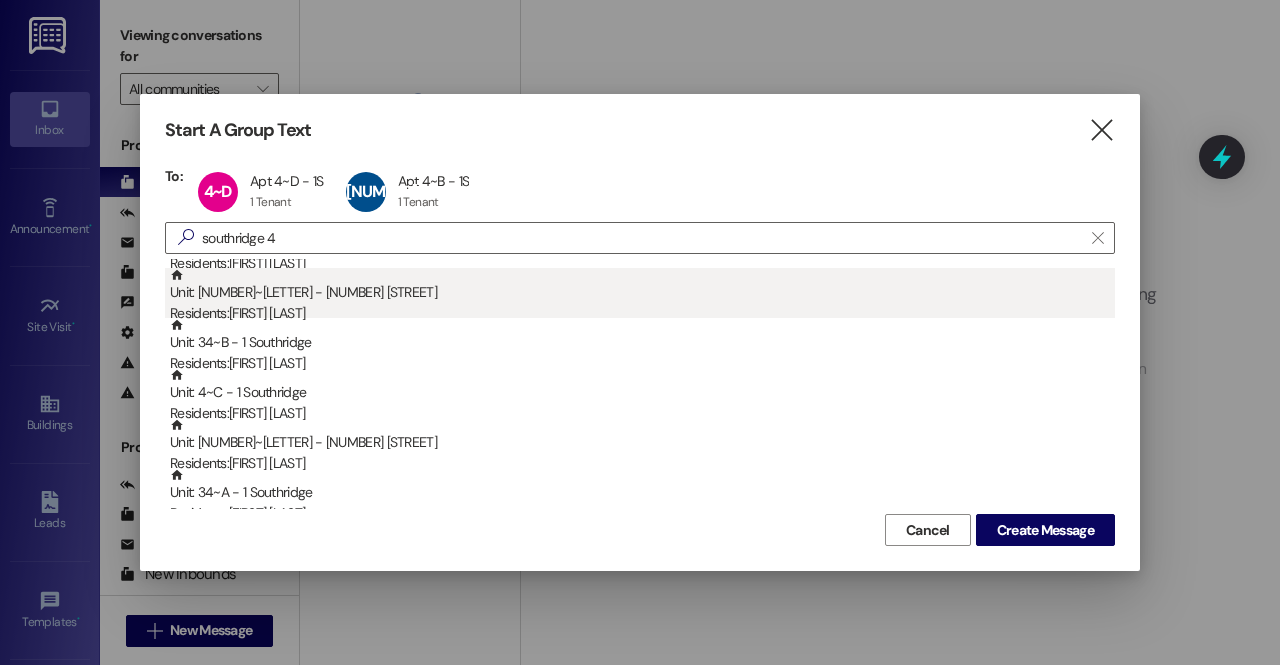 click on "Residents:  [FIRST] [LAST]" at bounding box center (642, 313) 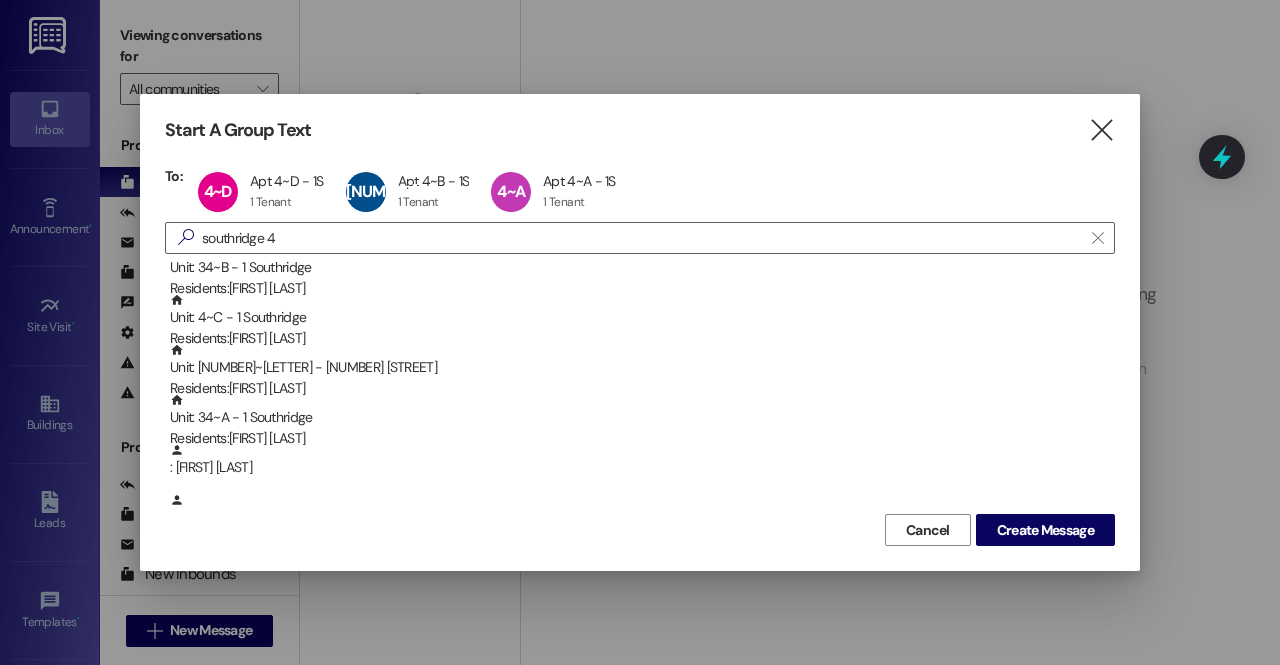 scroll, scrollTop: 668, scrollLeft: 0, axis: vertical 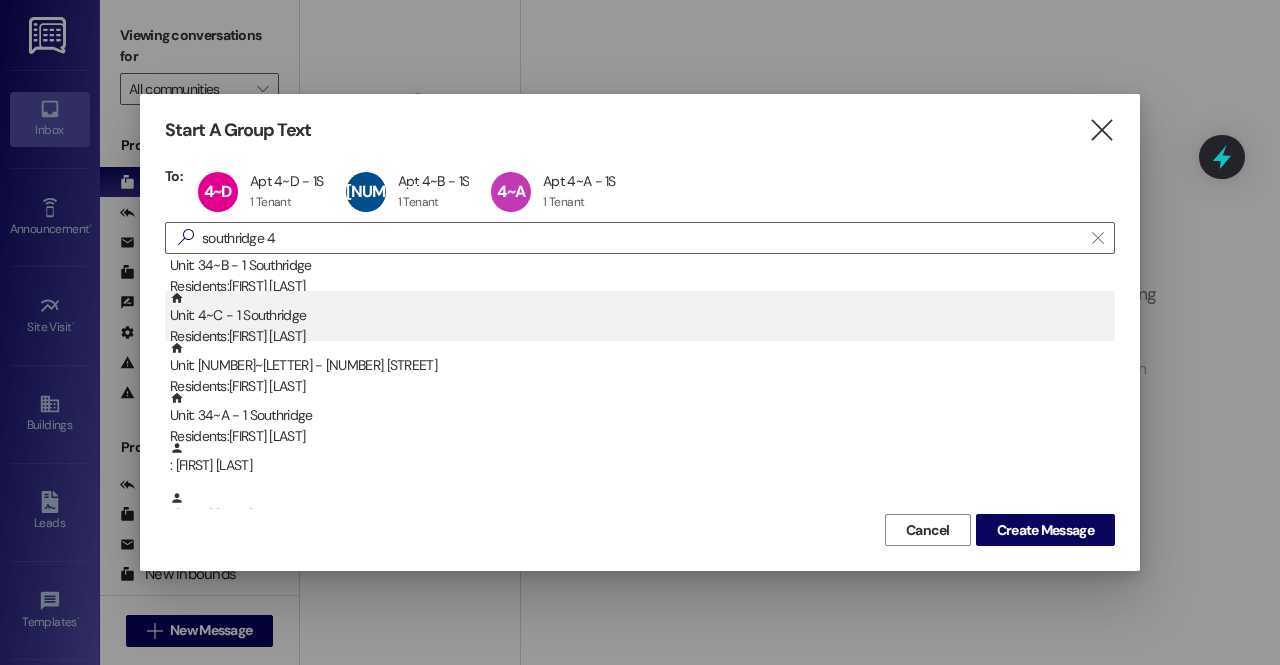 click on "Unit: 4~C - 1 Southridge Residents:  [FIRST] [LAST]" at bounding box center [642, 319] 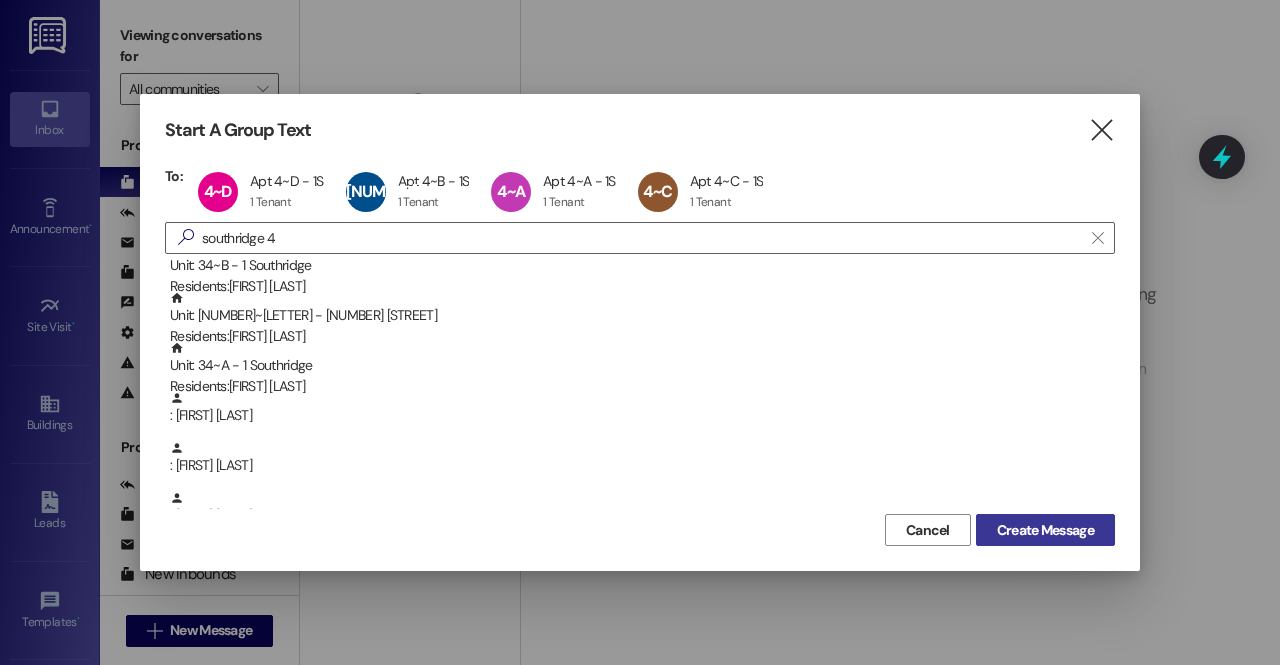 click on "Create Message" at bounding box center [1045, 530] 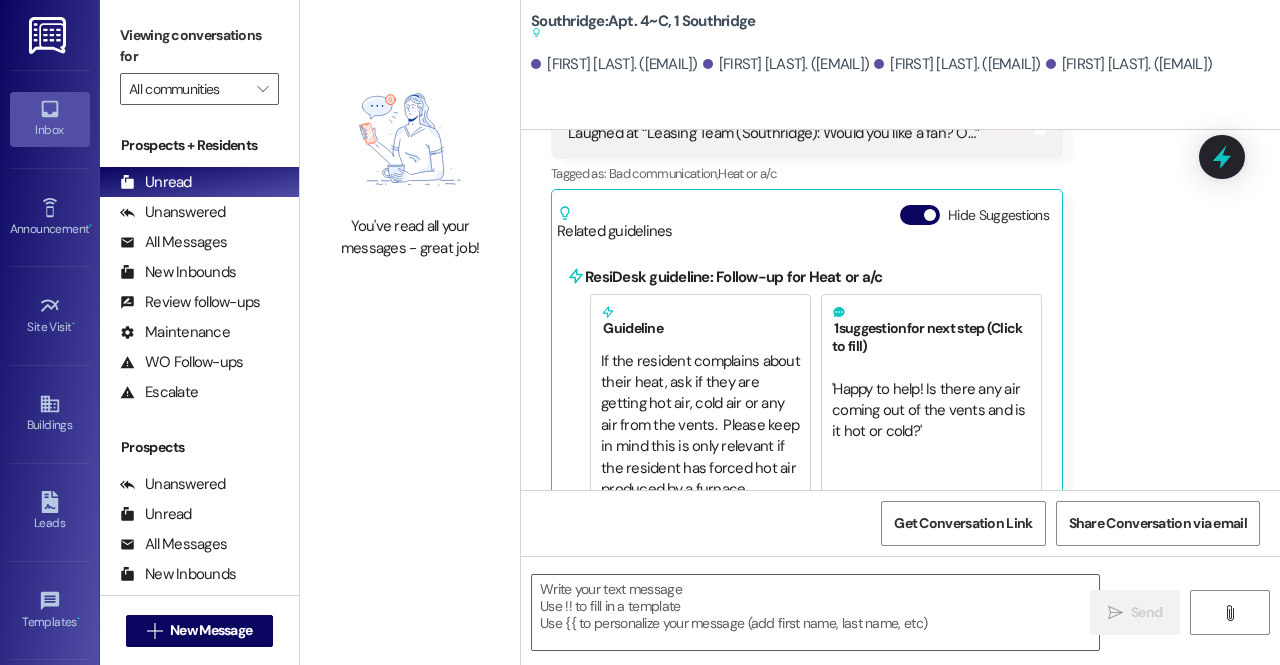 scroll, scrollTop: 3202, scrollLeft: 0, axis: vertical 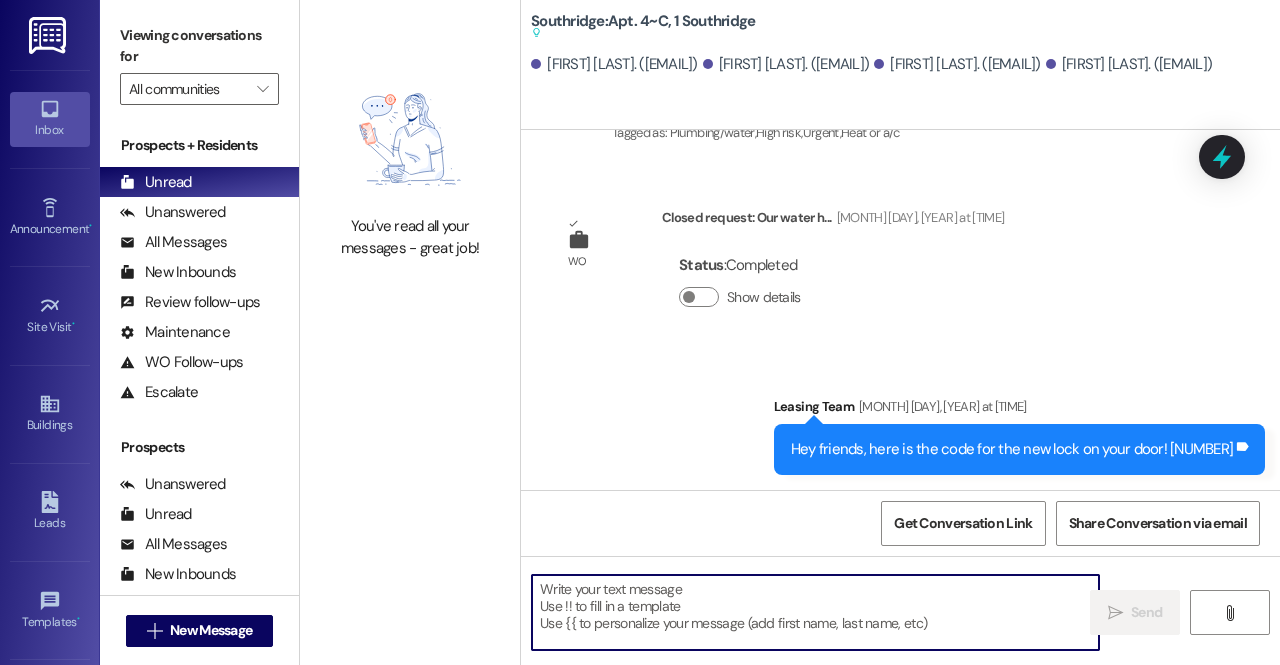 click at bounding box center (815, 612) 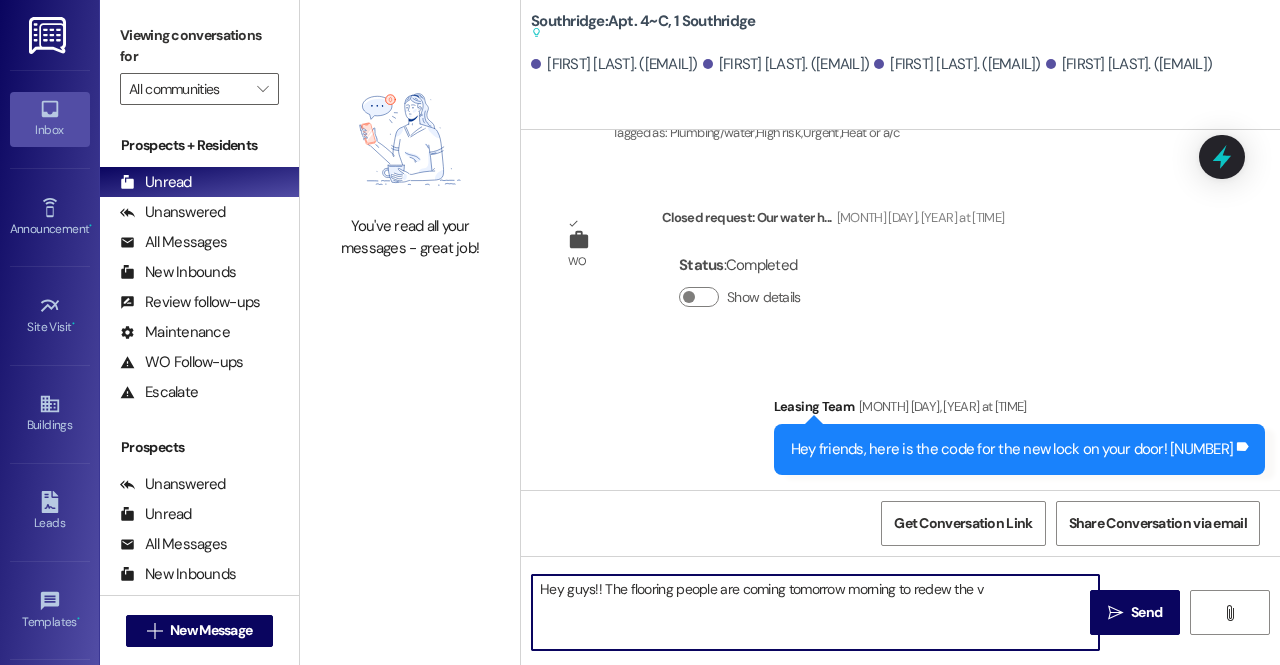 click on "Hey guys!! The flooring people are coming tomorrow morning to redew the v" at bounding box center (815, 612) 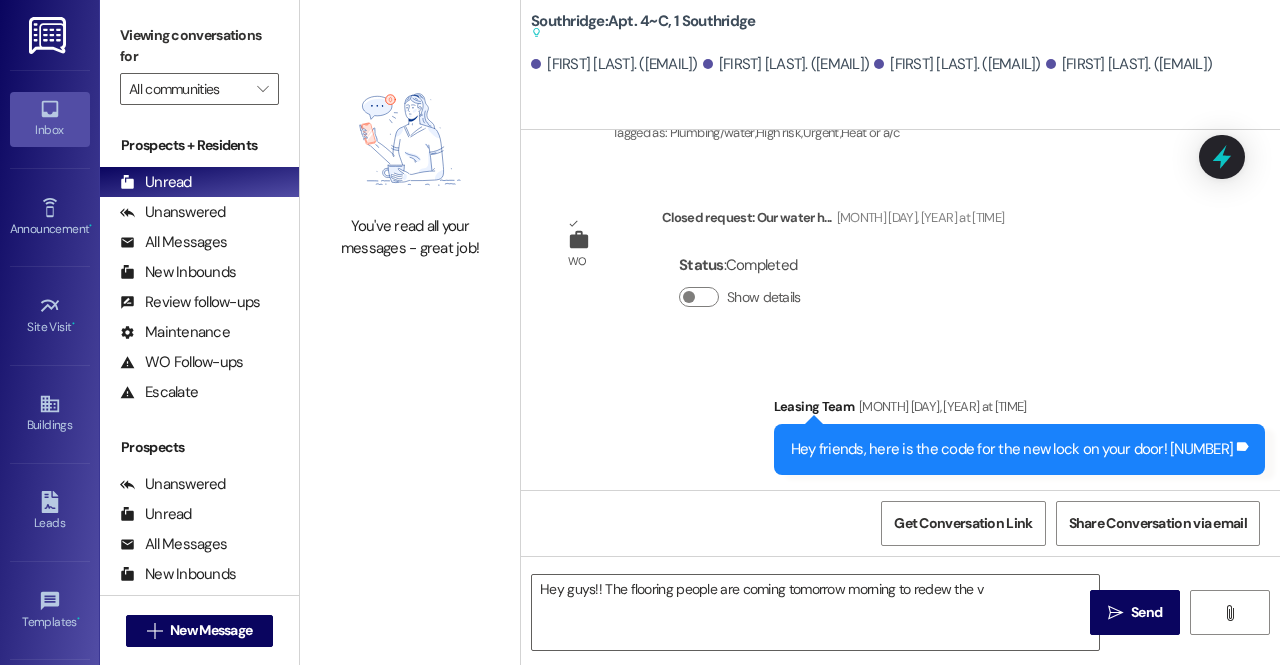 drag, startPoint x: 918, startPoint y: 594, endPoint x: 747, endPoint y: 501, distance: 194.65353 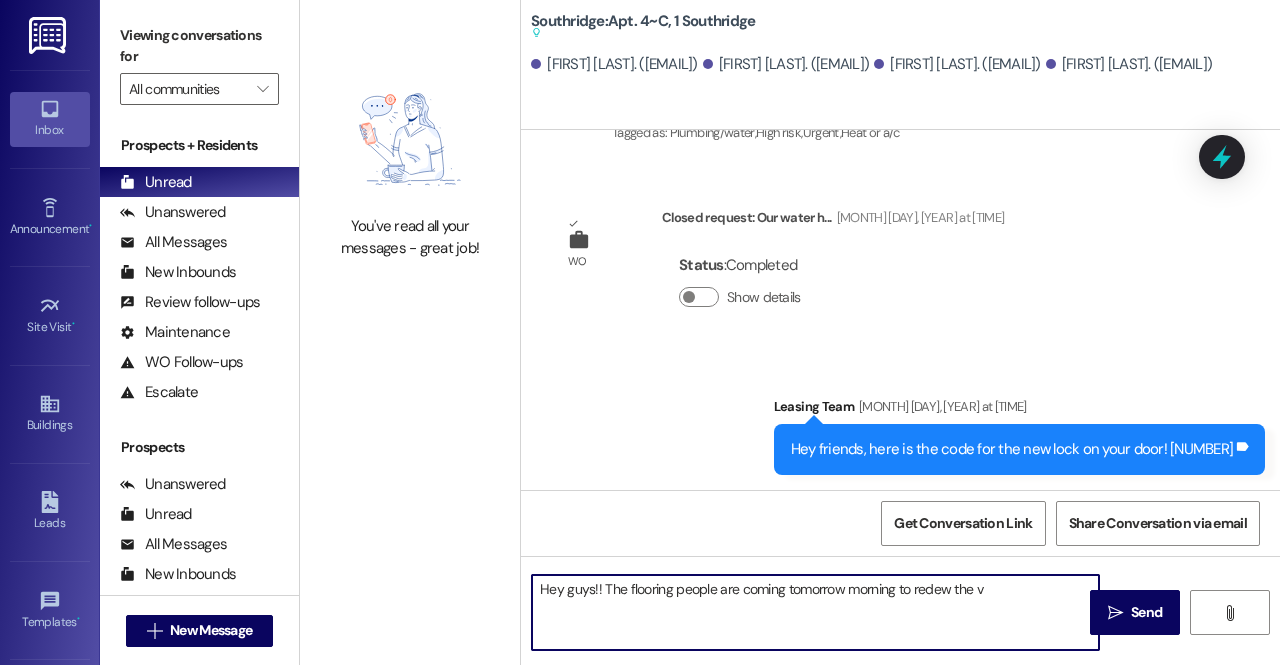 click on "Hey guys!! The flooring people are coming tomorrow morning to redew the v" at bounding box center (815, 612) 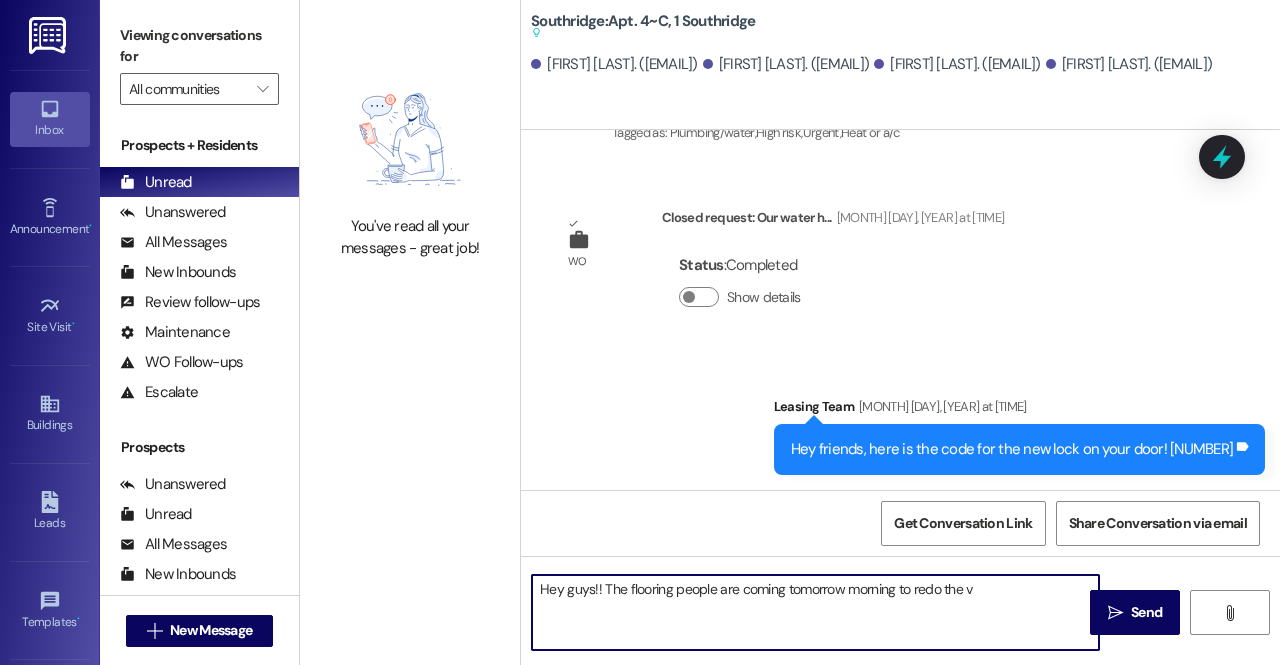 click on "Hey guys!! The flooring people are coming tomorrow morning to redo the v" at bounding box center [815, 612] 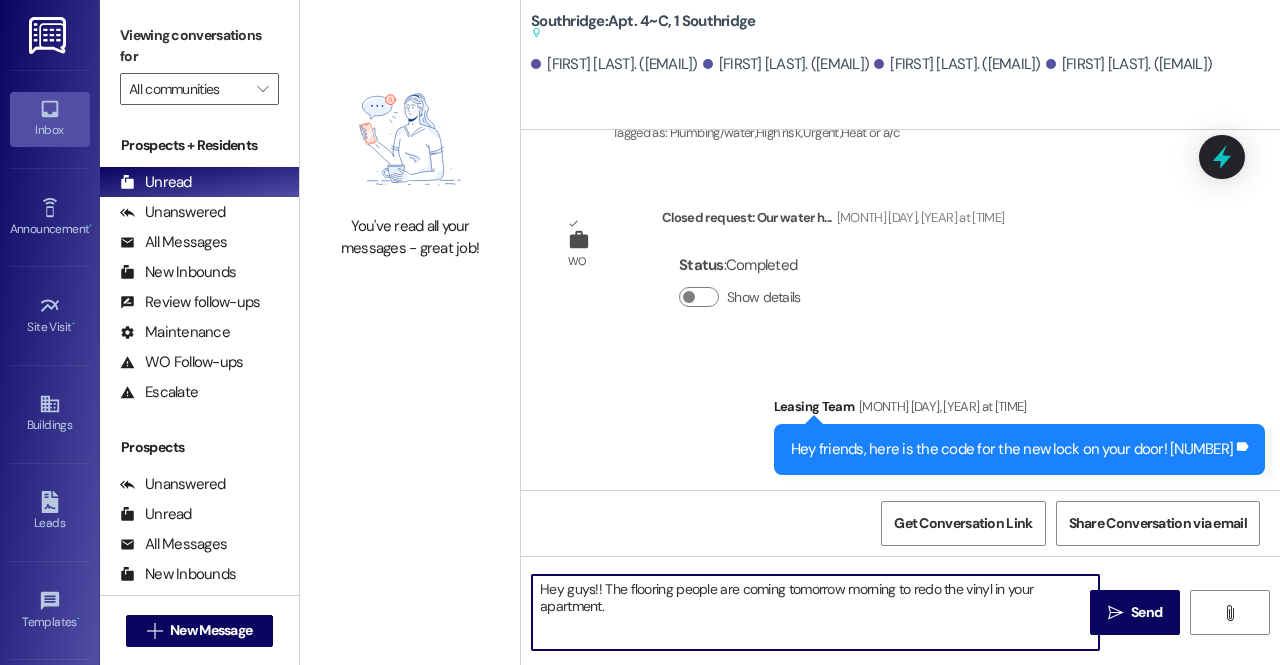 type on "Hey guys!! The flooring people are coming tomorrow morning to redo the vinyl in your apartment." 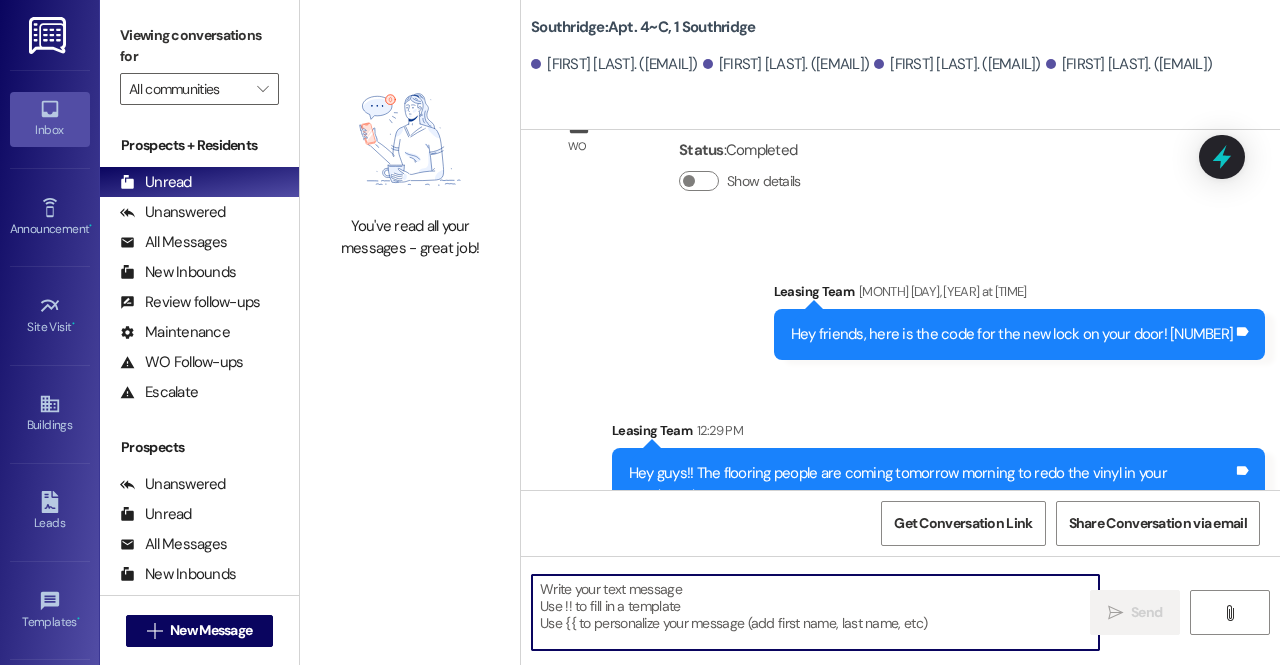 scroll, scrollTop: 4251, scrollLeft: 0, axis: vertical 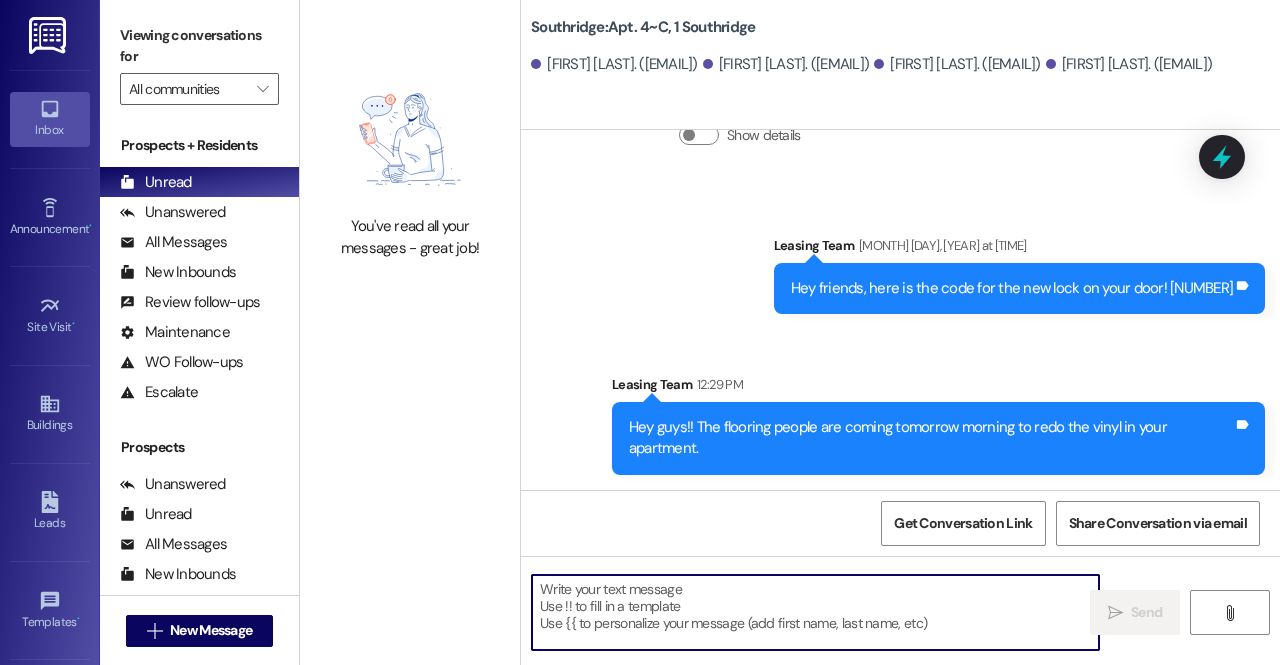 type 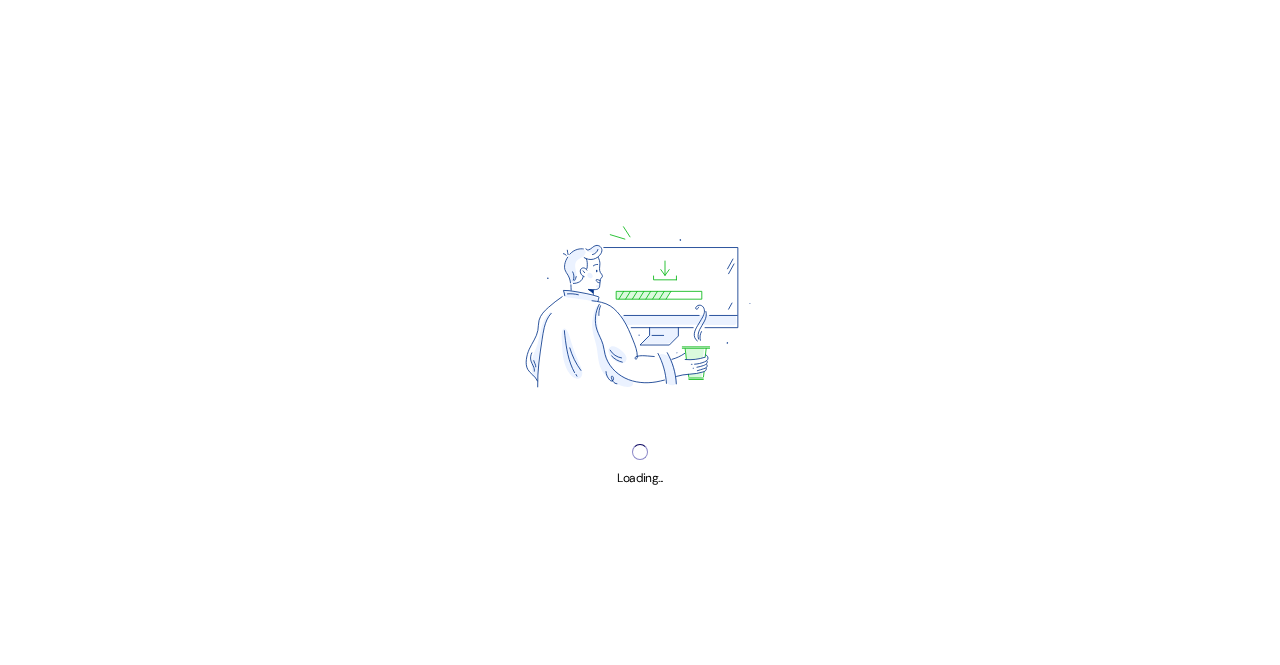 scroll, scrollTop: 0, scrollLeft: 0, axis: both 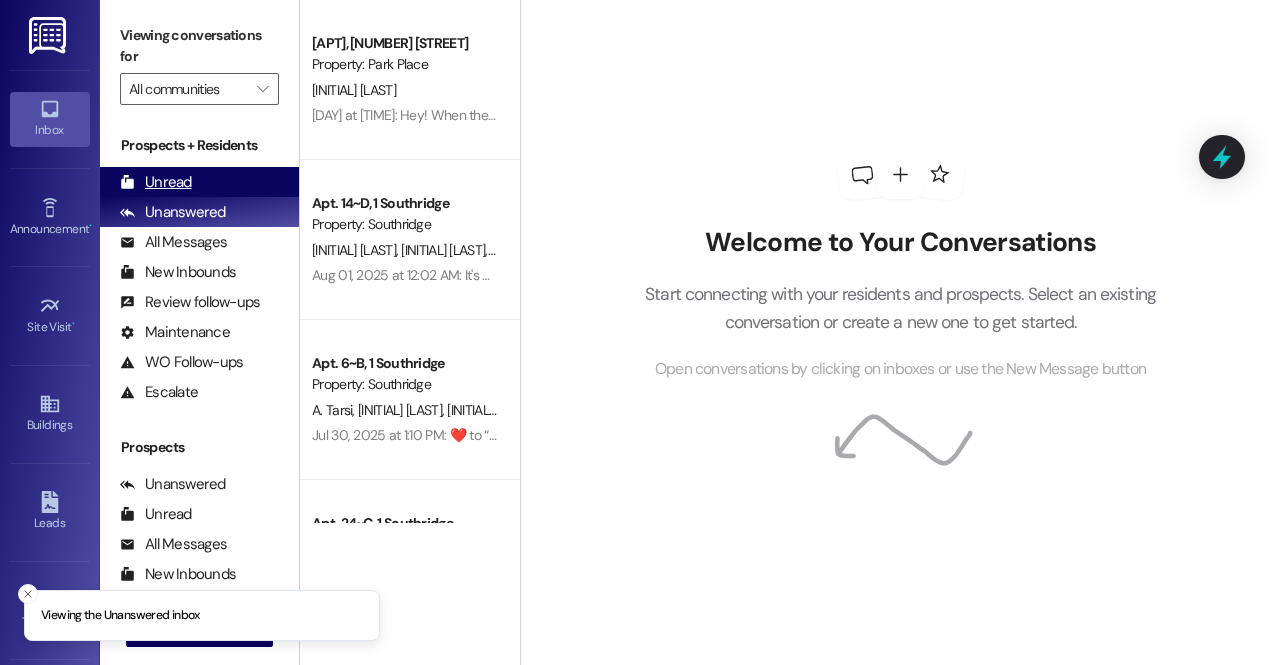 click on "Unread (0)" at bounding box center (199, 182) 